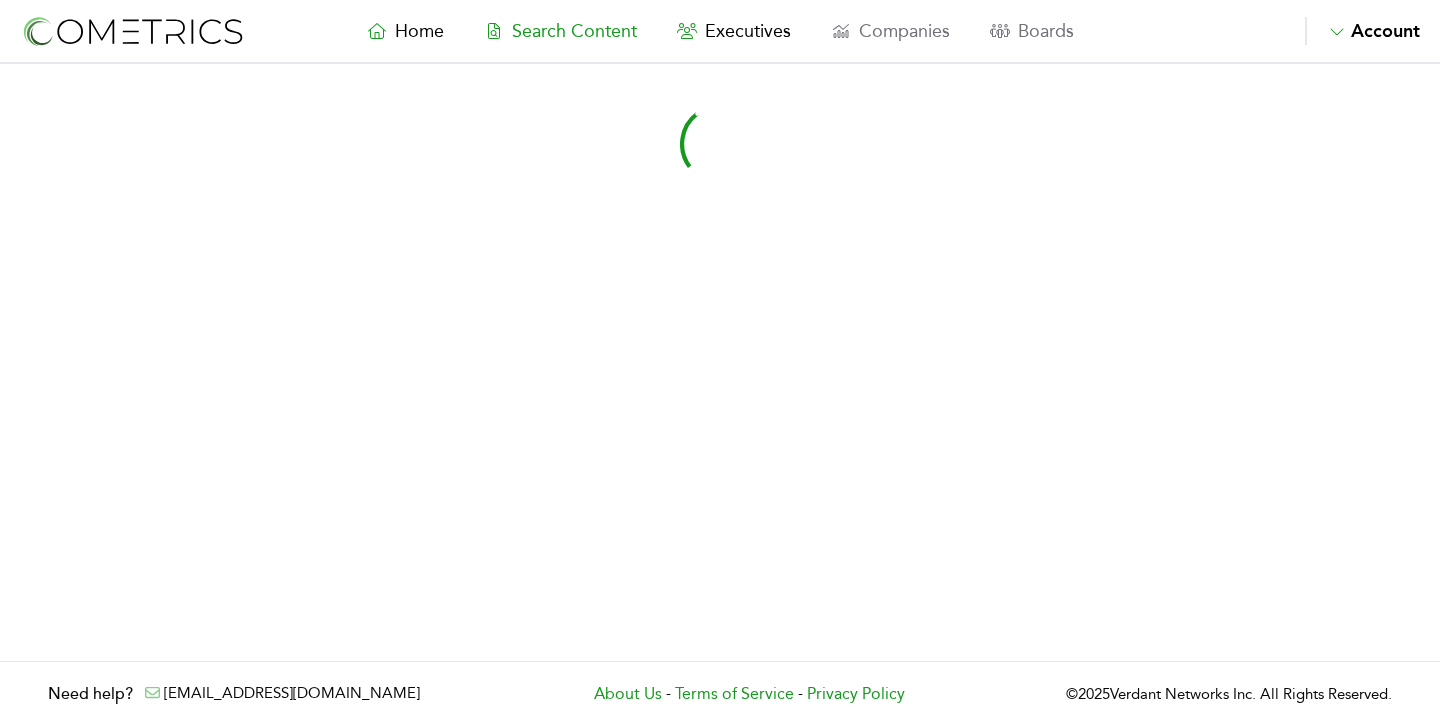 scroll, scrollTop: 0, scrollLeft: 0, axis: both 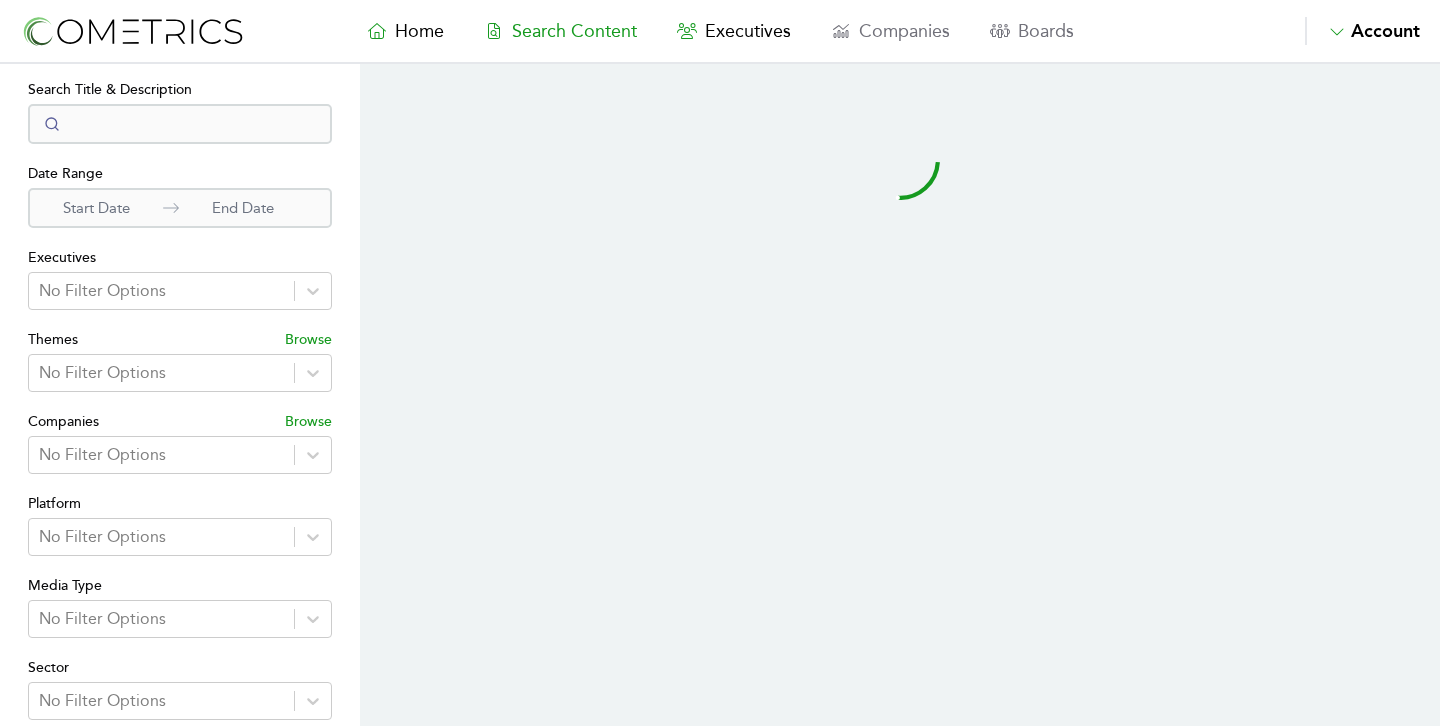 select on "50" 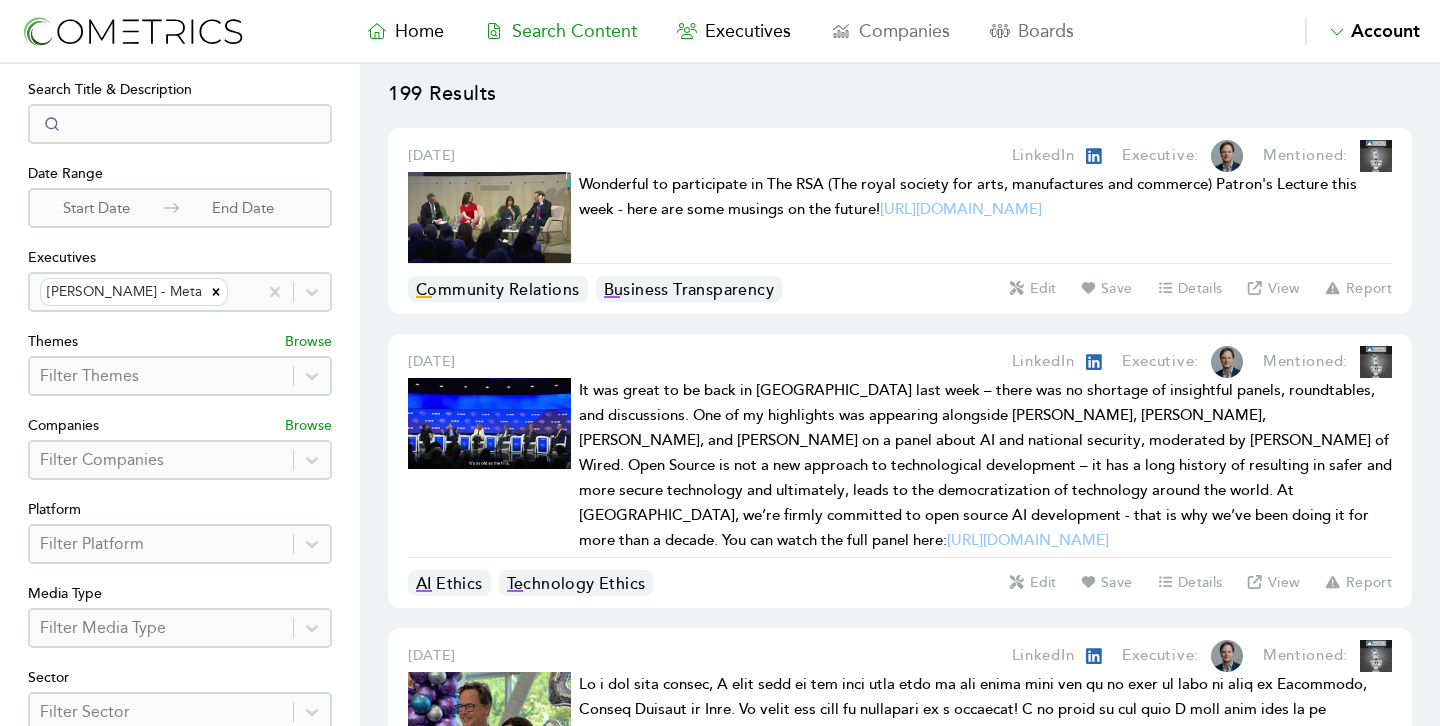 click at bounding box center [132, 31] 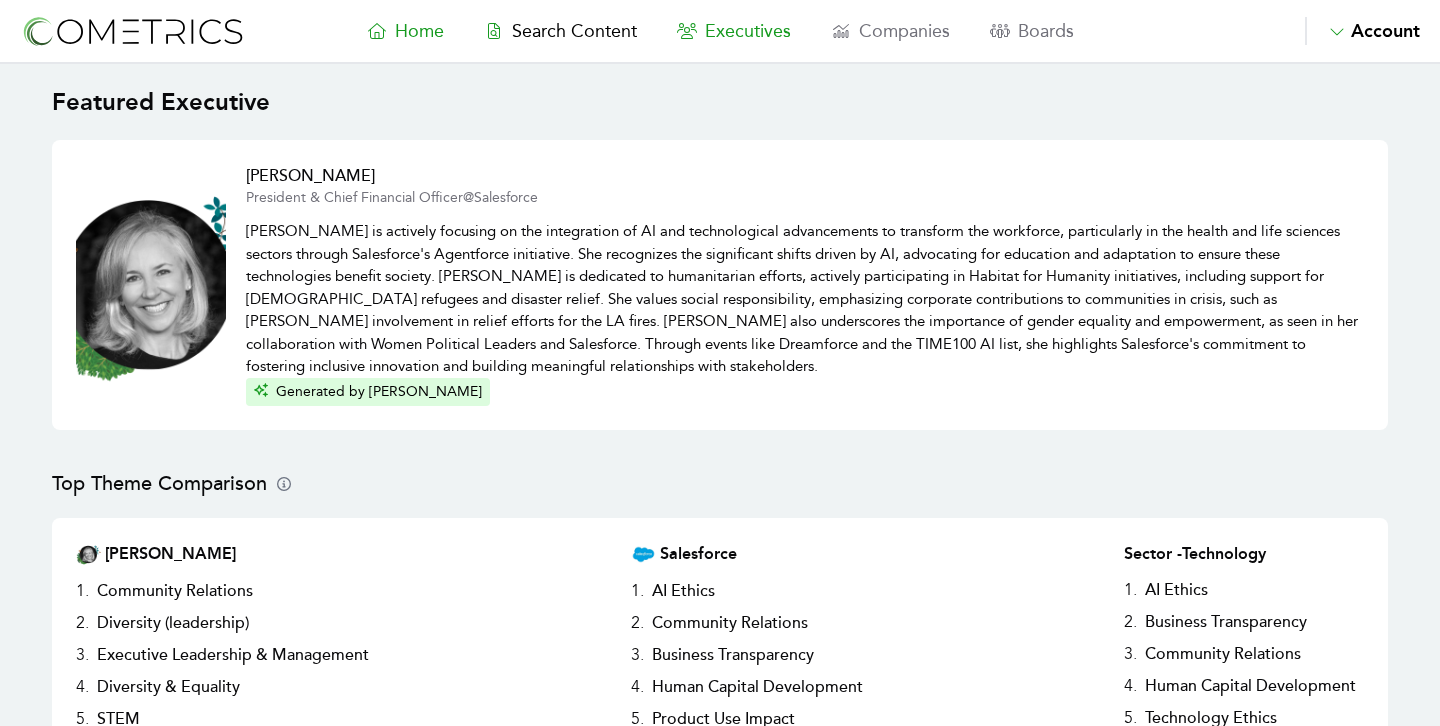click on "Executives" at bounding box center (748, 31) 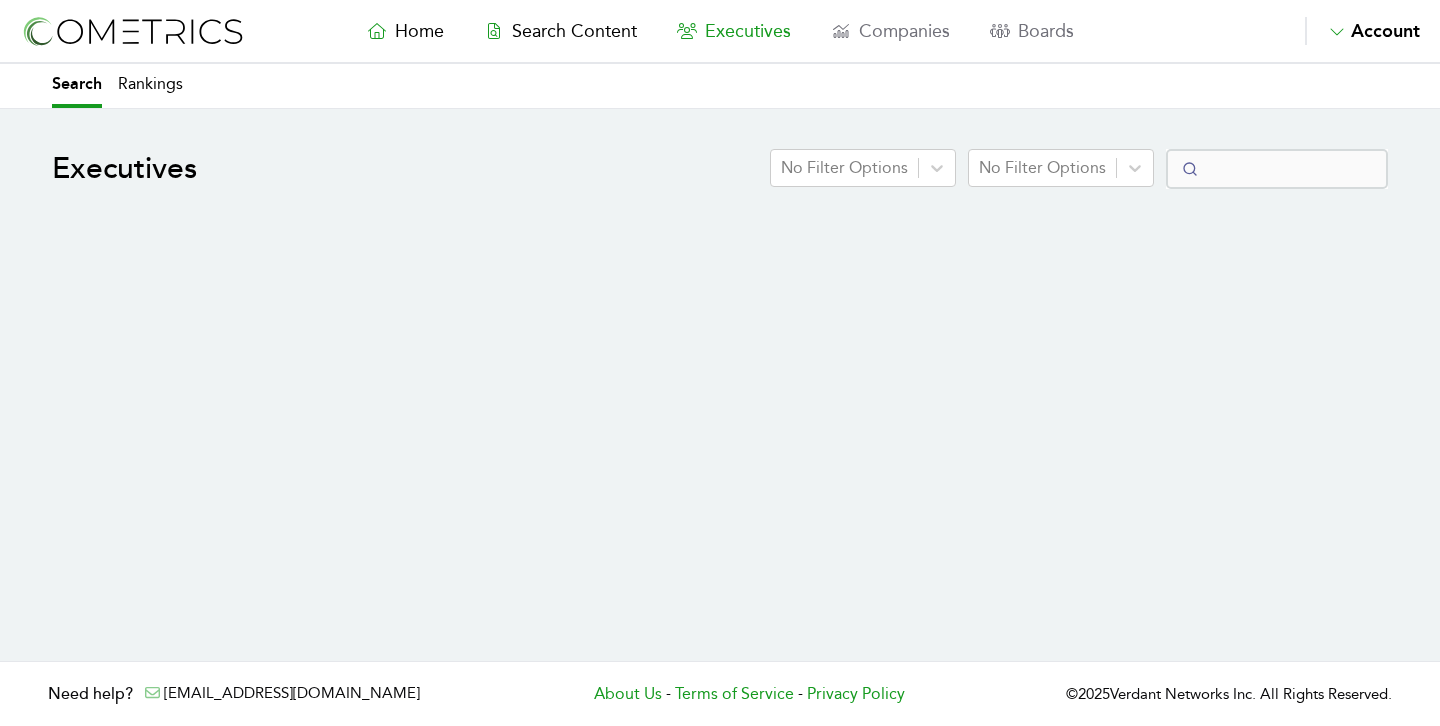 select on "50" 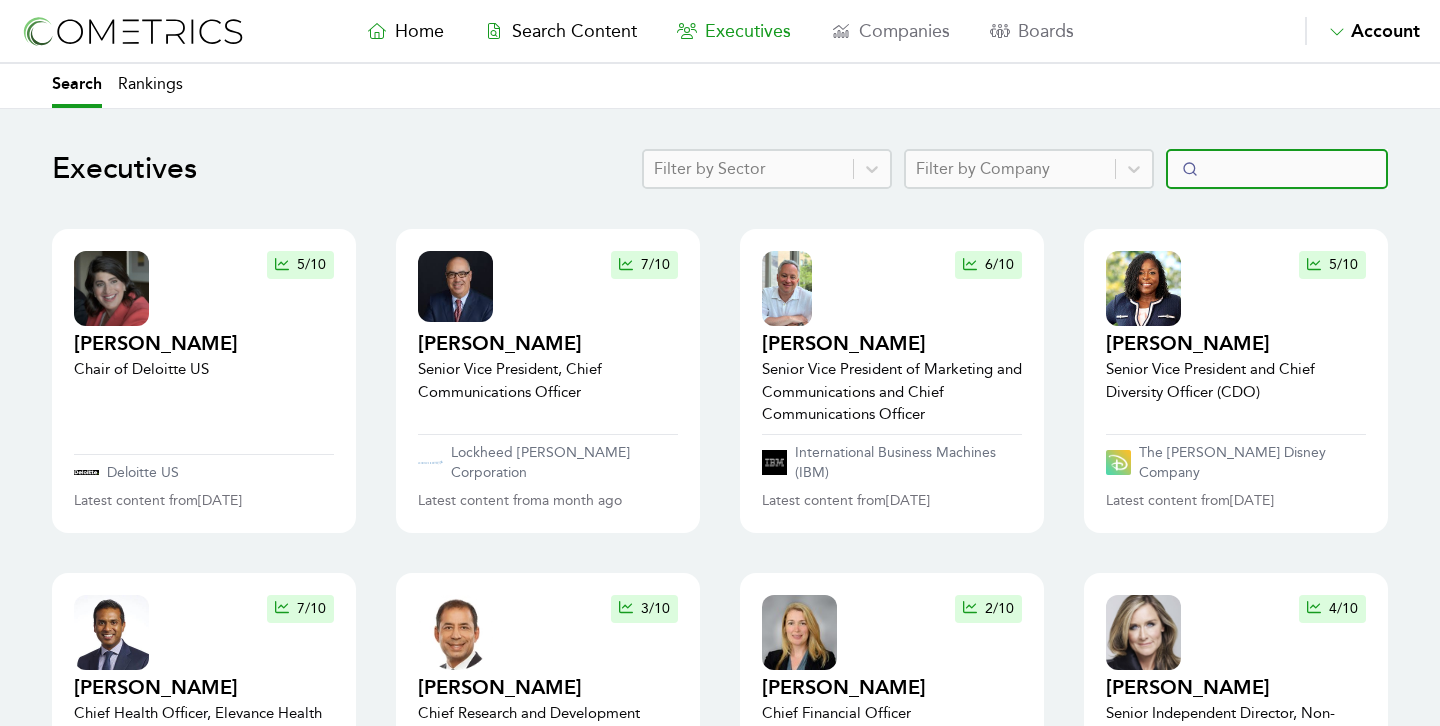 click at bounding box center (1277, 169) 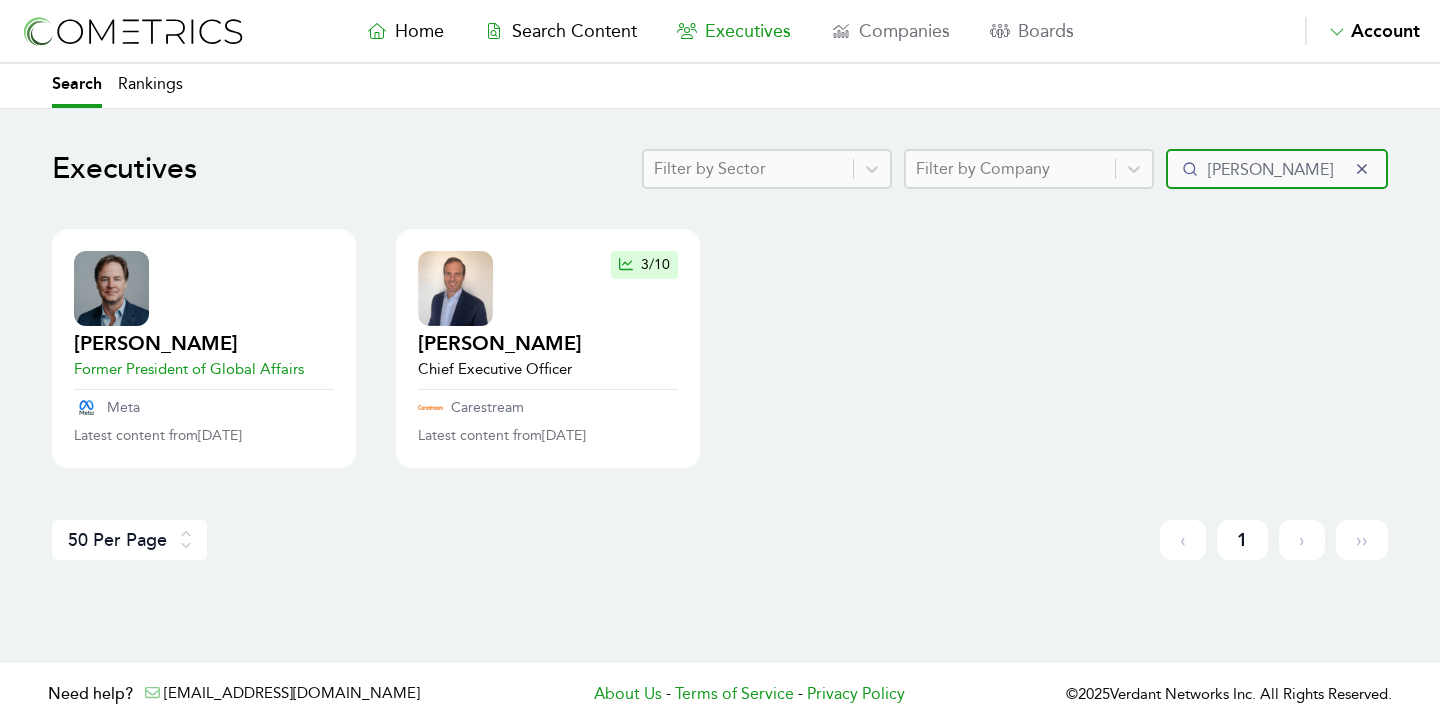 type on "clegg" 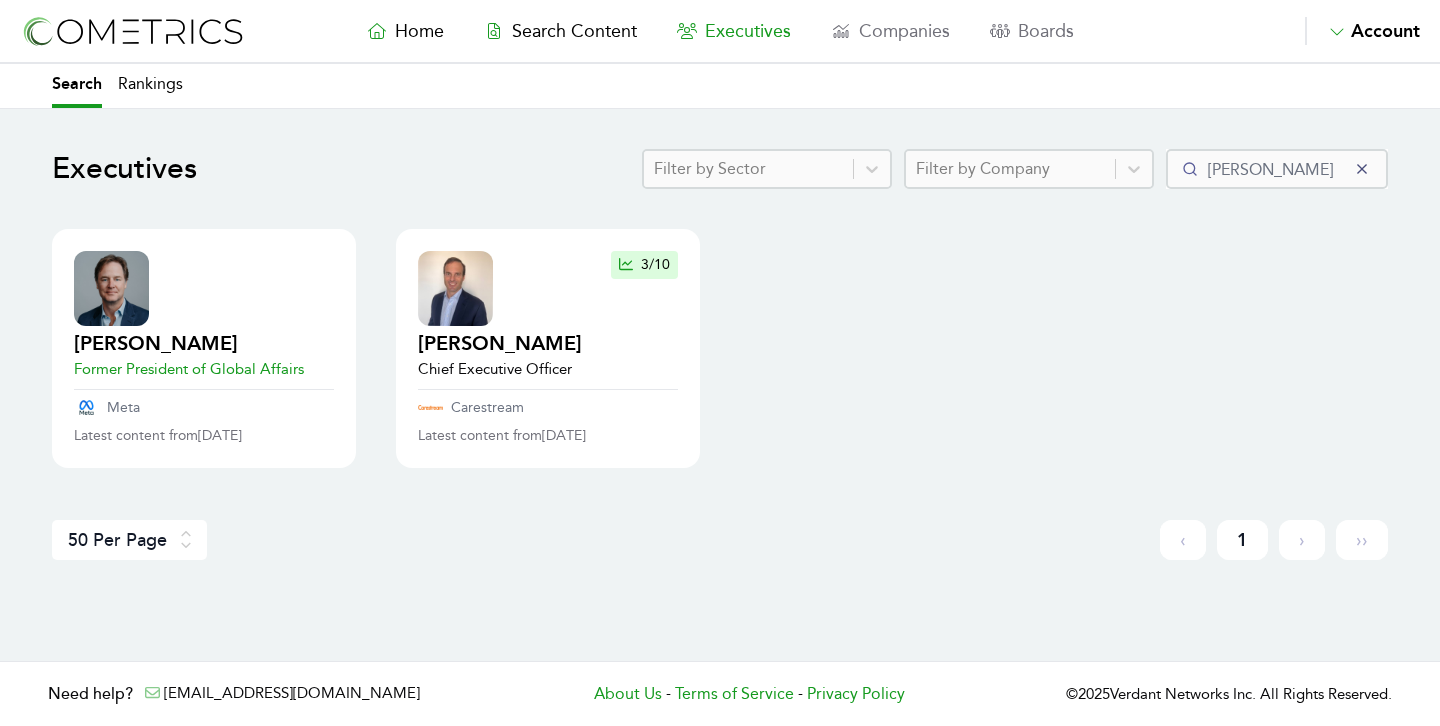click on "Nick Clegg" at bounding box center [189, 344] 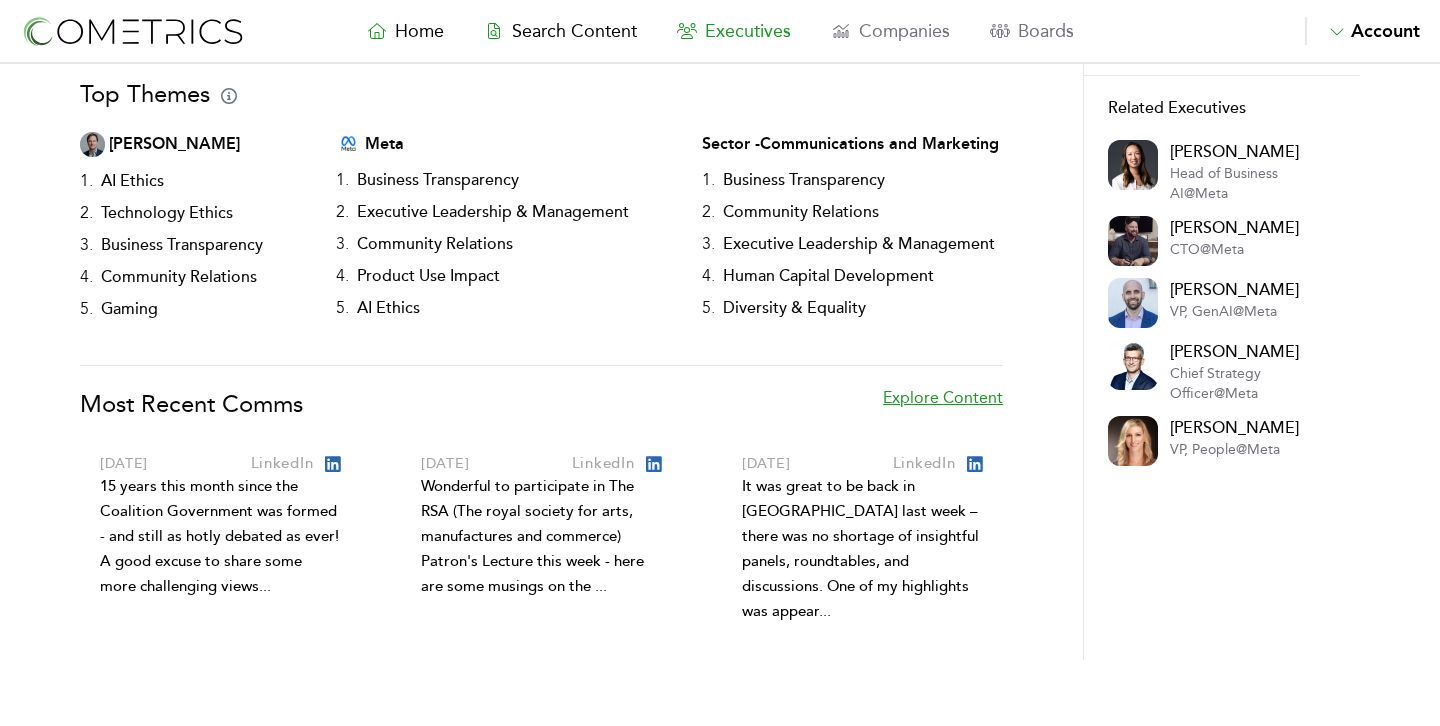 scroll, scrollTop: 358, scrollLeft: 0, axis: vertical 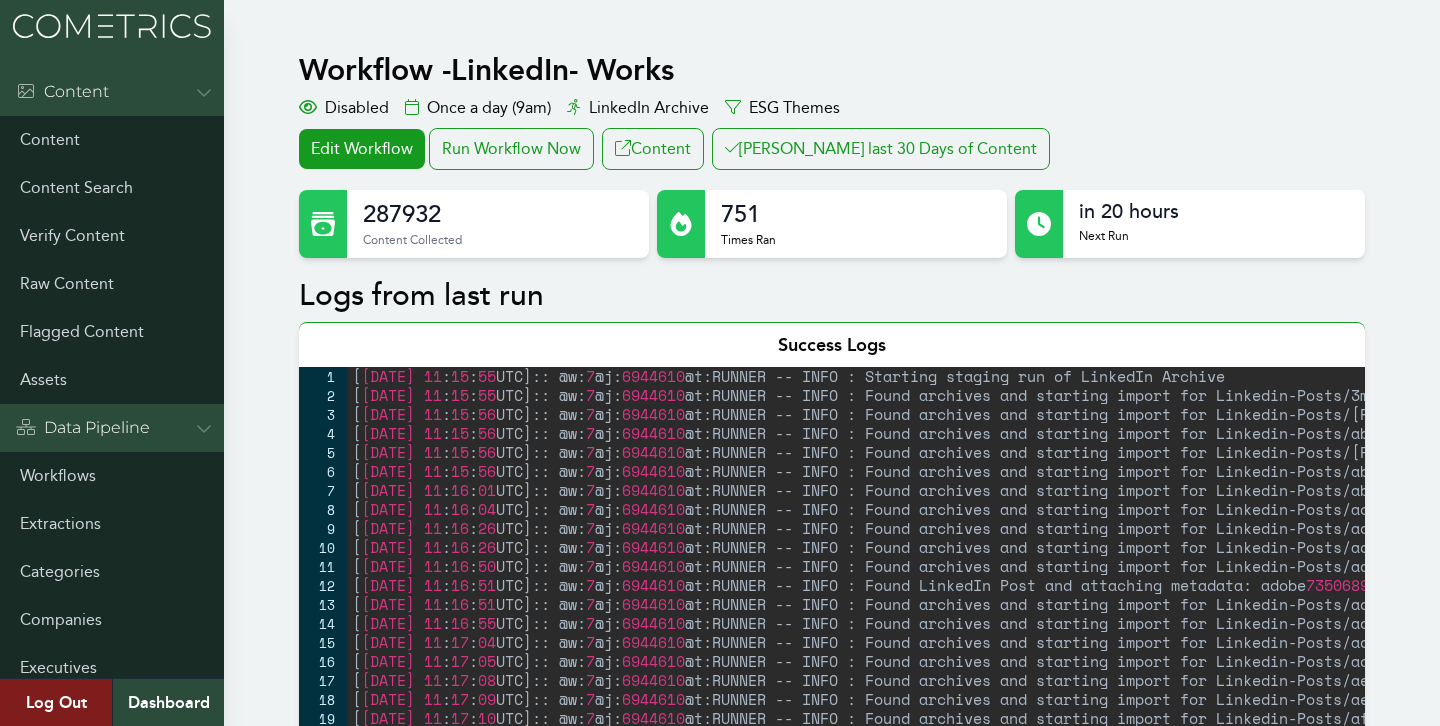 click on "Workflow -  LinkedIn- Works Disabled Once a day (9am) LinkedIn Archive ESG Themes Edit Workflow Run Workflow Now  Content  Clair last 30 Days of Content 287932 Content Collected 751 Times Ran in 20 hours Next Run Logs from last run Success Logs 1 2 3 4 5 6 7 8 9 10 11 12 13 14 15 16 17 18 19 20 21 22 23 24 25 26 27 28 [ 2025-07-16   11 : 15 : 55  UTC ] :: @w: 7  @j: 6944610  @t:RUNNER -- INFO : Starting staging run of LinkedIn Archive [ 2025-07-16   11 : 15 : 55  UTC ] :: @w: 7  @j: 6944610  @t:RUNNER -- INFO : Found archives and starting import for Linkedin-Posts/3m/ [ 2025-07-16   11 : 15 : 56  UTC ] :: @w: 7  @j: 6944610  @t:RUNNER -- INFO : Found archives and starting import for Linkedin-Posts/aaron-kwittken-inc/ [ 2025-07-16   11 : 15 : 56  UTC ] :: @w: 7  @j: 6944610  @t:RUNNER -- INFO : Found archives and starting import for Linkedin-Posts/ab-inbev/ [ 2025-07-16   11 : 15 : 56  UTC ] :: @w: 7  @j: 6944610 [ 2025-07-16   11 : 15 : 56  UTC ] :: @w: 7  @j: 6944610" at bounding box center [832, 1410] 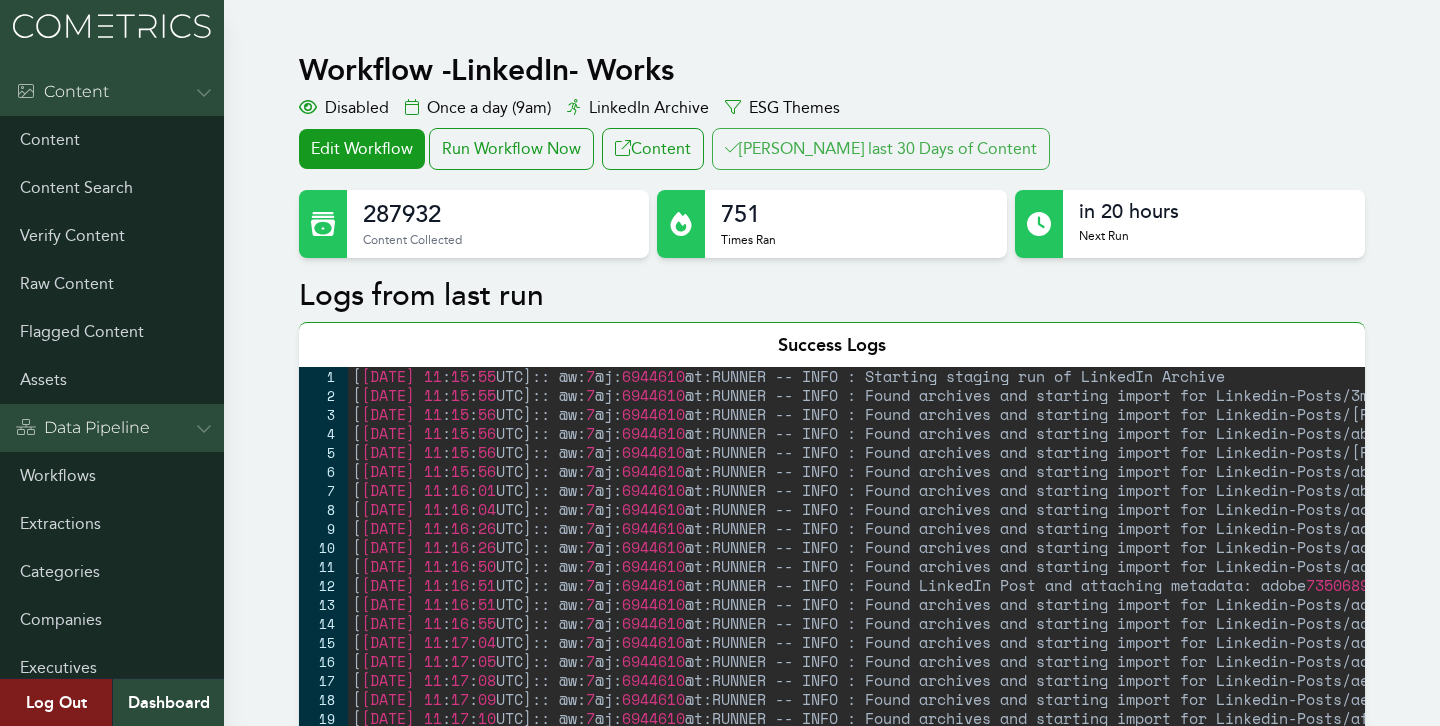 click on "[PERSON_NAME] last 30 Days of Content" at bounding box center (881, 149) 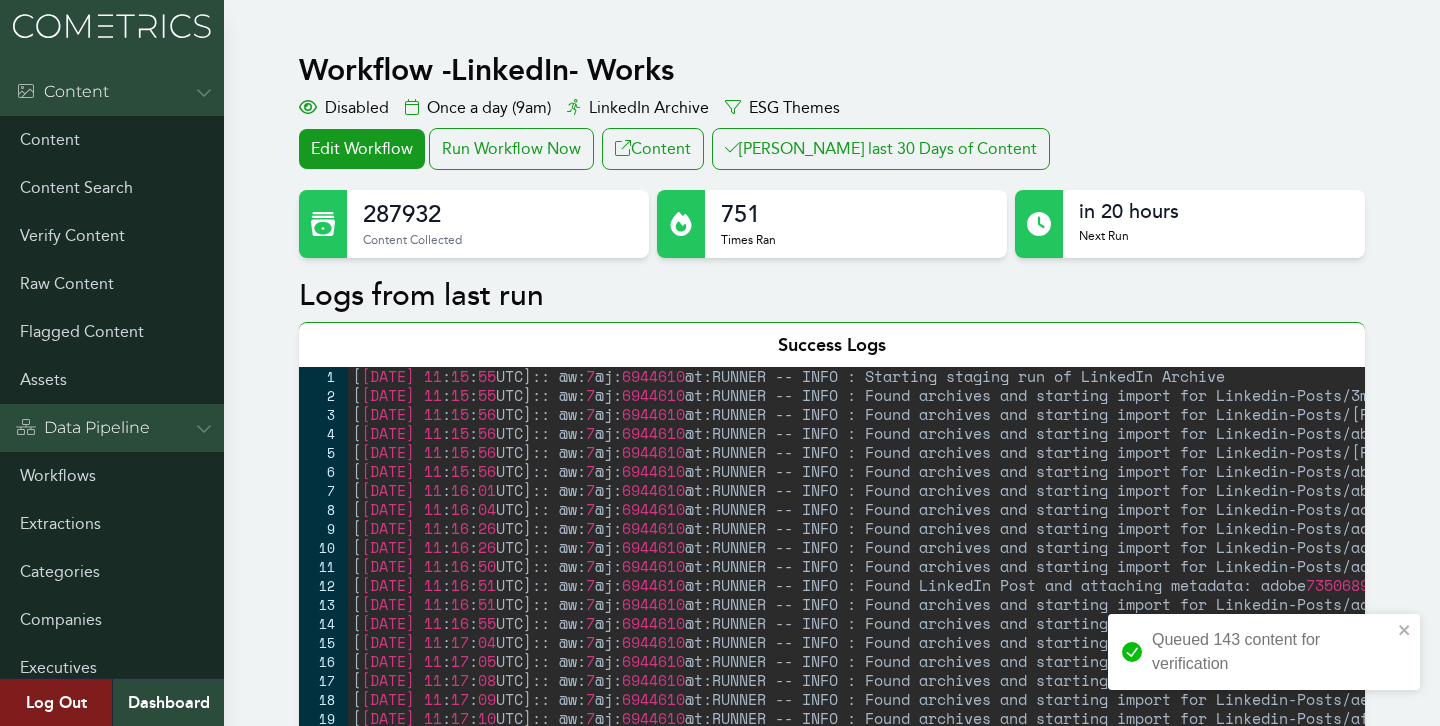 click on "Workflow -  LinkedIn- Works Disabled Once a day (9am) LinkedIn Archive ESG Themes Edit Workflow Run Workflow Now  Content  Clair last 30 Days of Content 287932 Content Collected 751 Times Ran in 20 hours Next Run Logs from last run Success Logs 1 2 3 4 5 6 7 8 9 10 11 12 13 14 15 16 17 18 19 20 21 22 23 24 25 26 27 28 [ 2025-07-16   11 : 15 : 55  UTC ] :: @w: 7  @j: 6944610  @t:RUNNER -- INFO : Starting staging run of LinkedIn Archive [ 2025-07-16   11 : 15 : 55  UTC ] :: @w: 7  @j: 6944610  @t:RUNNER -- INFO : Found archives and starting import for Linkedin-Posts/3m/ [ 2025-07-16   11 : 15 : 56  UTC ] :: @w: 7  @j: 6944610  @t:RUNNER -- INFO : Found archives and starting import for Linkedin-Posts/aaron-kwittken-inc/ [ 2025-07-16   11 : 15 : 56  UTC ] :: @w: 7  @j: 6944610  @t:RUNNER -- INFO : Found archives and starting import for Linkedin-Posts/ab-inbev/ [ 2025-07-16   11 : 15 : 56  UTC ] :: @w: 7  @j: 6944610 [ 2025-07-16   11 : 15 : 56  UTC ] :: @w: 7  @j: 6944610" at bounding box center (832, 1410) 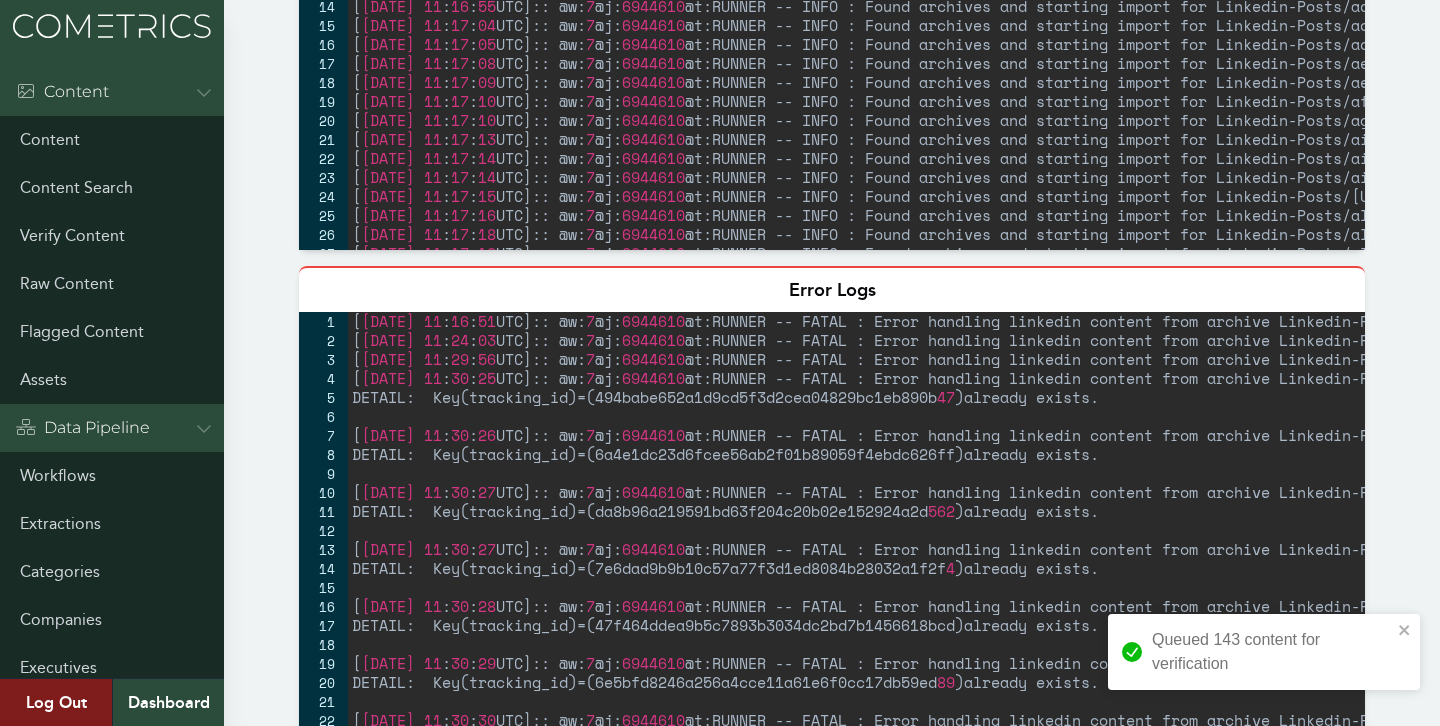 scroll, scrollTop: 0, scrollLeft: 0, axis: both 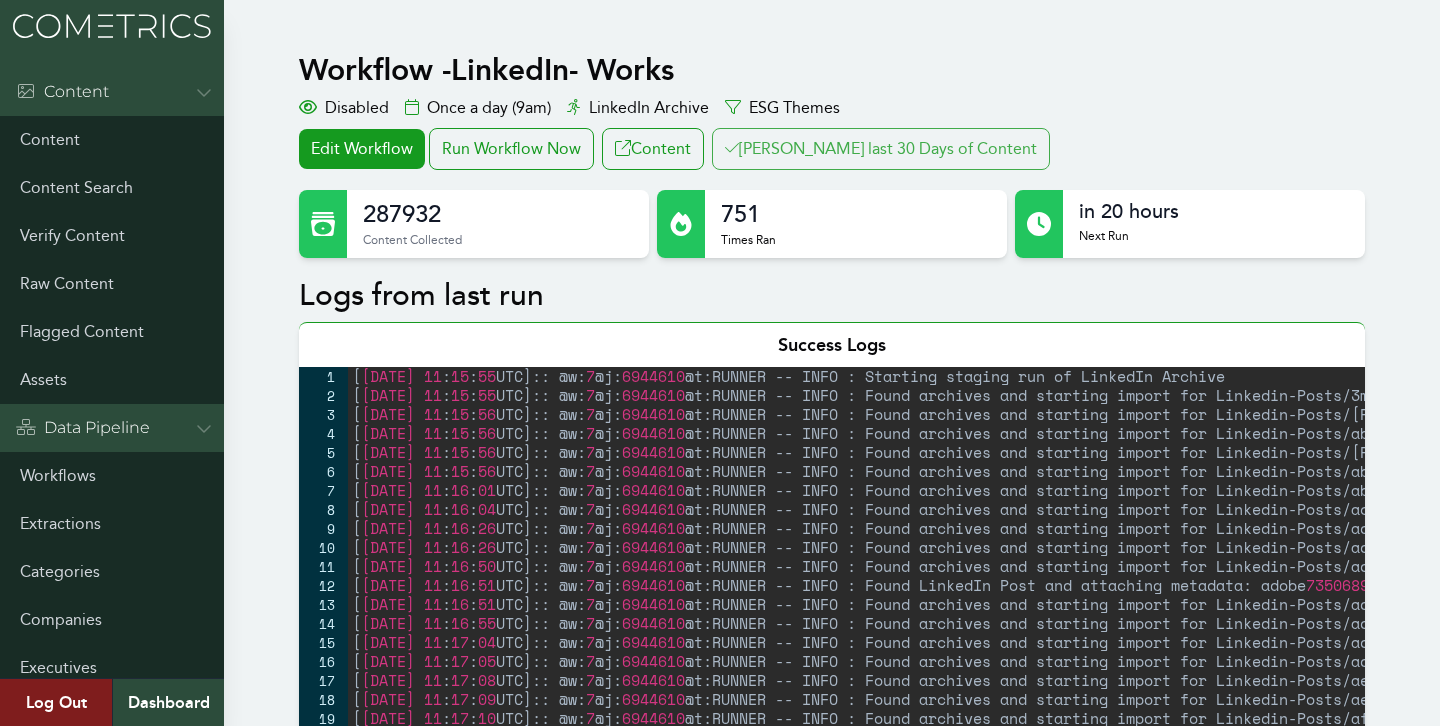 click on "[PERSON_NAME] last 30 Days of Content" at bounding box center [881, 149] 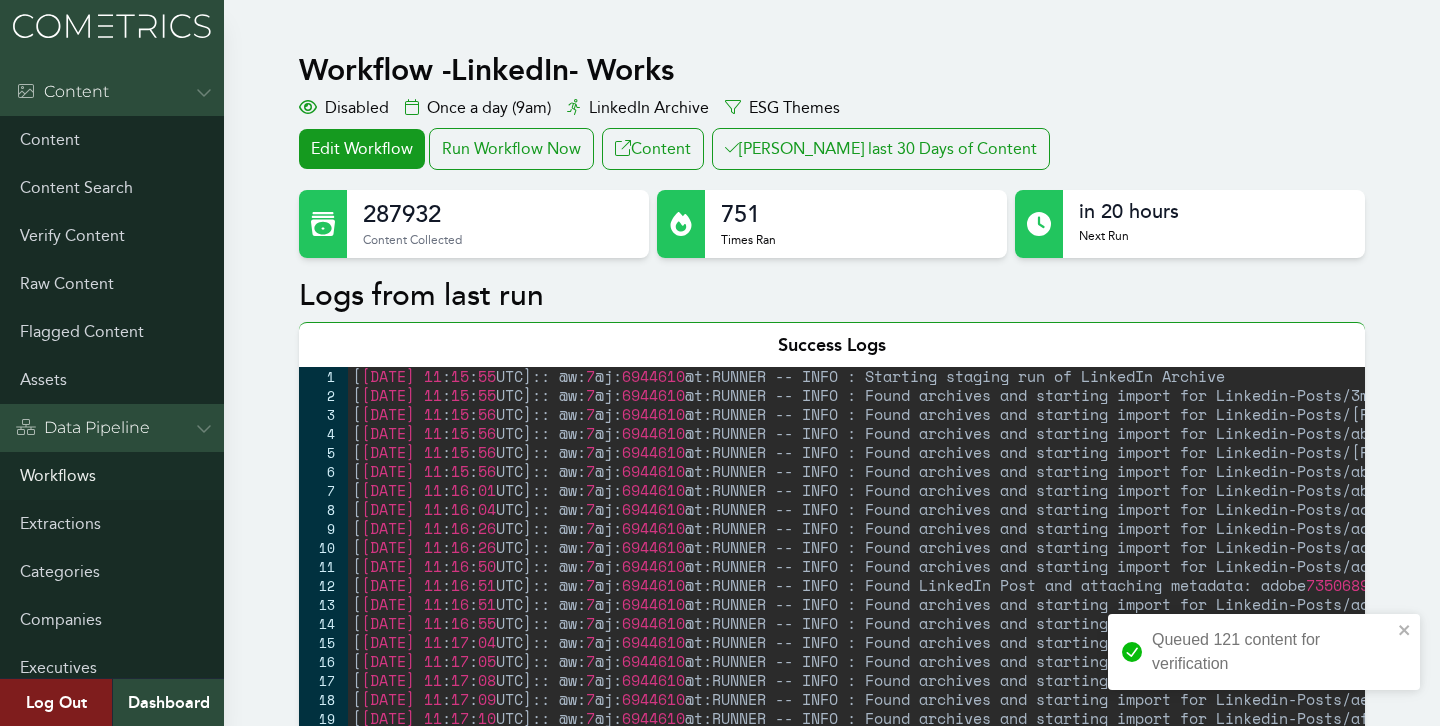 click on "Workflows" at bounding box center [112, 476] 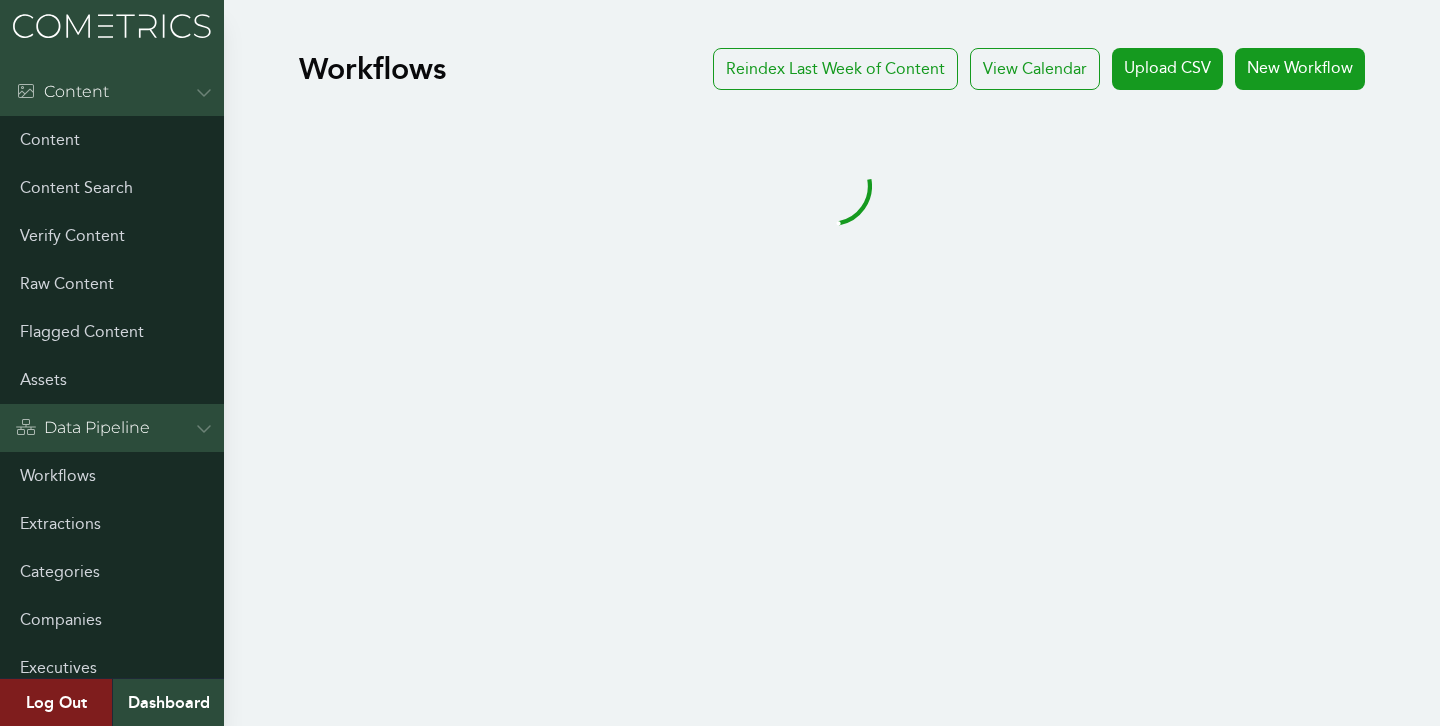 scroll, scrollTop: 0, scrollLeft: 0, axis: both 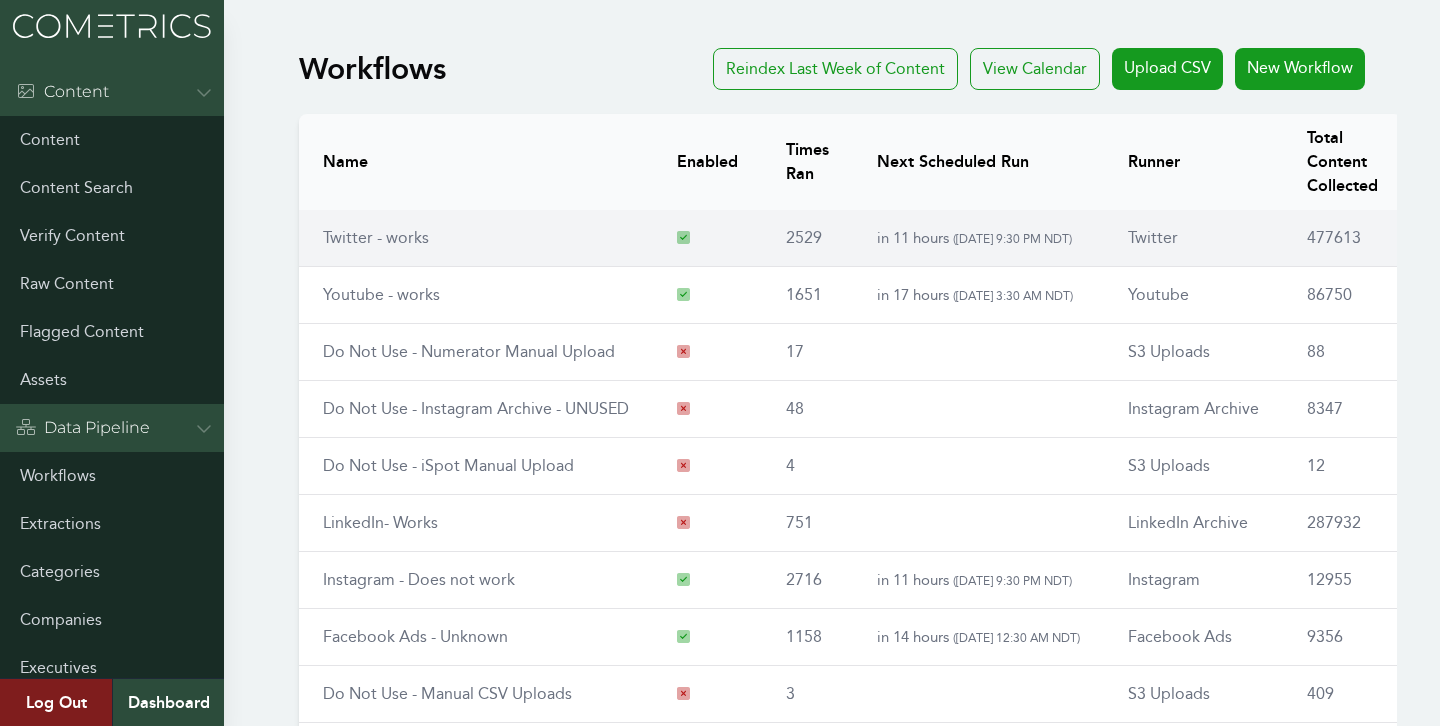 click on "Twitter - works" at bounding box center [476, 238] 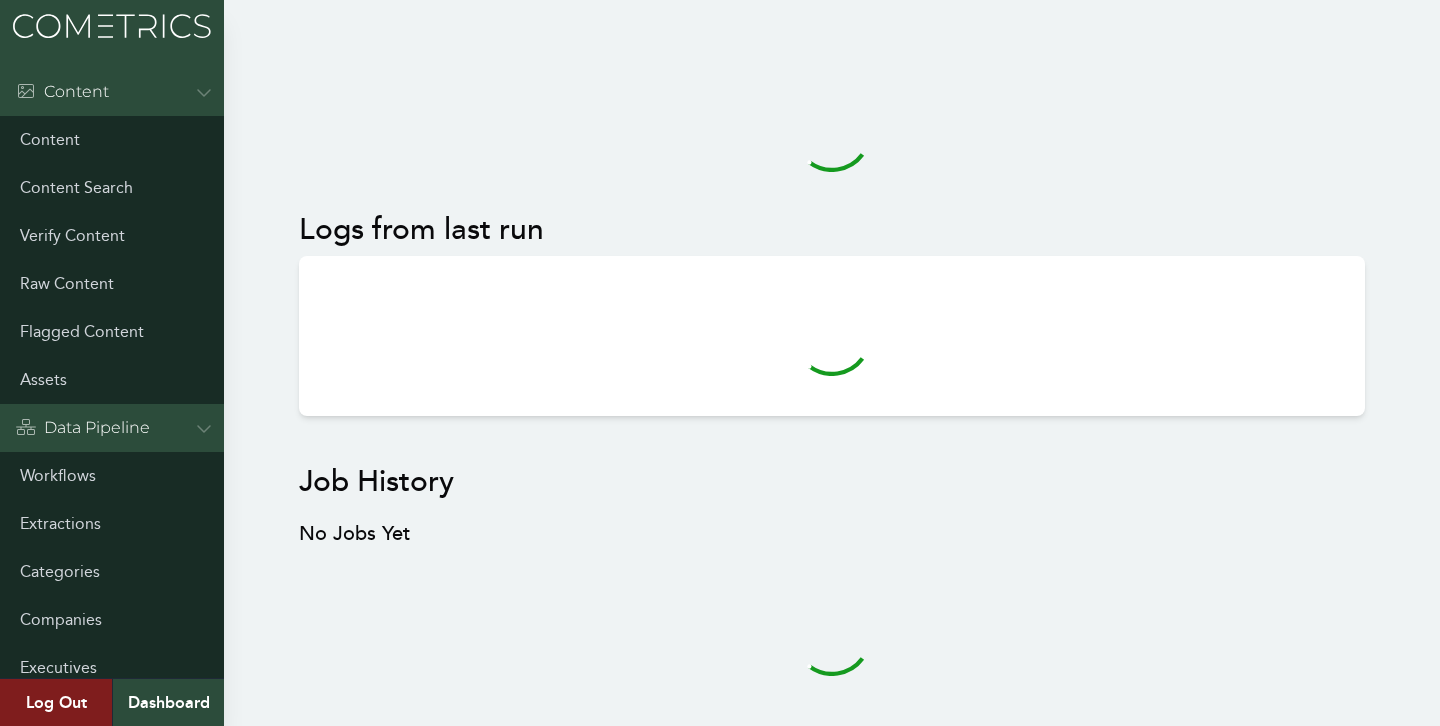 scroll, scrollTop: 0, scrollLeft: 0, axis: both 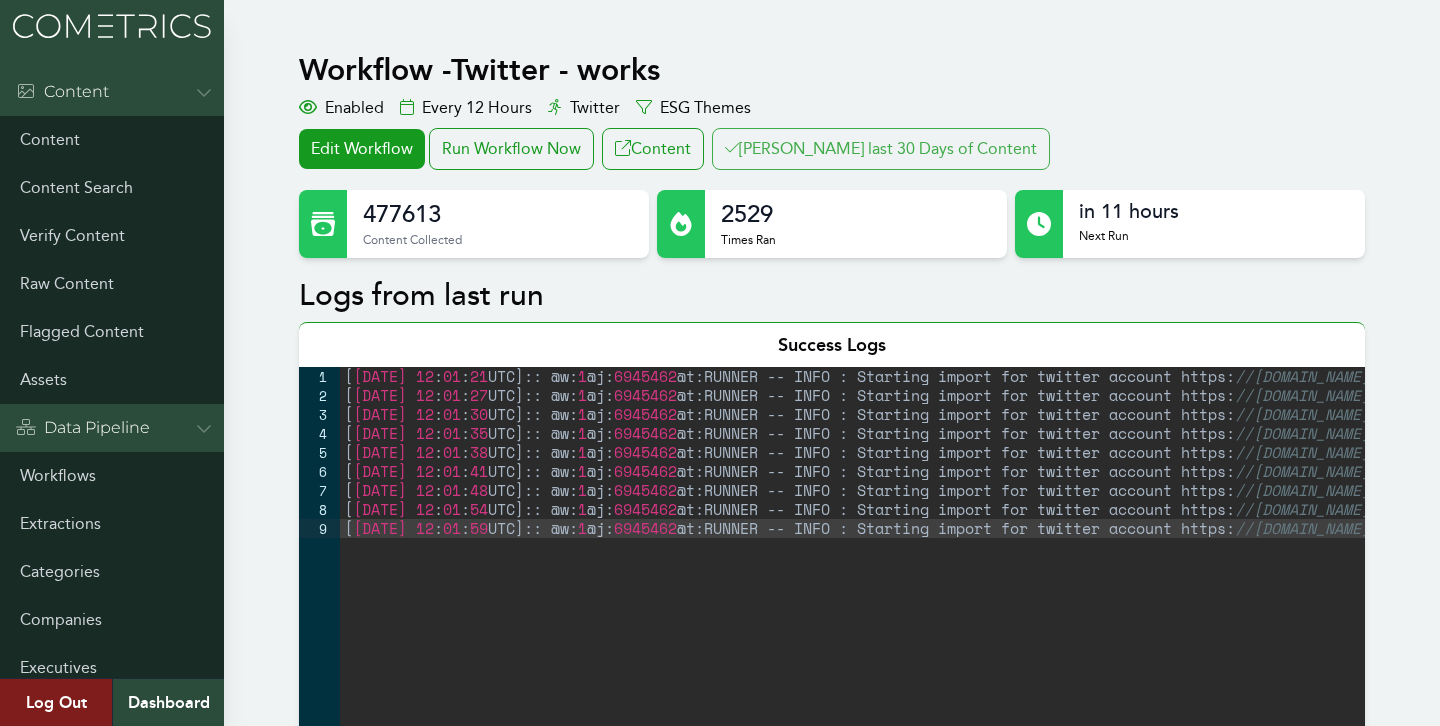 click on "Clair last 30 Days of Content" at bounding box center (881, 149) 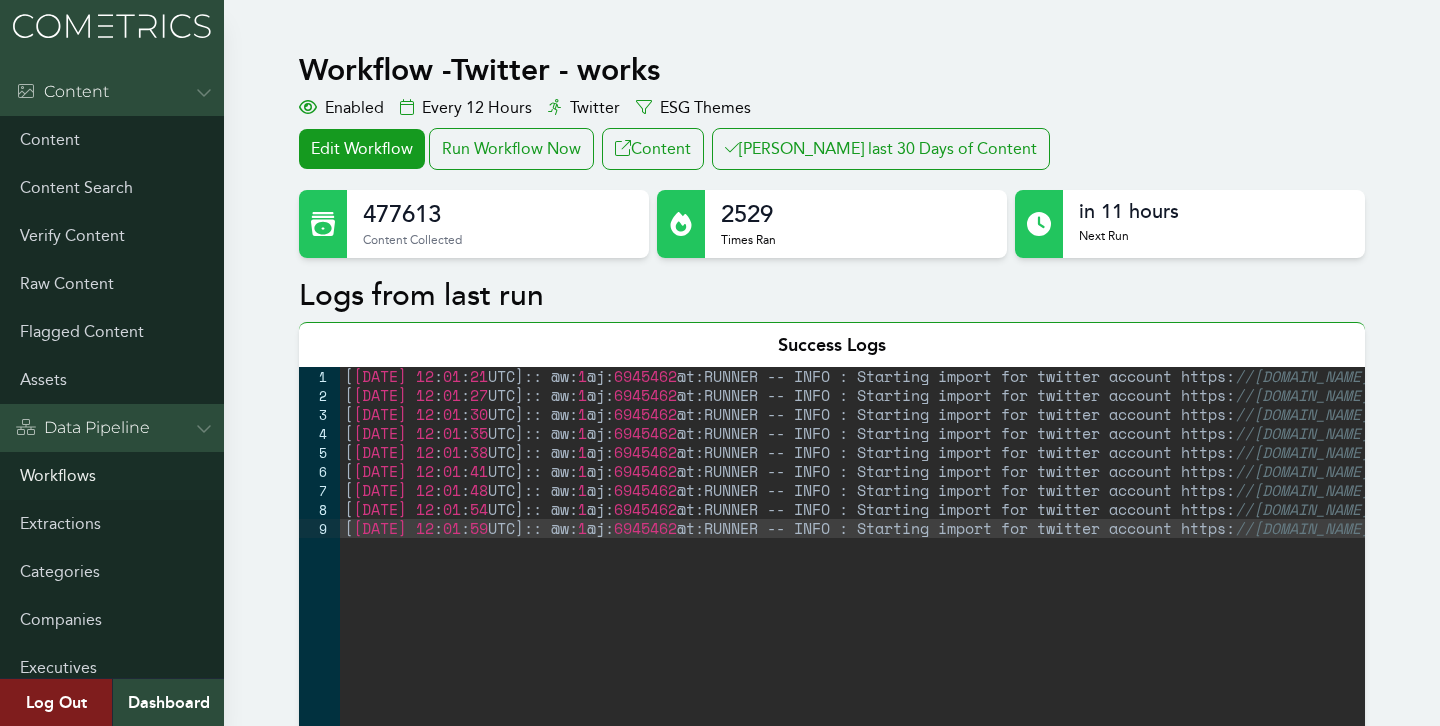 click on "Workflows" at bounding box center (112, 476) 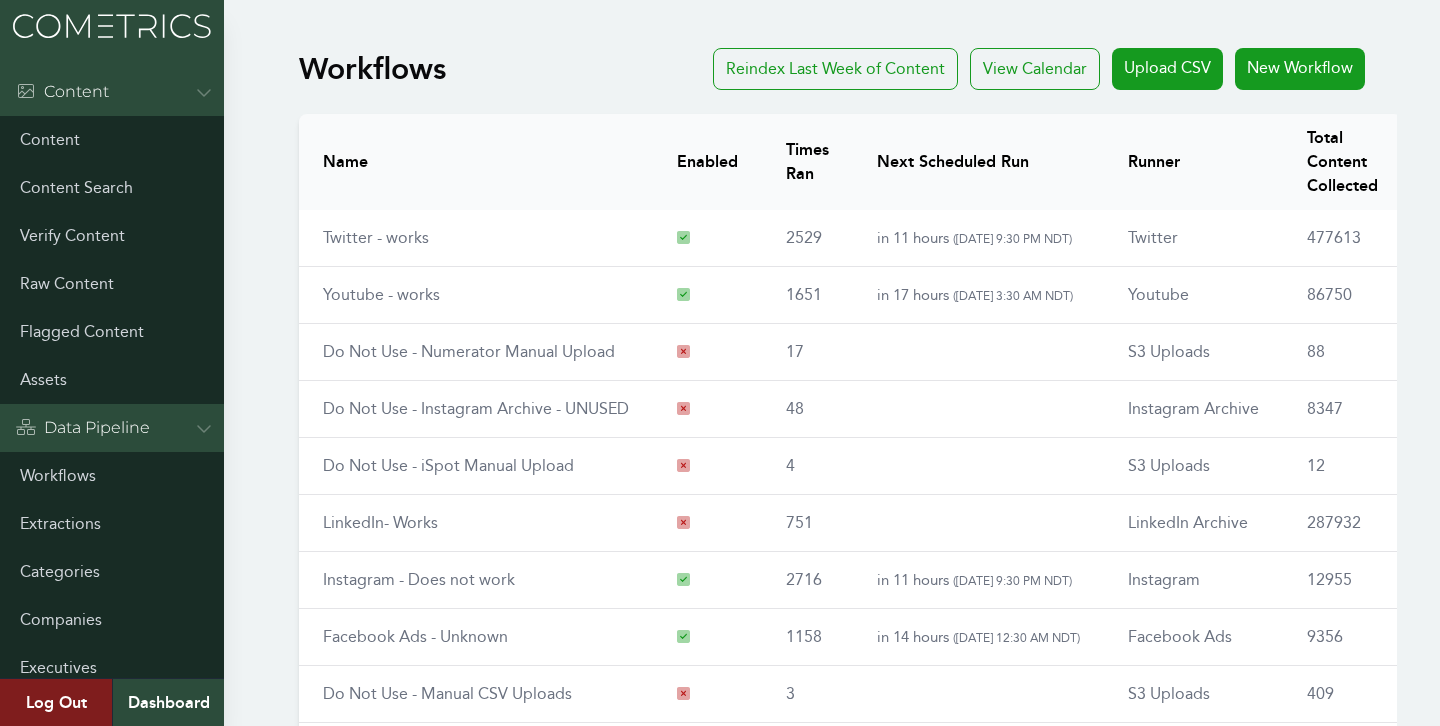 scroll, scrollTop: 338, scrollLeft: 0, axis: vertical 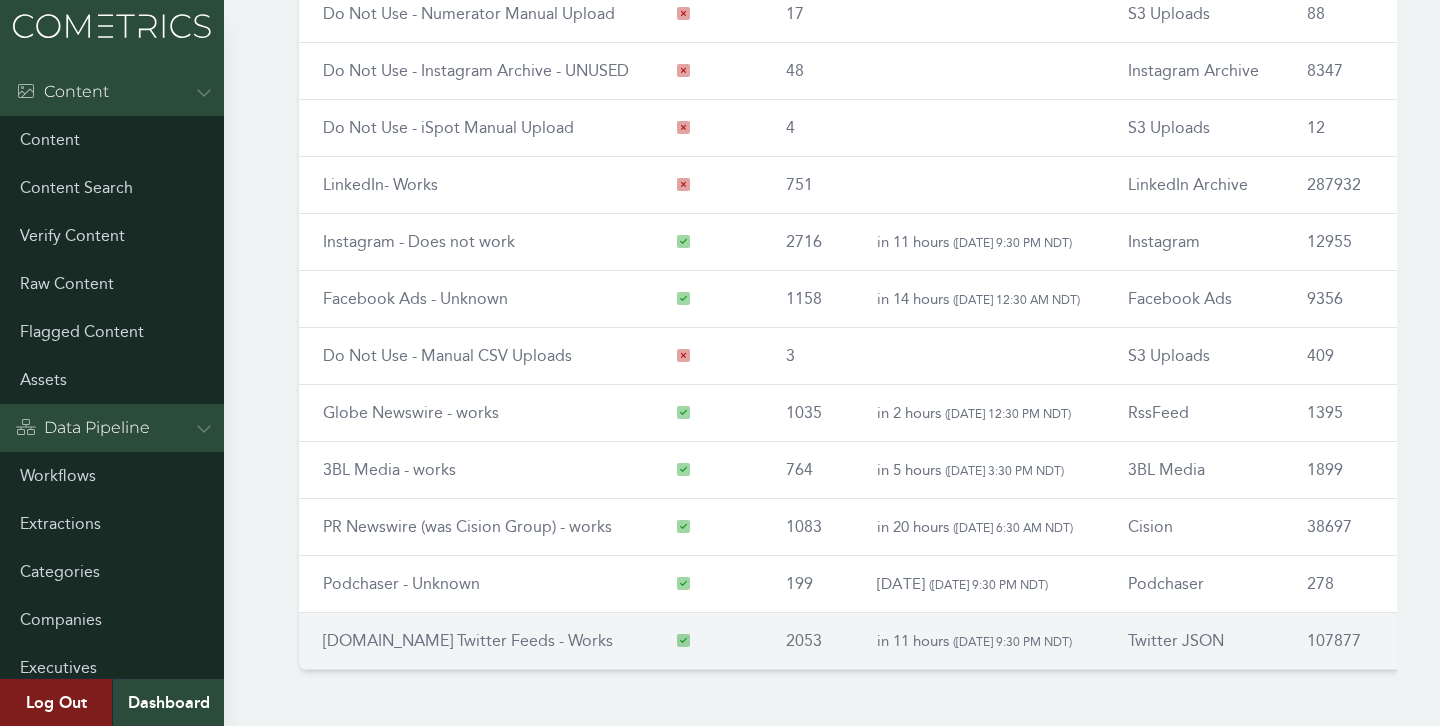 click on "[DOMAIN_NAME] Twitter Feeds - Works" at bounding box center [468, 640] 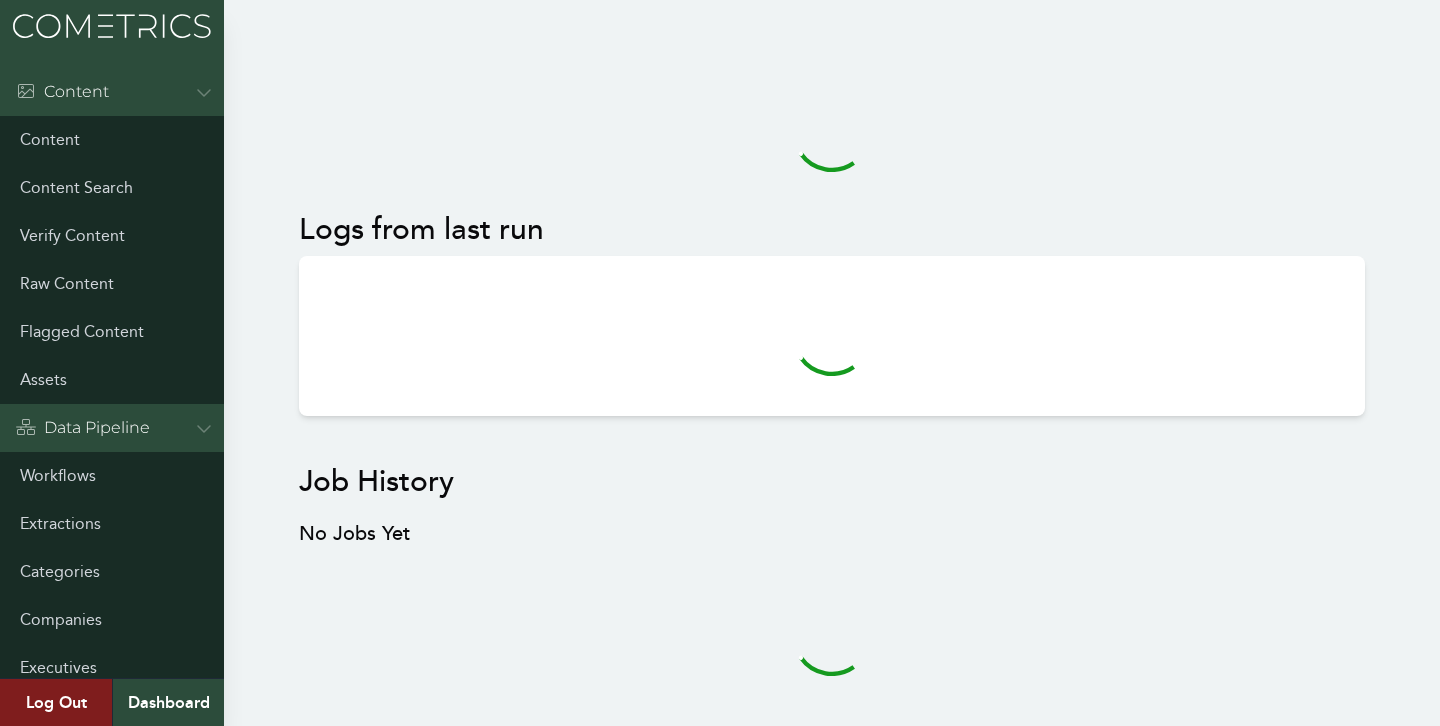 scroll, scrollTop: 0, scrollLeft: 0, axis: both 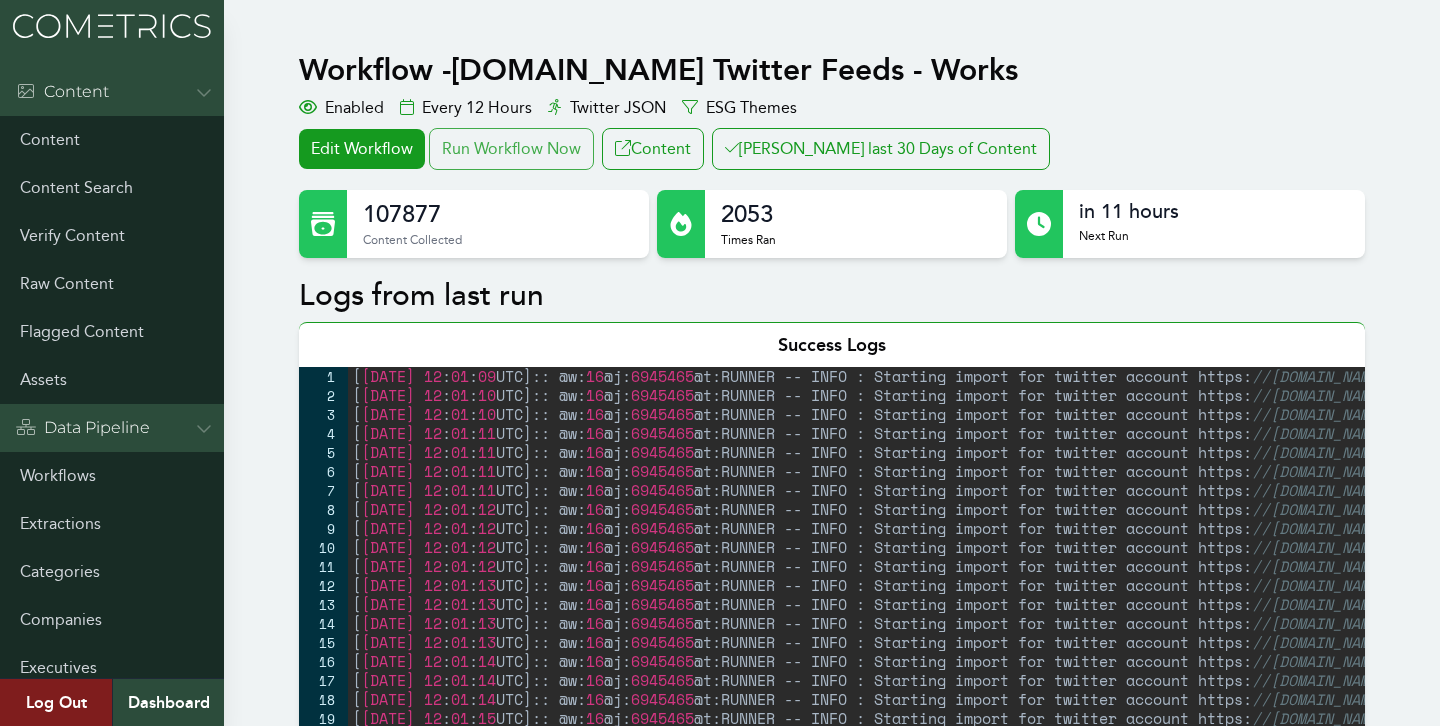 click on "Run Workflow Now" at bounding box center (511, 149) 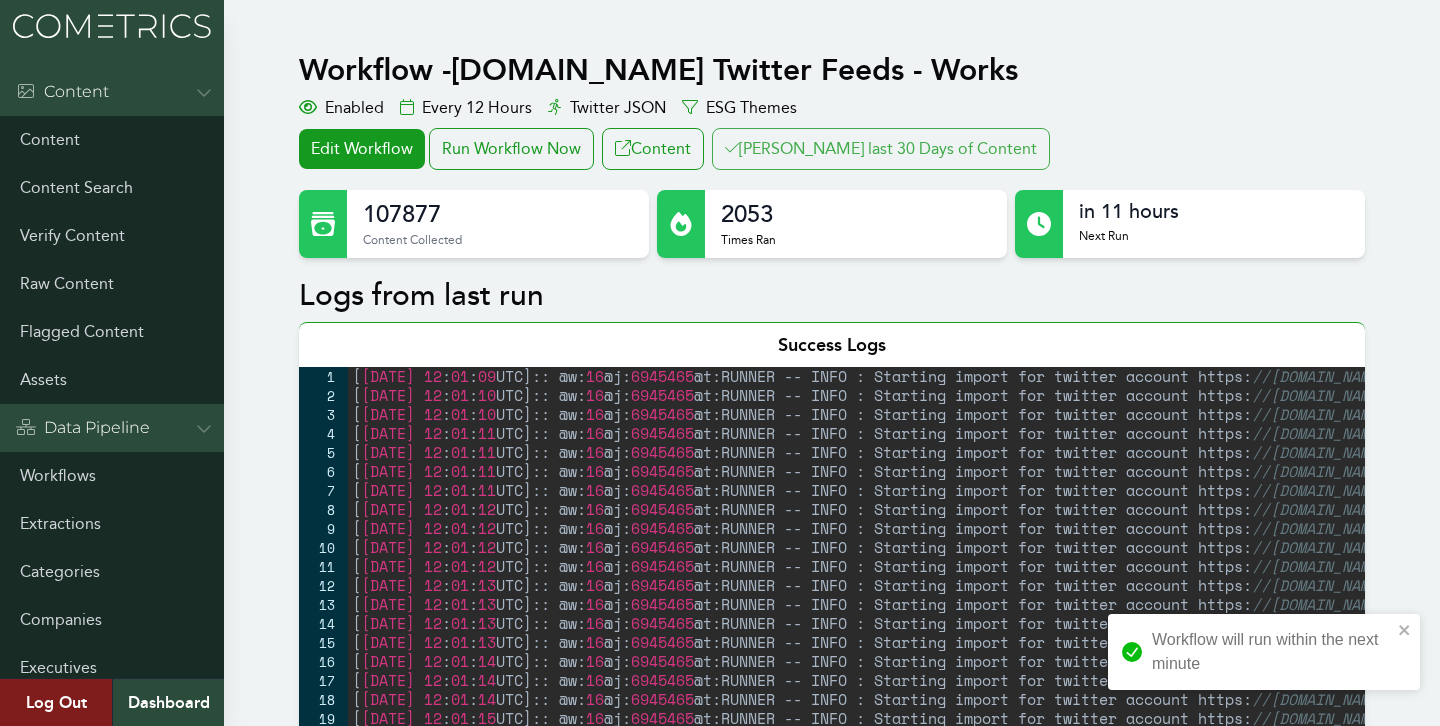 click on "[PERSON_NAME] last 30 Days of Content" at bounding box center [881, 149] 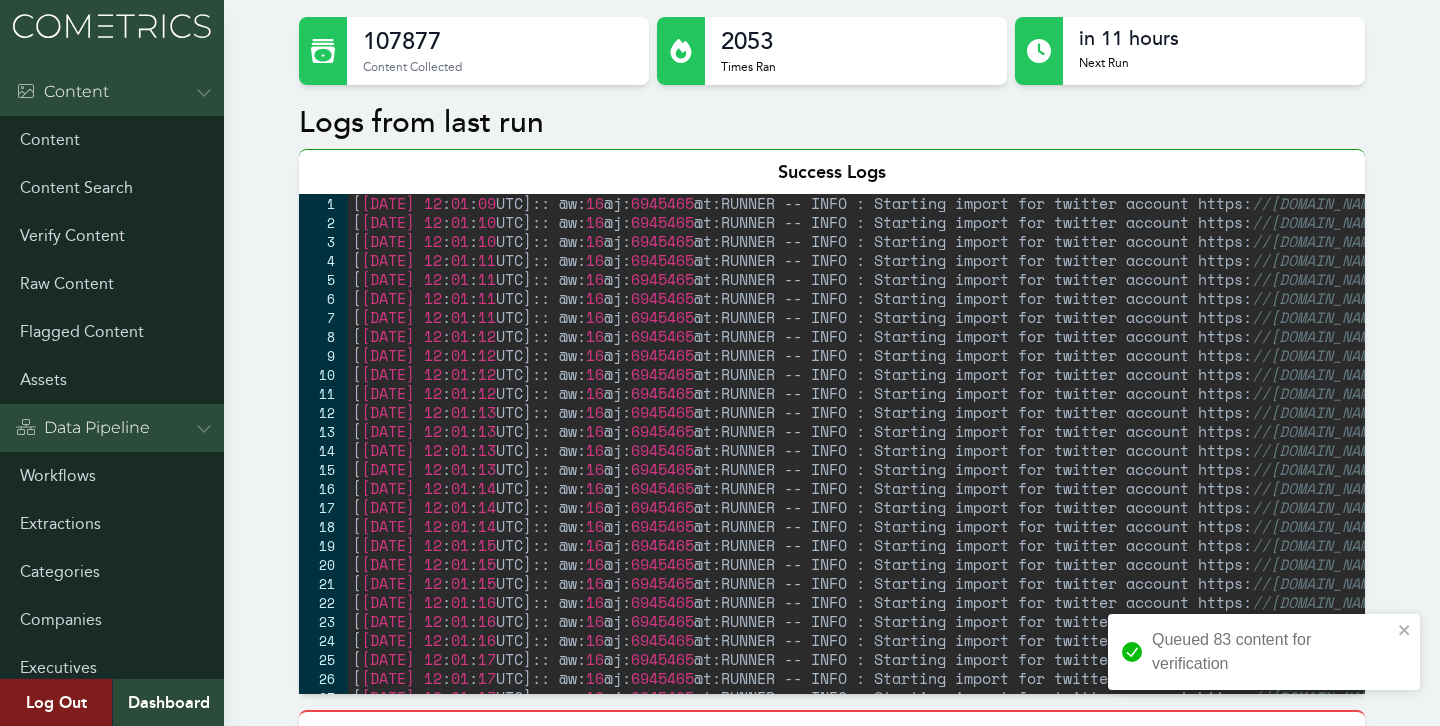 scroll, scrollTop: 0, scrollLeft: 0, axis: both 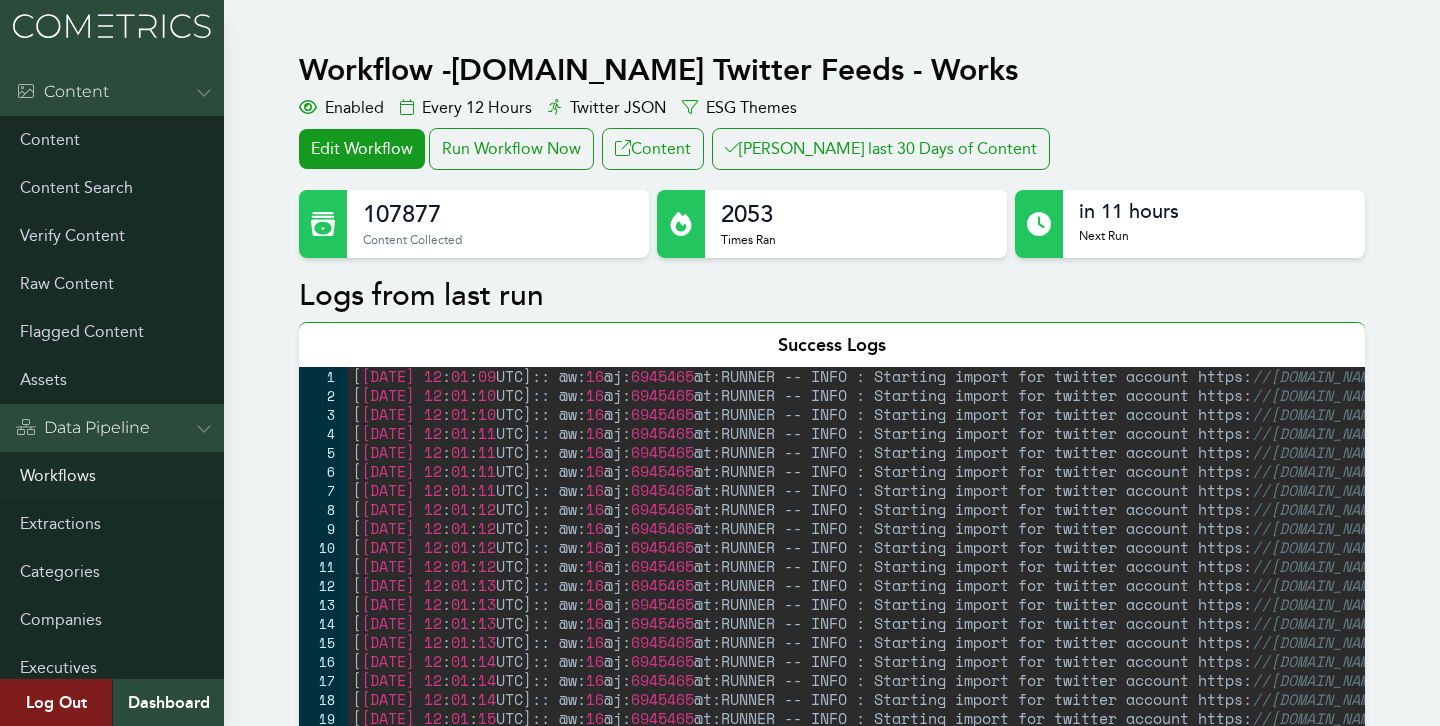 click on "Workflows" at bounding box center (112, 476) 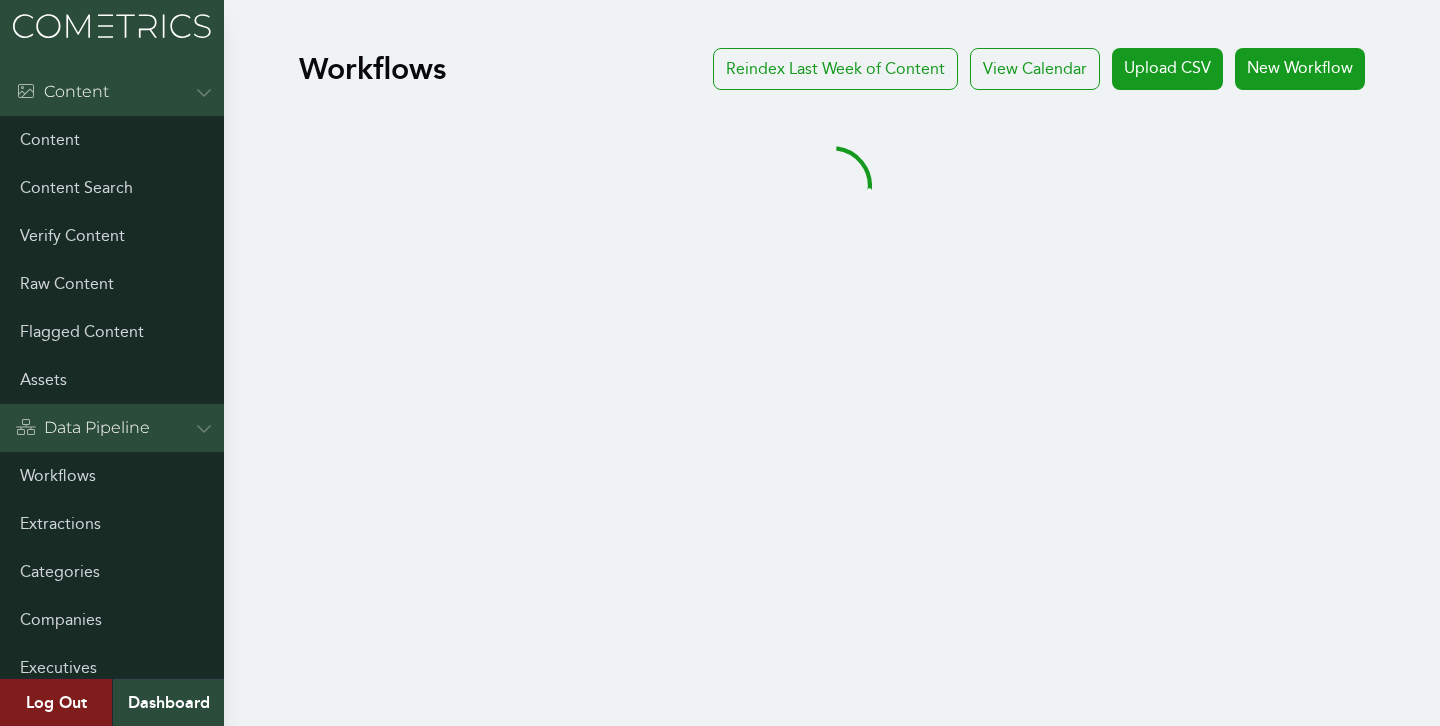 scroll, scrollTop: 0, scrollLeft: 0, axis: both 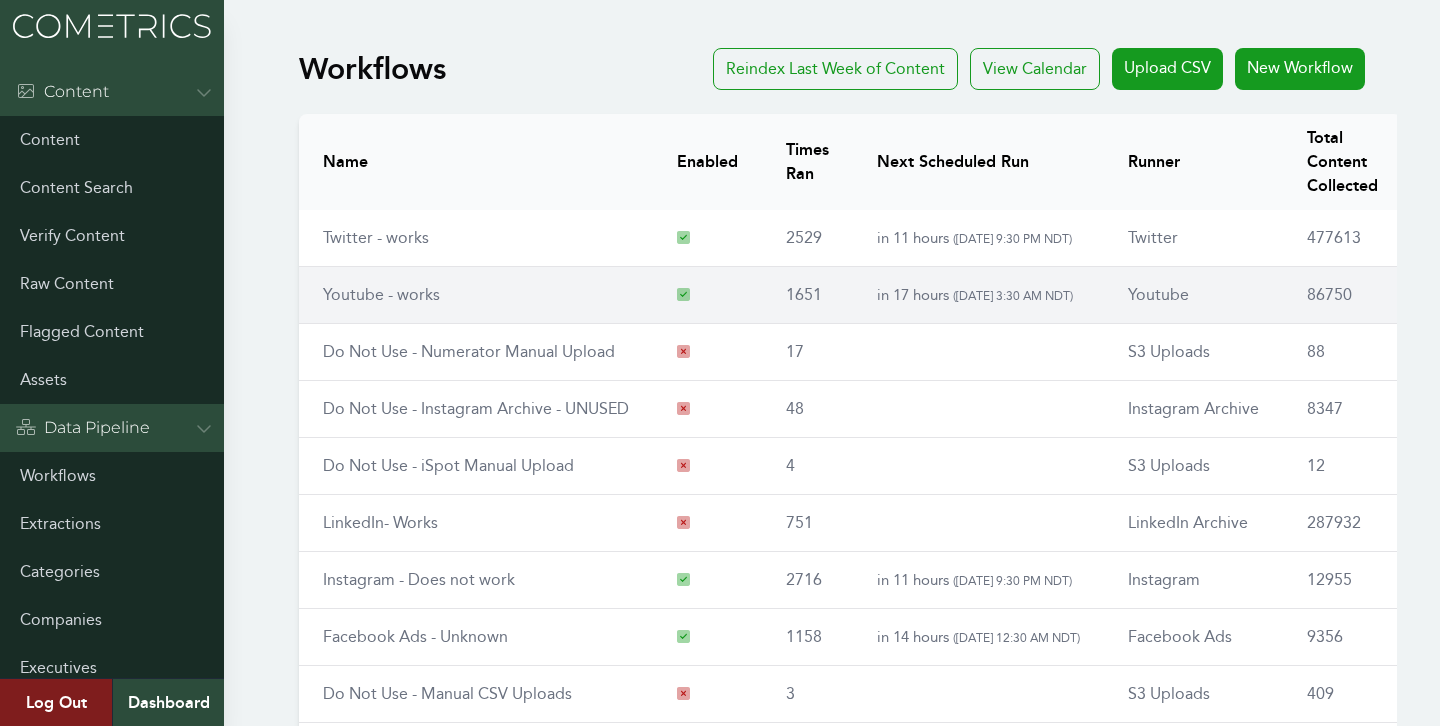 click on "Youtube - works" at bounding box center (381, 294) 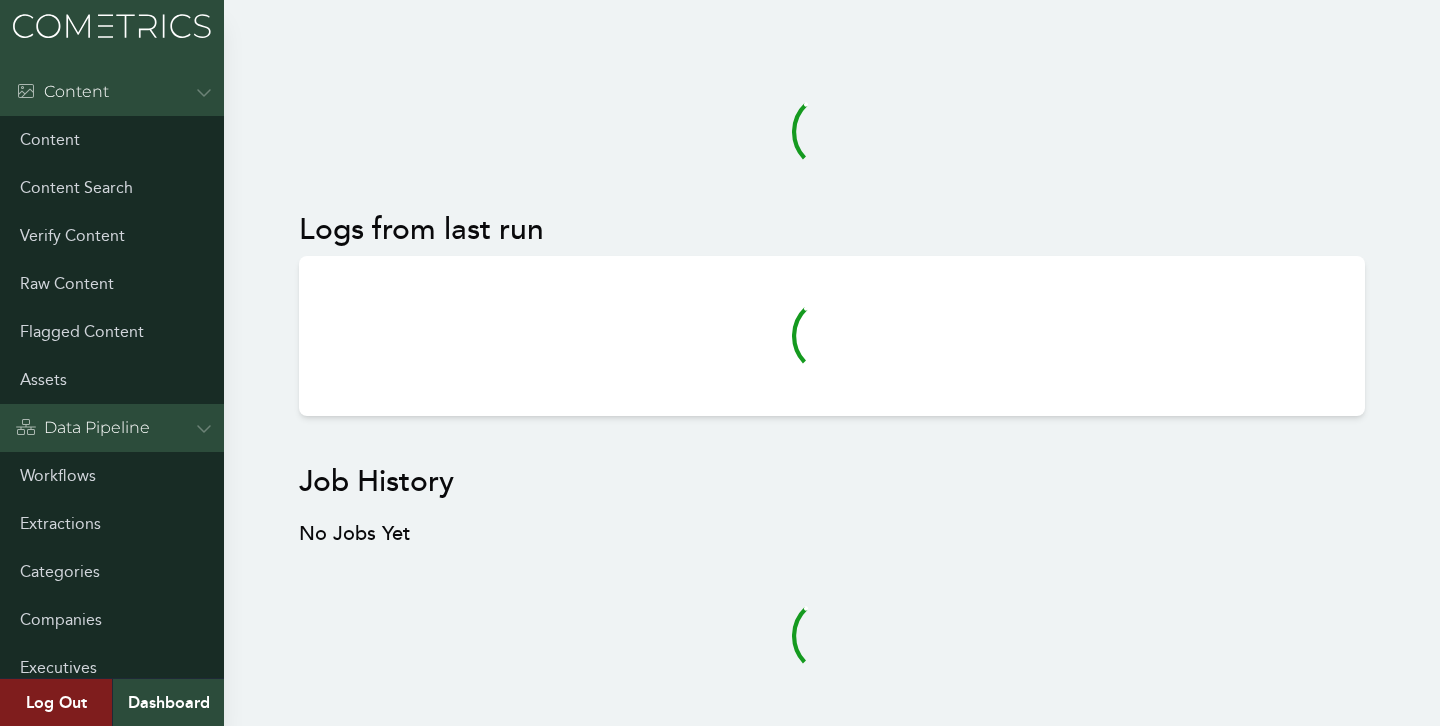 scroll, scrollTop: 0, scrollLeft: 0, axis: both 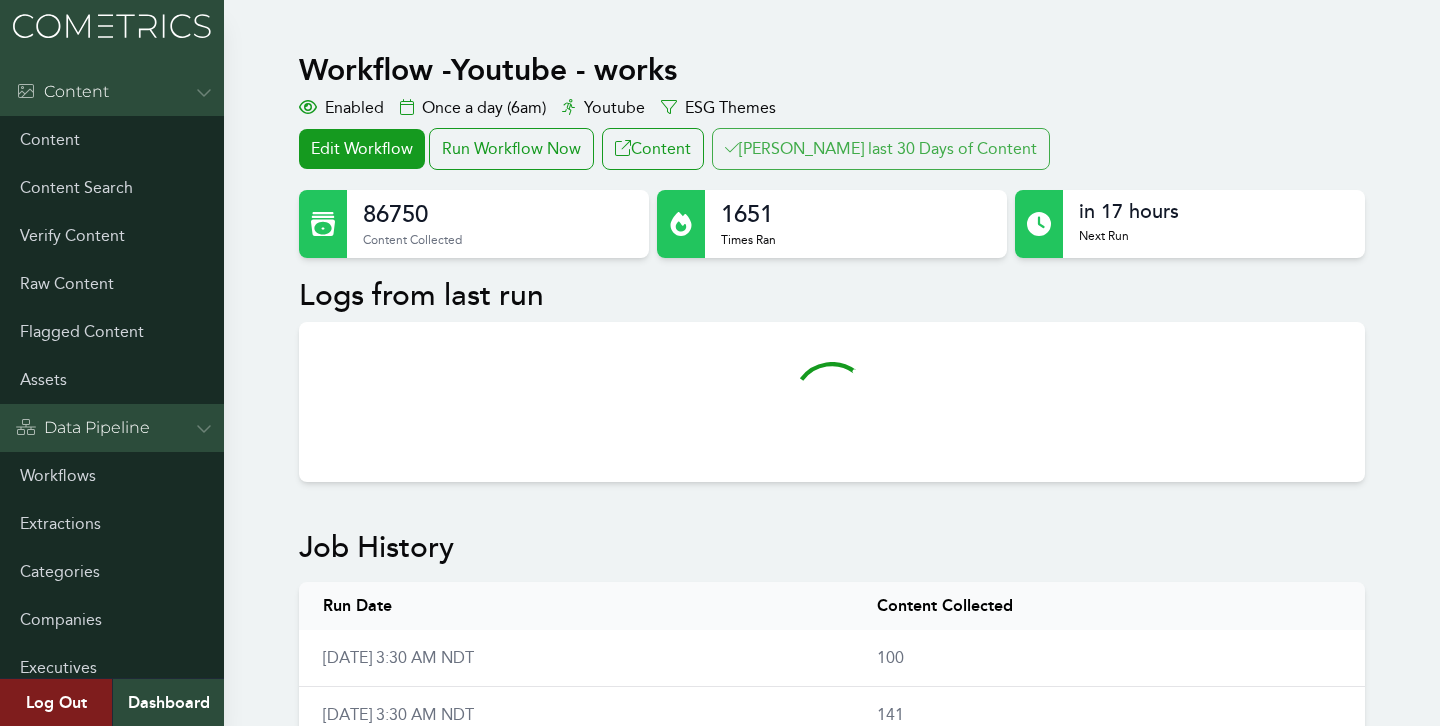 click on "[PERSON_NAME] last 30 Days of Content" at bounding box center [881, 149] 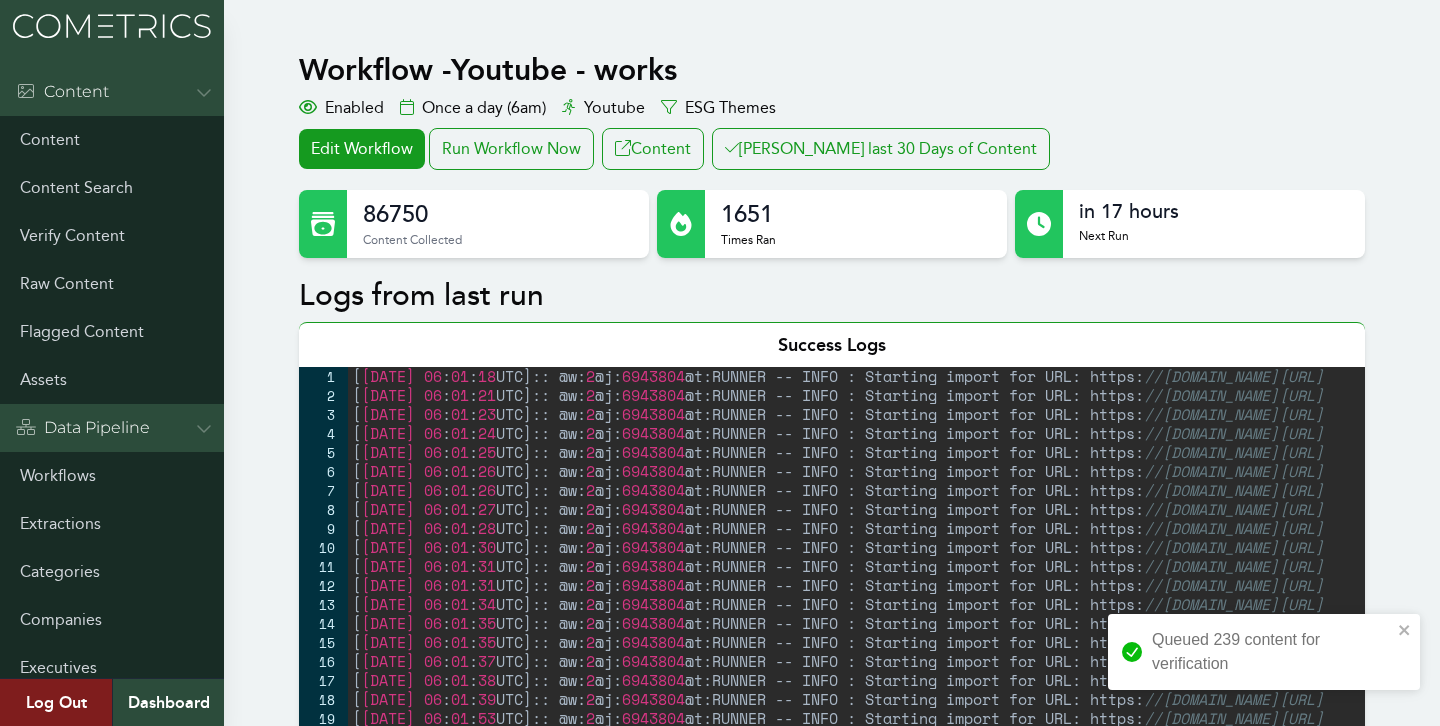 click on "Workflow -  Youtube - works Enabled Once a day (6am) Youtube ESG Themes Edit Workflow Run Workflow Now  Content  Clair last 30 Days of Content 86750 Content Collected 1651 Times Ran in 17 hours Next Run Logs from last run Success Logs 1 2 3 4 5 6 7 8 9 10 11 12 13 14 15 16 17 18 19 20 21 22 23 24 25 26 27 28 [ 2025-07-16   06 : 01 : 18  UTC ] :: @w: 2  @j: 6943804  @t:RUNNER -- INFO : Starting import for URL: https: //www.youtube.com/mbusa [ 2025-07-16   06 : 01 : 21  UTC ] :: @w: 2  @j: 6943804  @t:RUNNER -- INFO : Starting import for URL: https: //www.youtube.com/roche [ 2025-07-16   06 : 01 : 23  UTC ] :: @w: 2  @j: 6943804  @t:RUNNER -- INFO : Starting import for URL: https: //www.youtube.com/user/astrazeneca [ 2025-07-16   06 : 01 : 24  UTC ] :: @w: 2  @j: 6943804  @t:RUNNER -- INFO : Starting import for URL: https: //www.youtube.com/user/novonordisk [ 2025-07-16   06 : 01 : 25  UTC ] :: @w: 2  @j: 6943804 [ 2025-07-16   06 : 01 : 26  UTC ] :: @w: 2" at bounding box center (720, 1410) 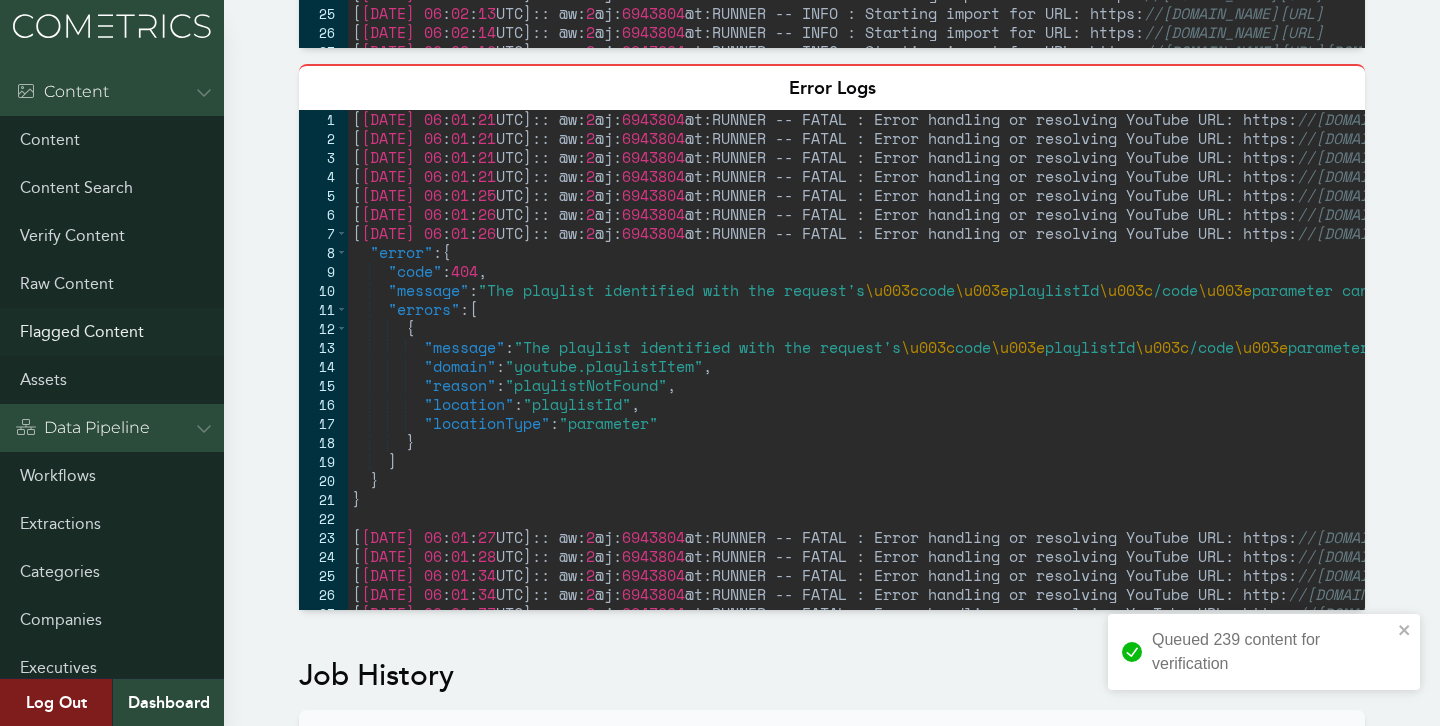scroll, scrollTop: 0, scrollLeft: 0, axis: both 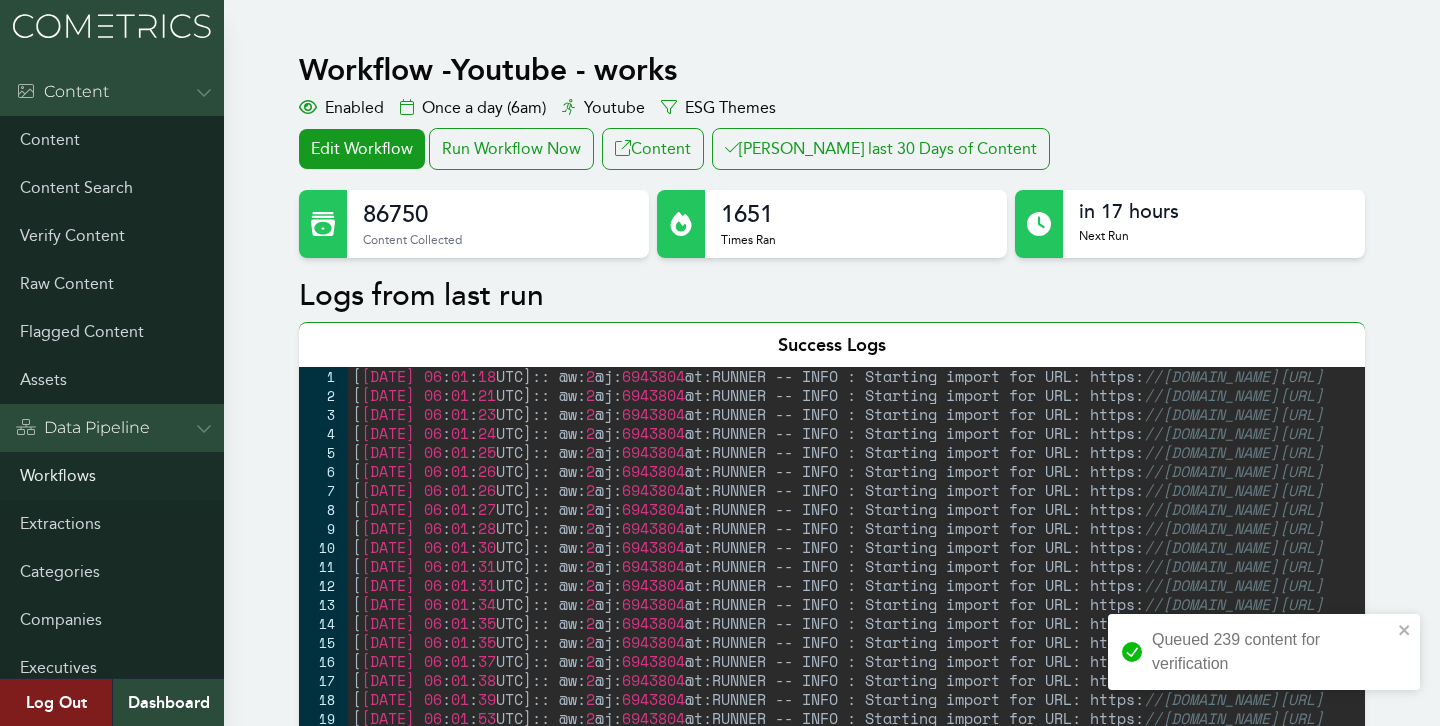 click on "Workflows" at bounding box center (112, 476) 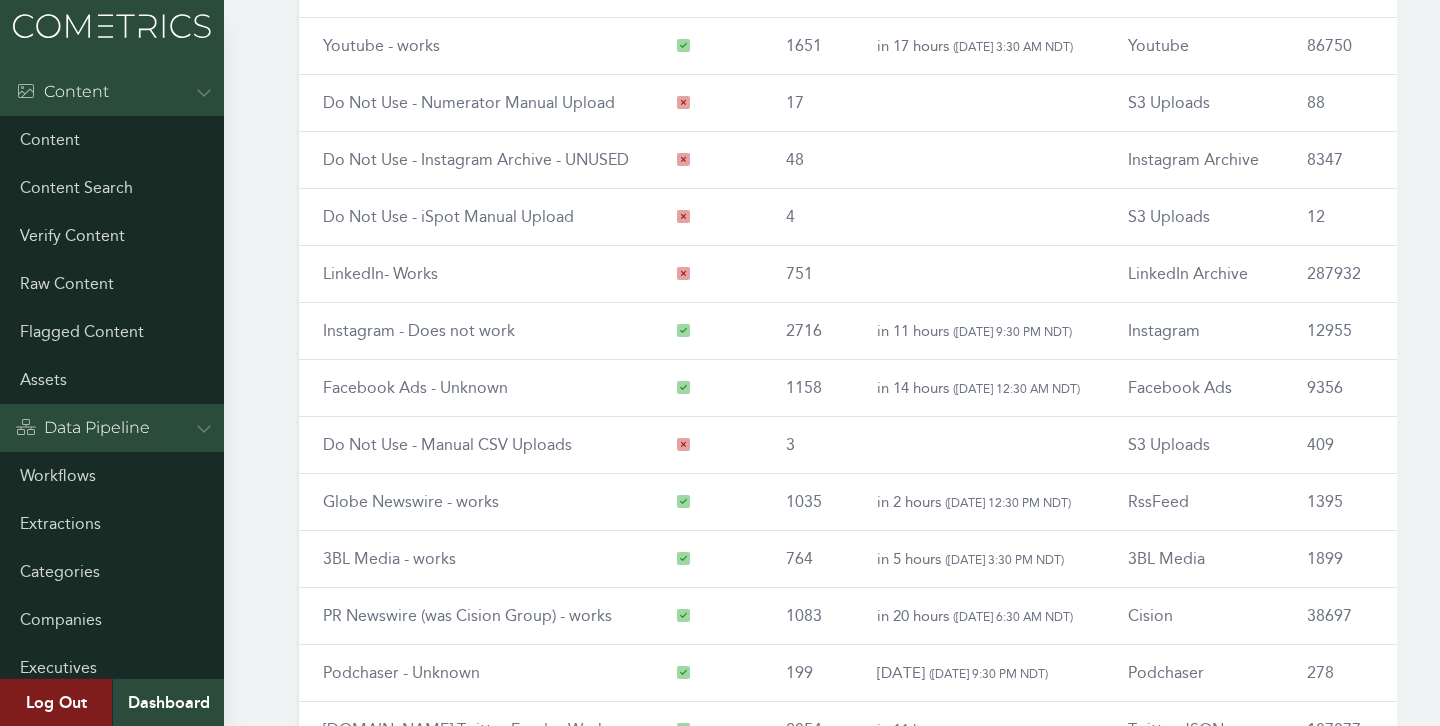 scroll, scrollTop: 338, scrollLeft: 0, axis: vertical 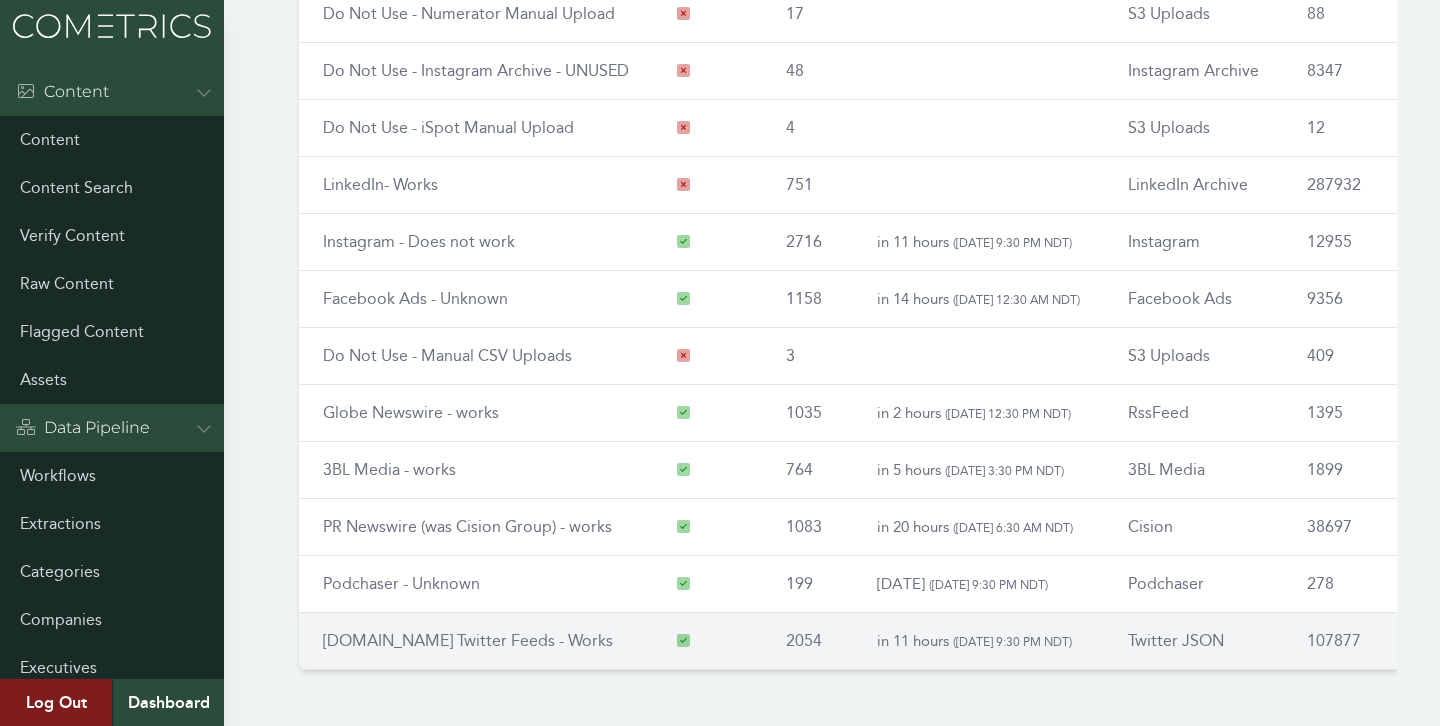 click on "RSS.app Twitter Feeds - Works" at bounding box center (468, 640) 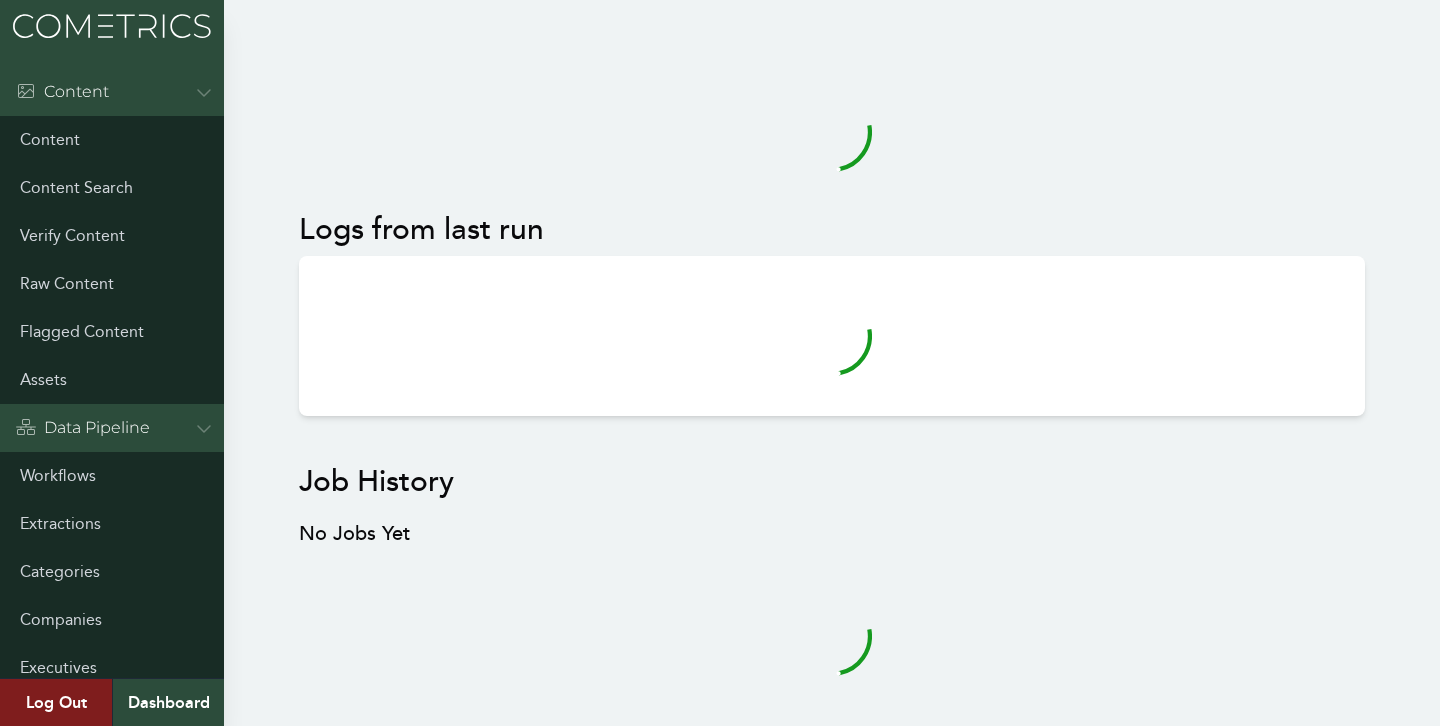 scroll, scrollTop: 0, scrollLeft: 0, axis: both 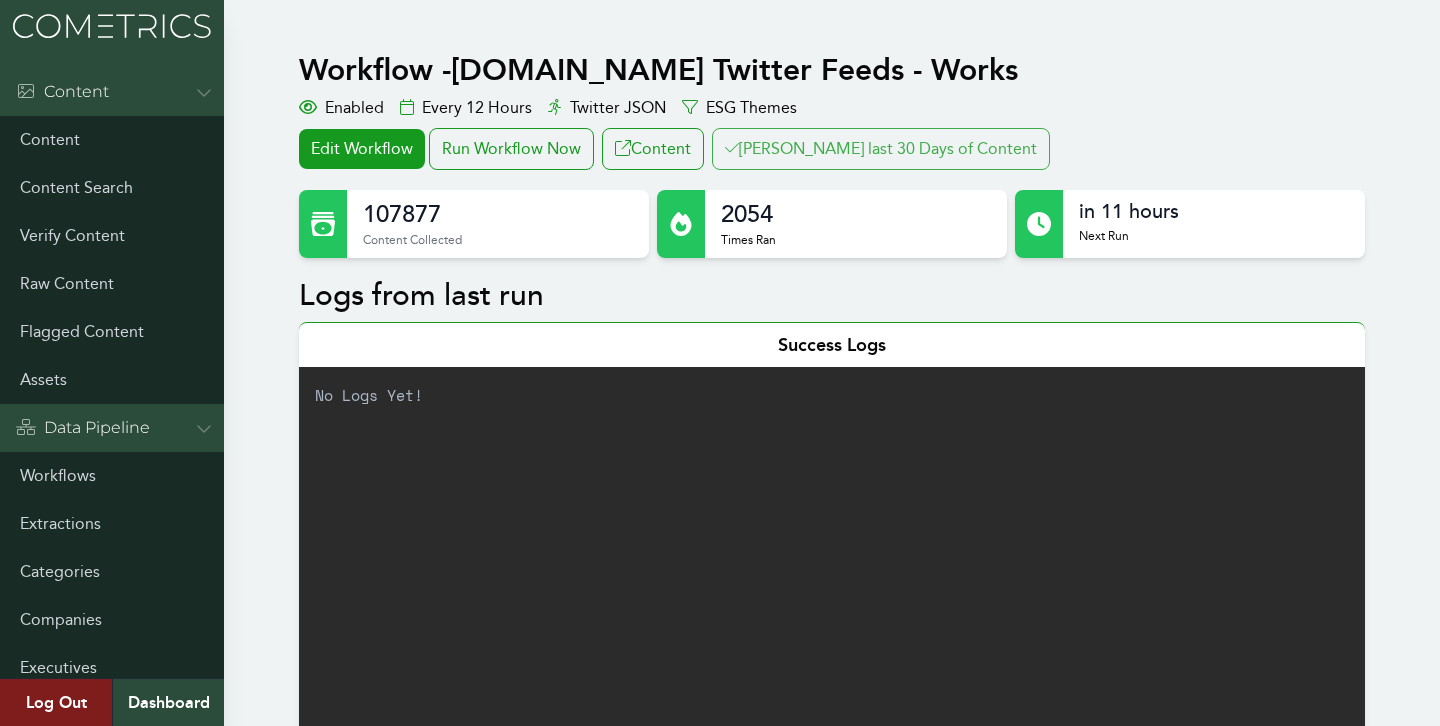 click on "[PERSON_NAME] last 30 Days of Content" at bounding box center [881, 149] 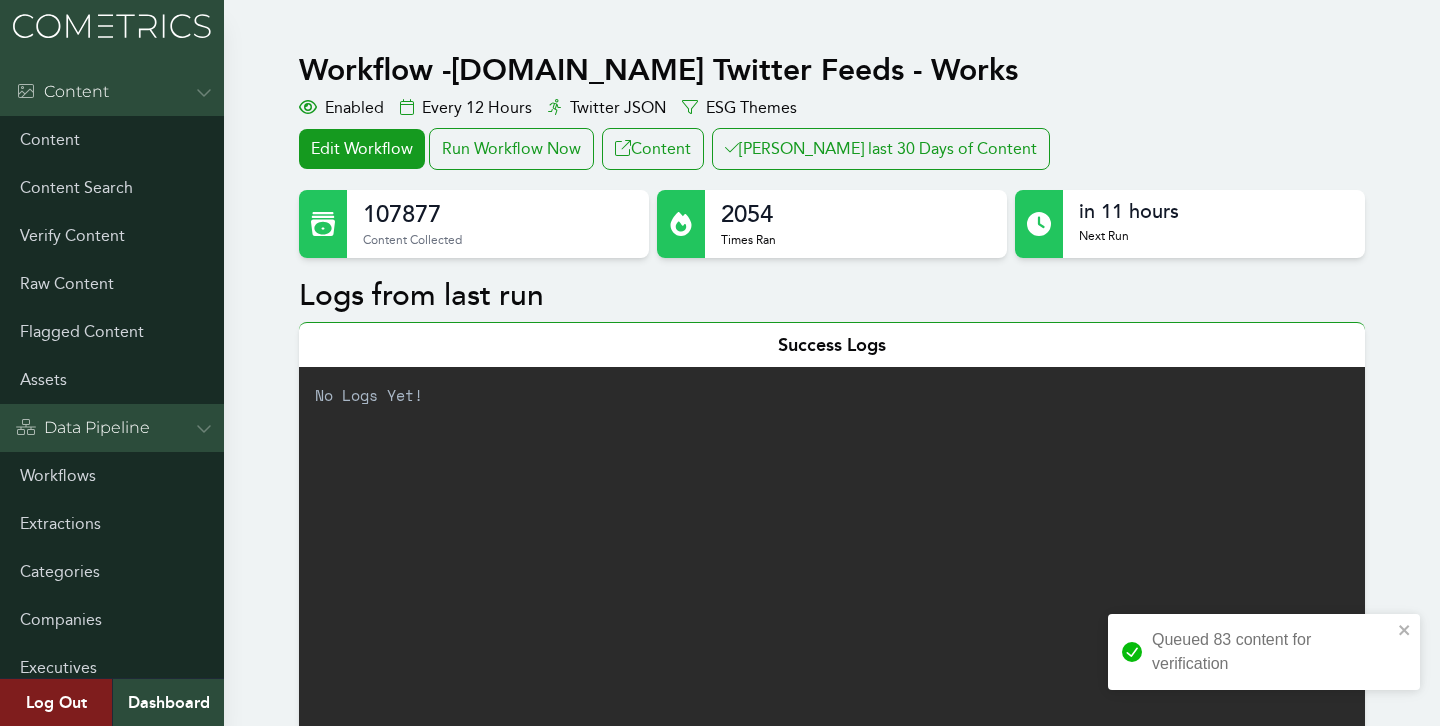 click on "Workflow -  [DOMAIN_NAME] Twitter Feeds - Works Enabled Every 12 Hours Twitter JSON ESG Themes Edit Workflow Run Workflow Now  Content  Clair last 30 Days of Content 107877 Content Collected 2054 Times Ran in 11 hours Next Run Logs from last run Success Logs No Logs Yet! Error Logs No logs yet, this is very good. Job History Run Date Content Collected [DATE] 10:53 AM NDT 0 [DATE] 9:30 AM NDT 11 [DATE] 9:30 AM NDT 4 [DATE] 9:30 PM NDT 0 [DATE] 9:30 PM NDT 68 [DATE] 9:30 AM NDT 3 [DATE] 9:30 AM NDT 0 [DATE] 7:36 AM NDT 13 [DATE] 9:30 PM NDT 32 [DATE] 9:30 PM NDT 24 [DATE] 9:30 AM NDT 3 [DATE] 9:30 AM NDT 1 [DATE] 9:30 PM NDT 13 [DATE] 9:30 PM NDT 6 [DATE] 9:30 AM NDT 5 [DATE] 9:30 AM NDT 0 [DATE] 9:30 PM NDT 19 [DATE] 9:30 PM NDT 0 [DATE] 9:30 AM NDT 0 [DATE] 9:30 AM NDT 54" at bounding box center (720, 1410) 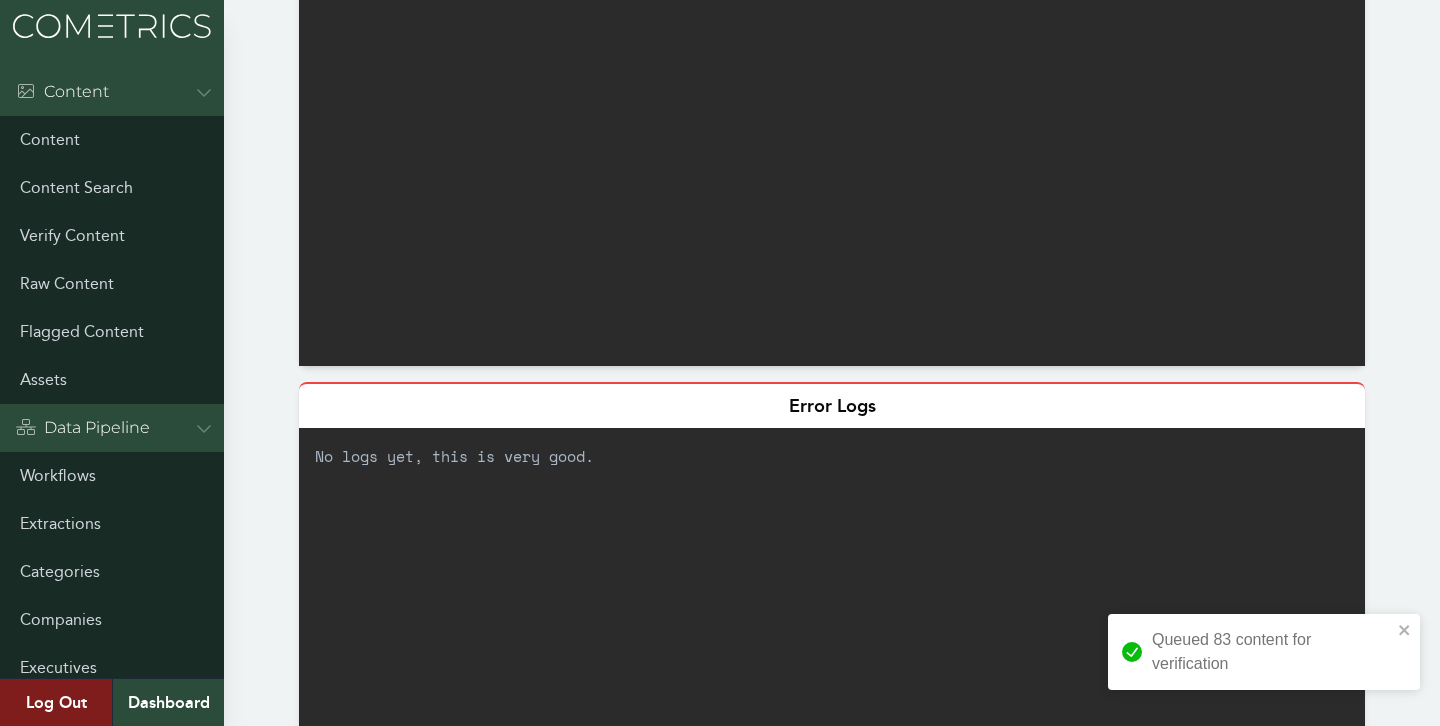 scroll, scrollTop: 1099, scrollLeft: 0, axis: vertical 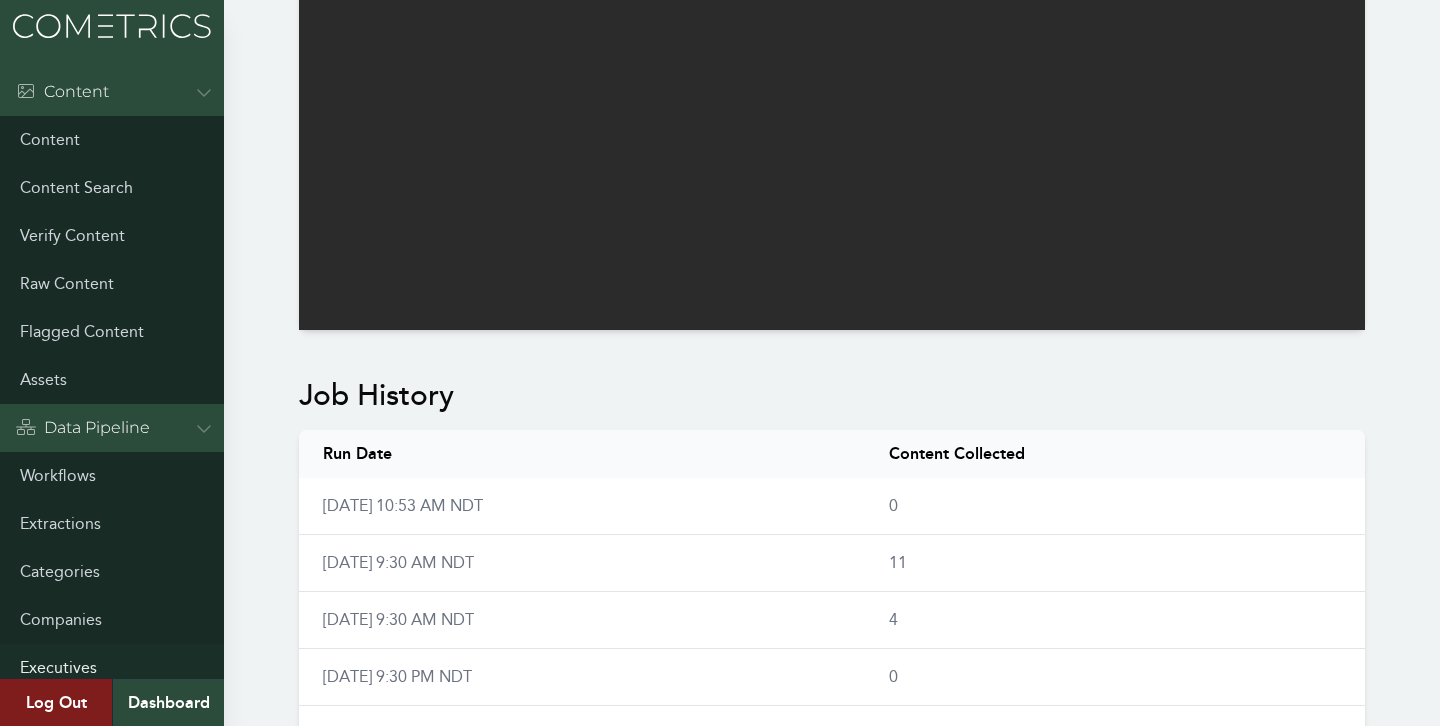 click on "Executives" at bounding box center (112, 668) 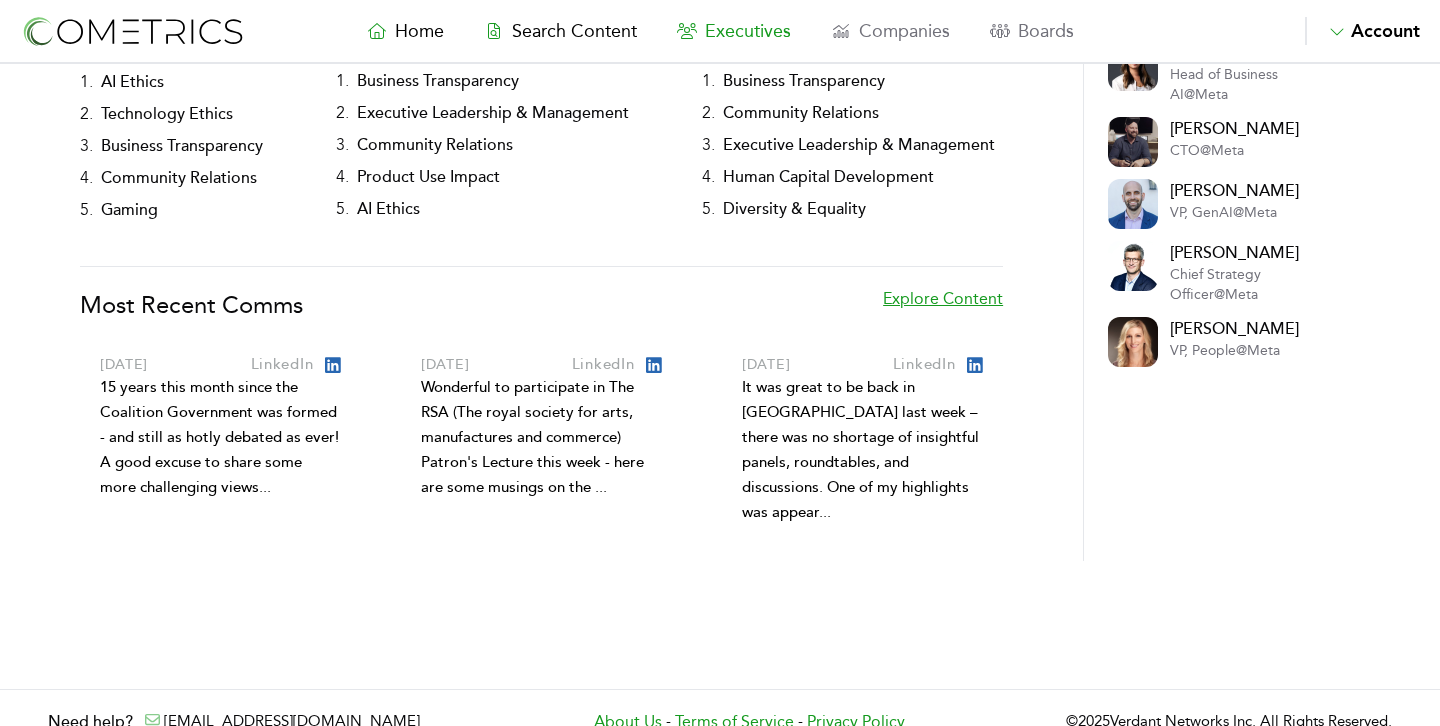 scroll, scrollTop: 450, scrollLeft: 0, axis: vertical 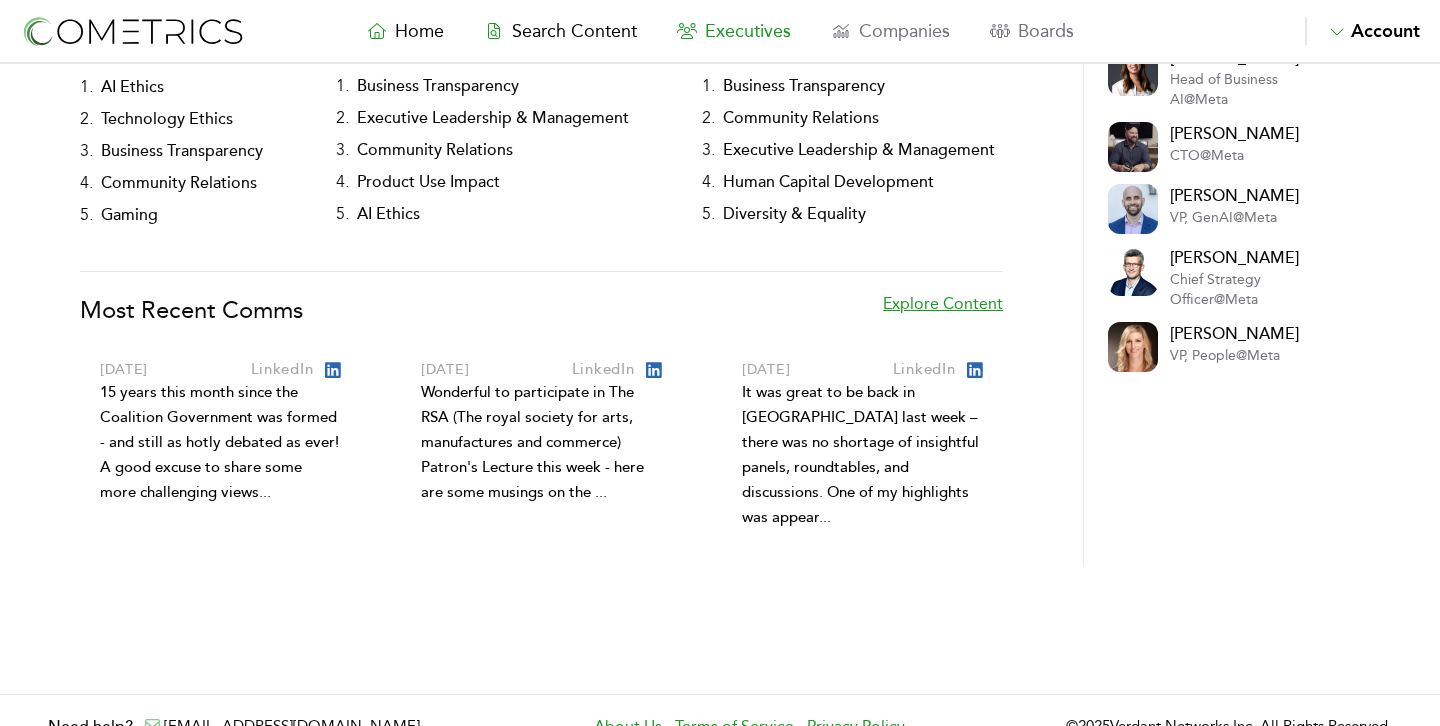 click on "Explore Content" at bounding box center (943, 320) 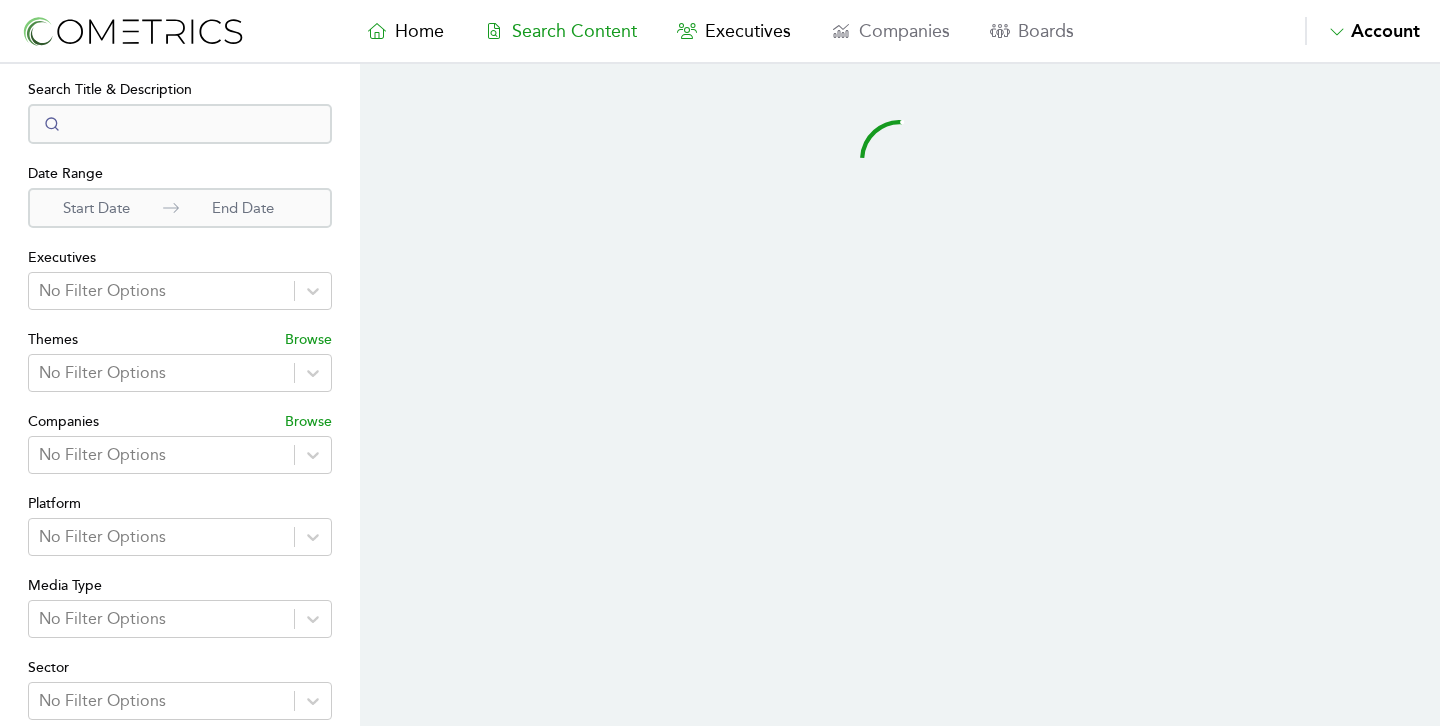 select on "50" 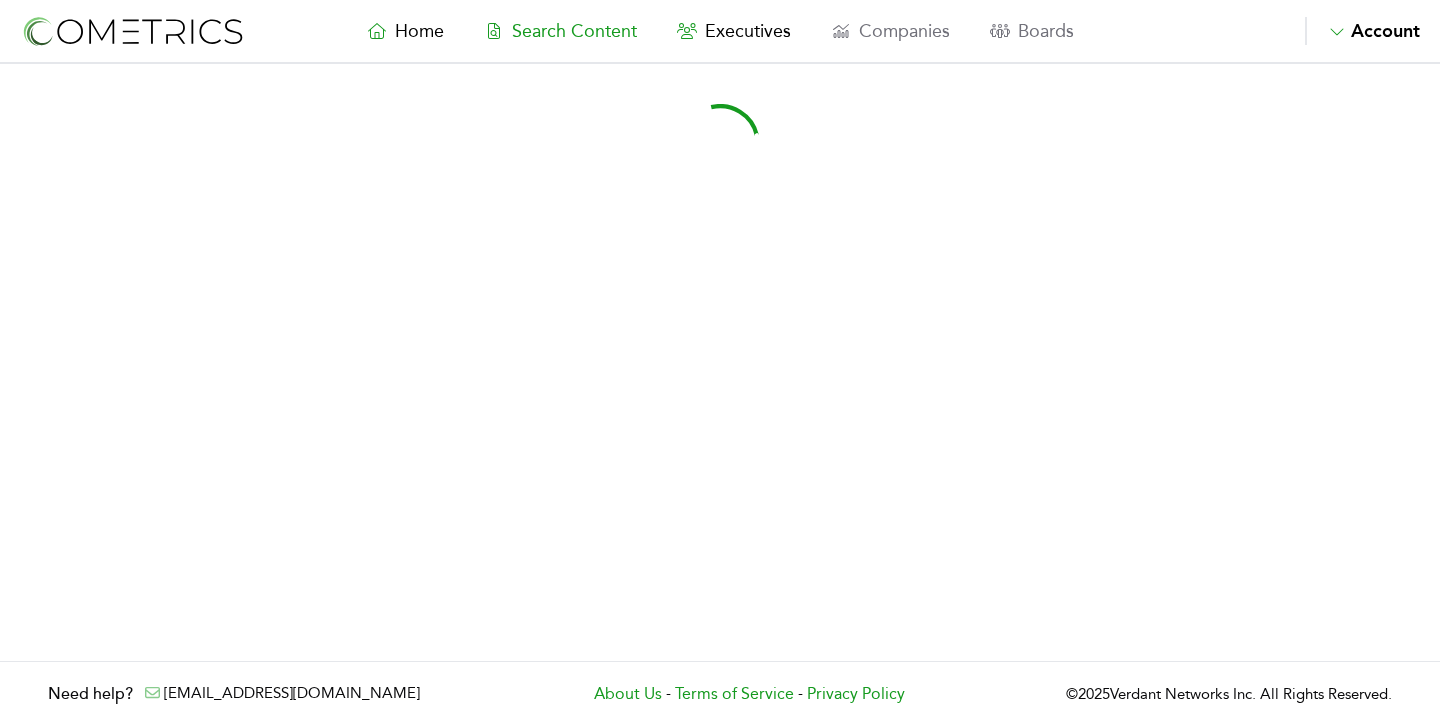scroll, scrollTop: 0, scrollLeft: 0, axis: both 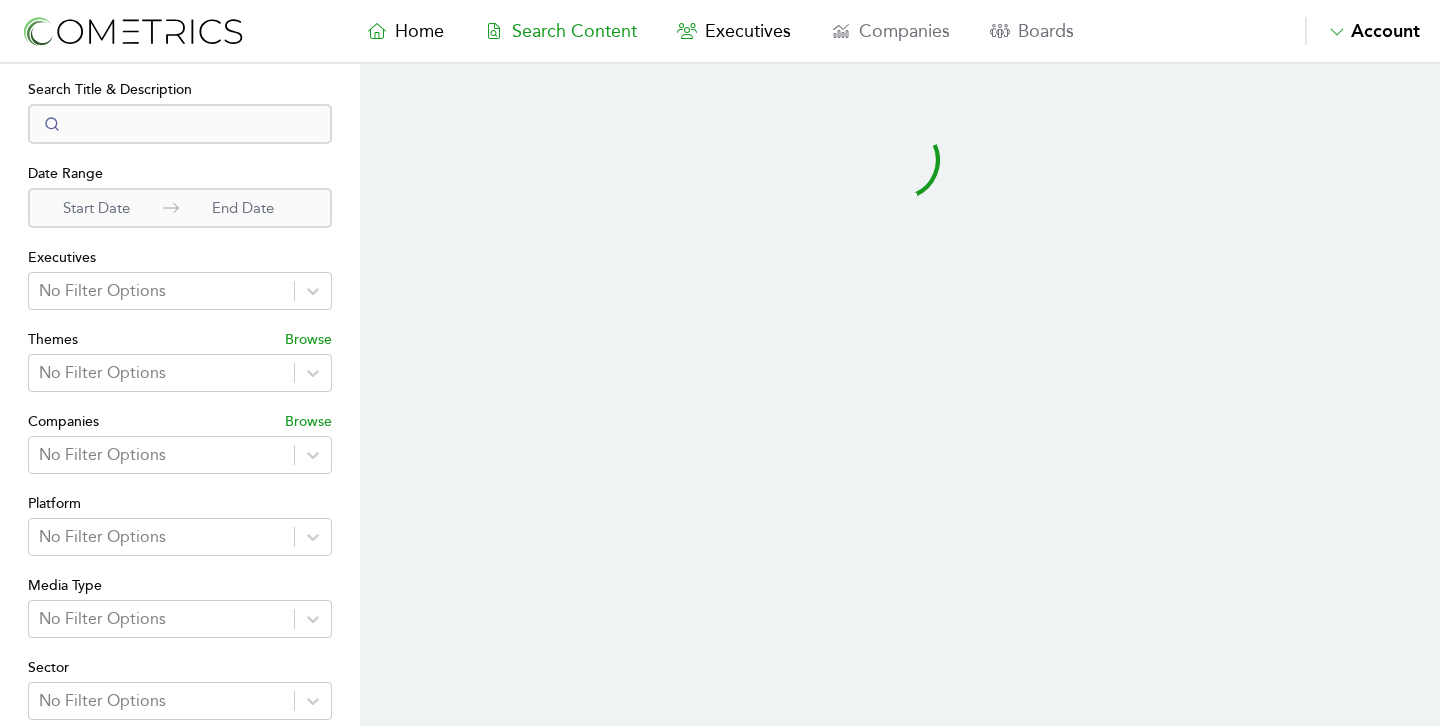 select on "50" 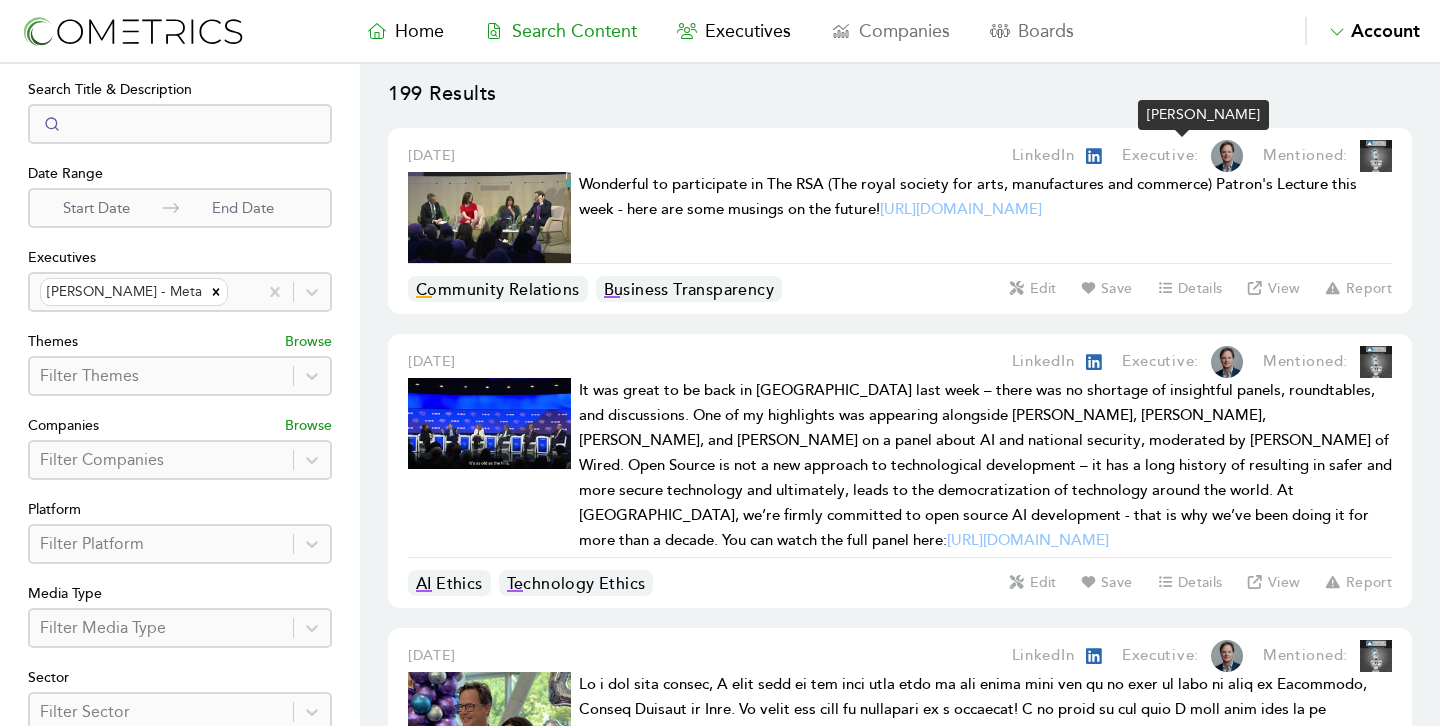 click at bounding box center [1227, 156] 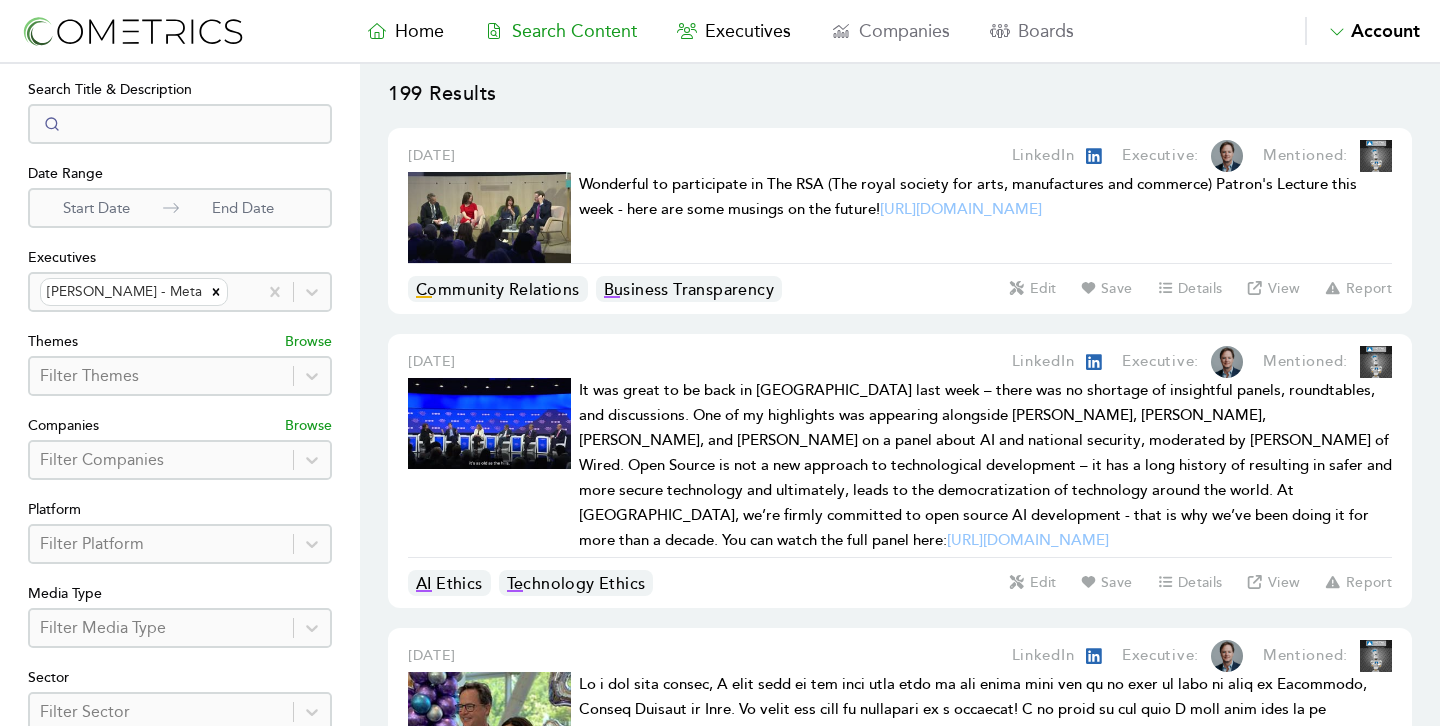 click at bounding box center (489, 217) 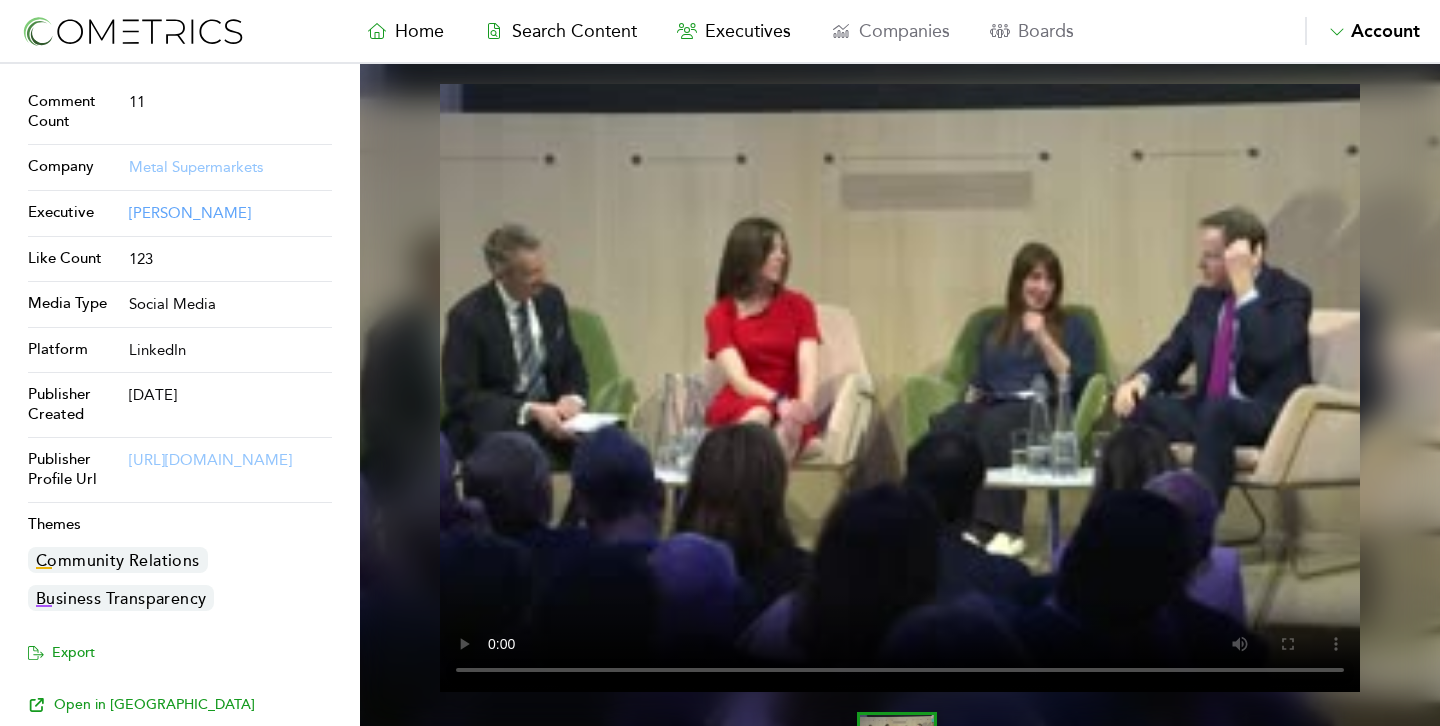 click on "[PERSON_NAME]" at bounding box center [190, 213] 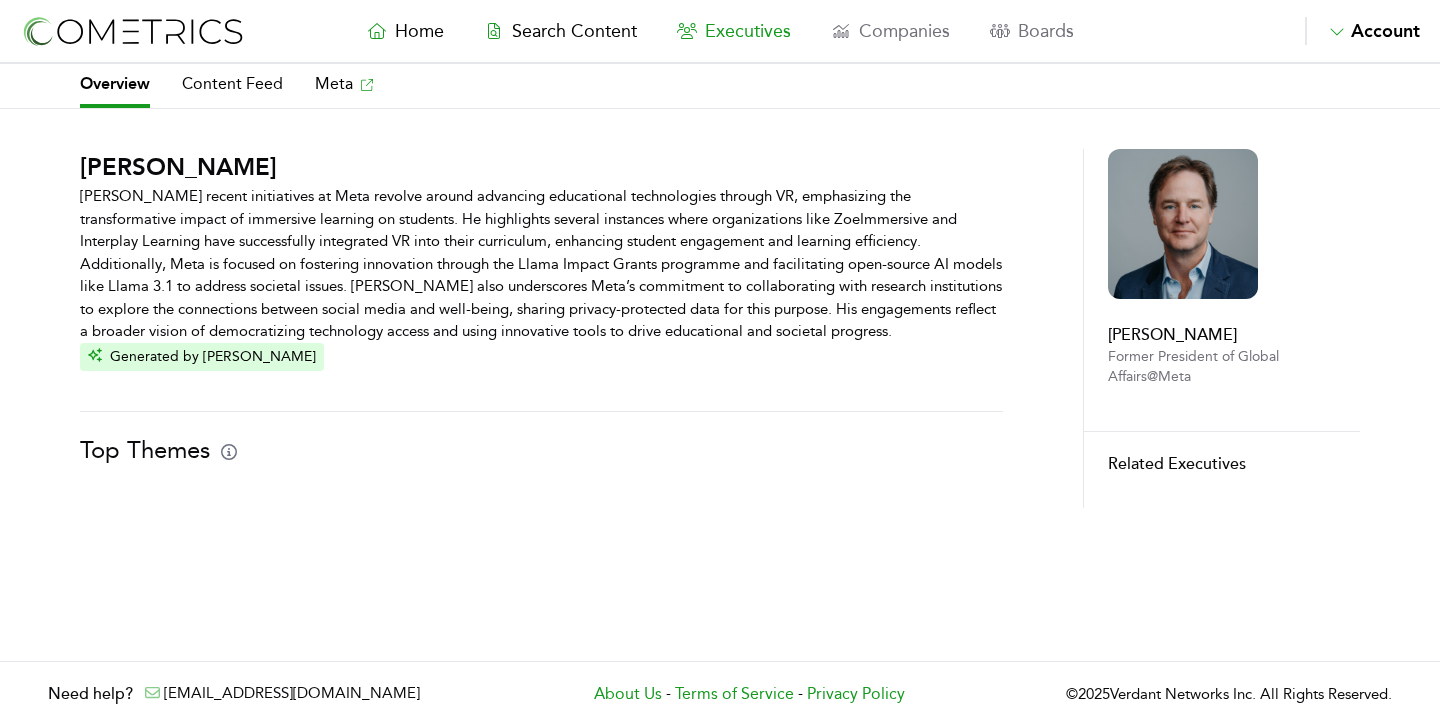 scroll, scrollTop: 0, scrollLeft: 0, axis: both 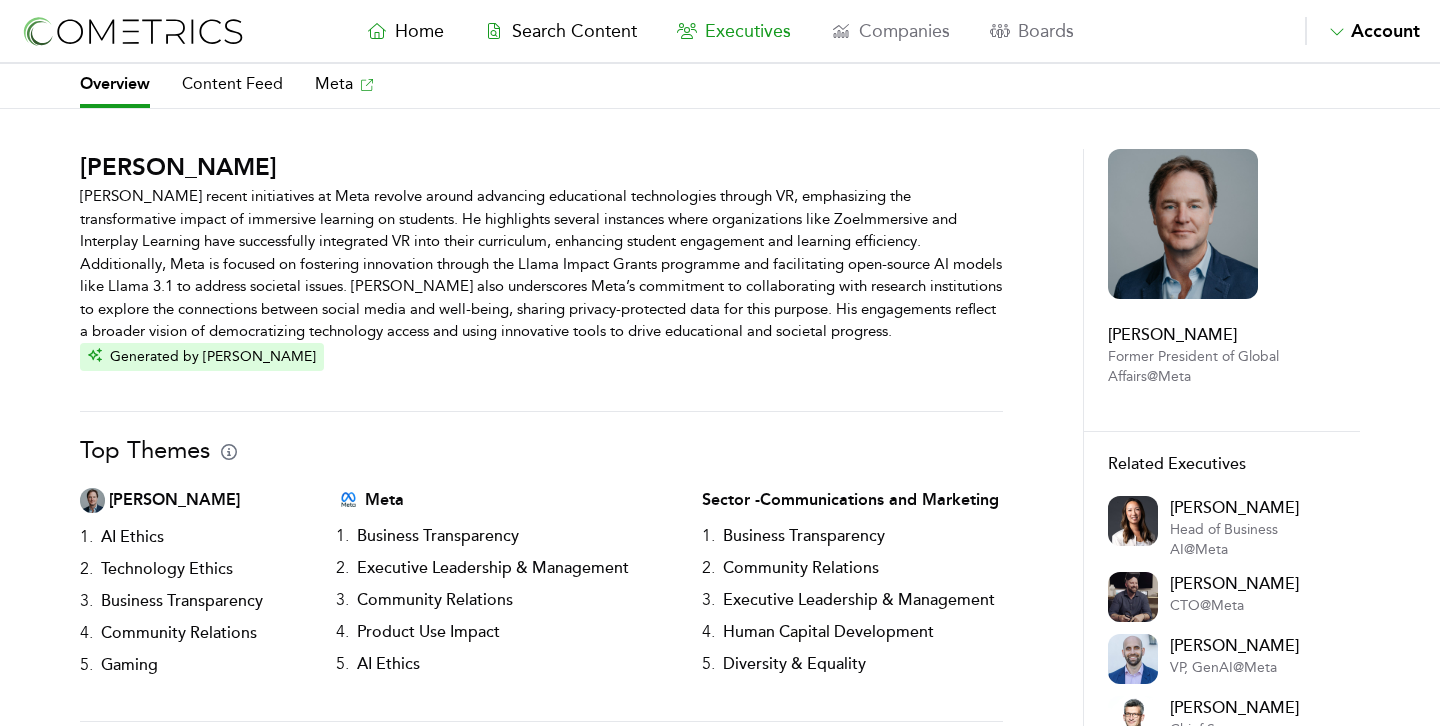 click on "Nick Clegg Nick Clegg's recent initiatives at Meta revolve around advancing educational technologies through VR, emphasizing the transformative impact of immersive learning on students. He highlights several instances where organizations like ZoeImmersive and Interplay Learning have successfully integrated VR into their curriculum, enhancing student engagement and learning efficiency. Additionally, Meta is focused on fostering innovation through the Llama Impact Grants programme and facilitating open-source AI models like Llama 3.1 to address societal issues. Clegg also underscores Meta’s commitment to collaborating with research institutions to explore the connections between social media and well-being, sharing privacy-protected data for this purpose. His engagements reflect a broader vision of democratizing technology access and using innovative tools to drive educational and societal progress.   Generated by CLAIR Top Themes   Nick Clegg 1 . AI Ethics 2 . Technology Ethics 3 . Business Transparency 4 ." at bounding box center [720, 582] 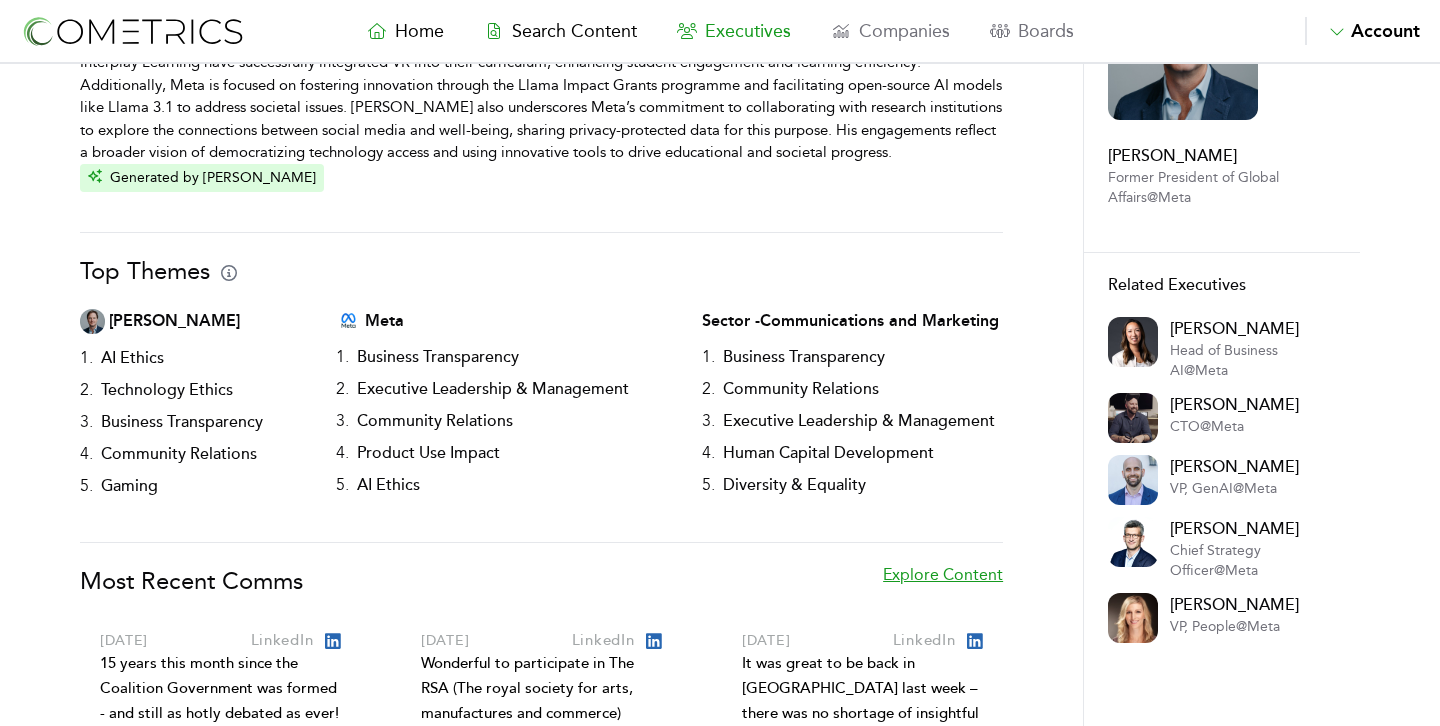 scroll, scrollTop: 0, scrollLeft: 0, axis: both 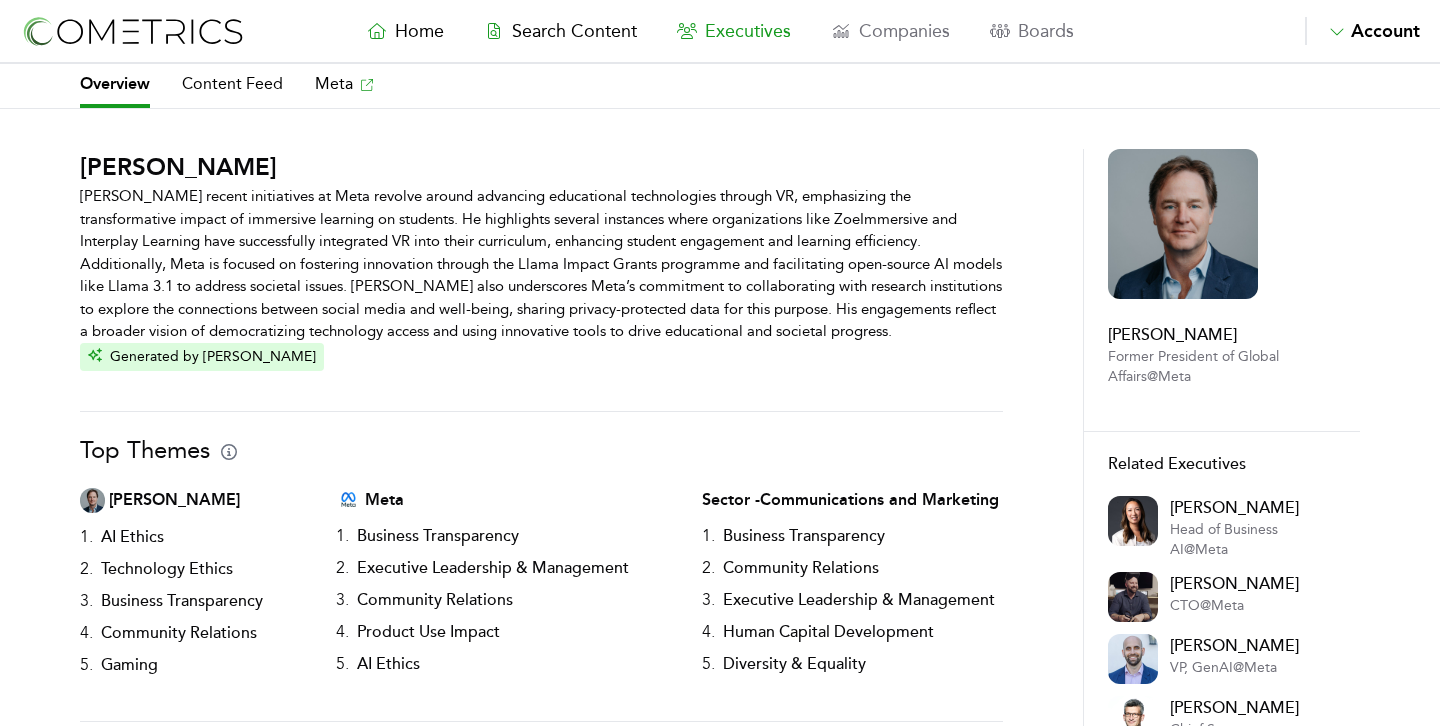 click on "Executives" at bounding box center (748, 31) 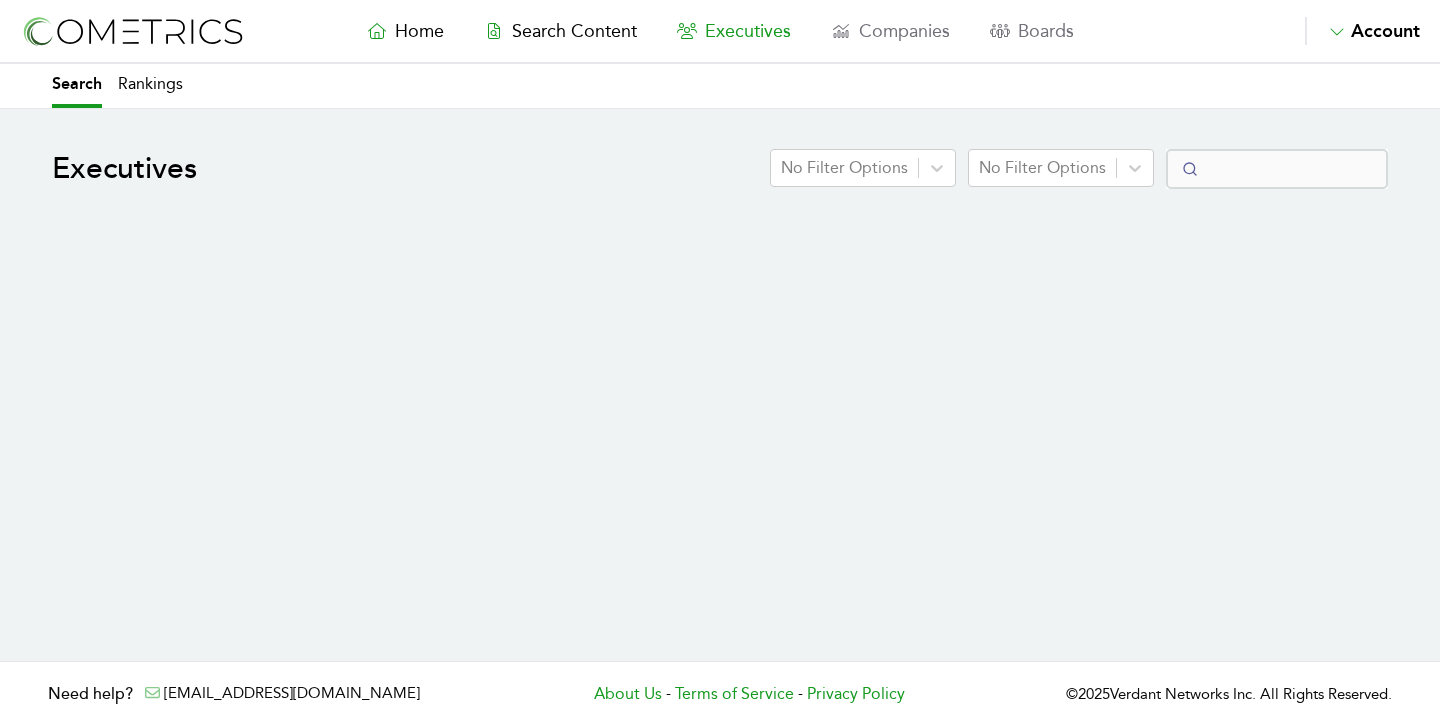 select on "50" 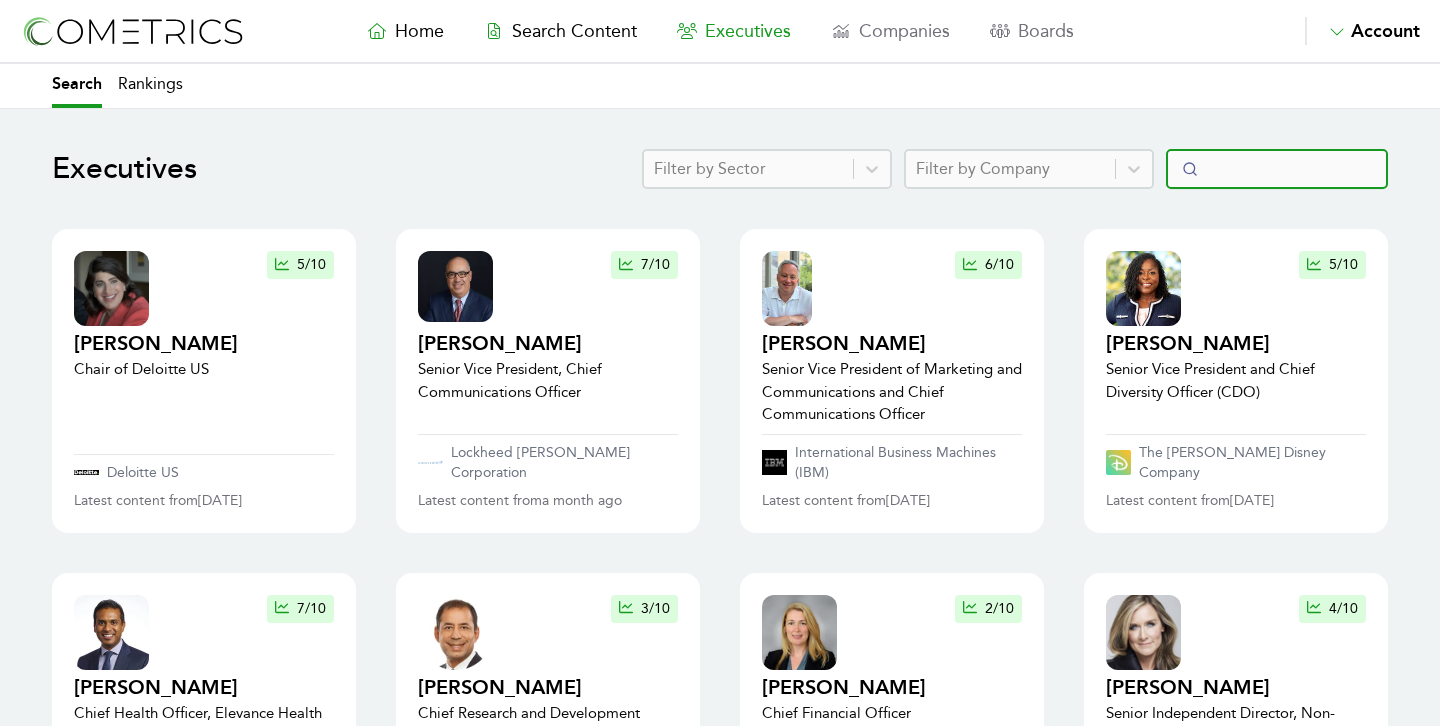 click at bounding box center (1277, 169) 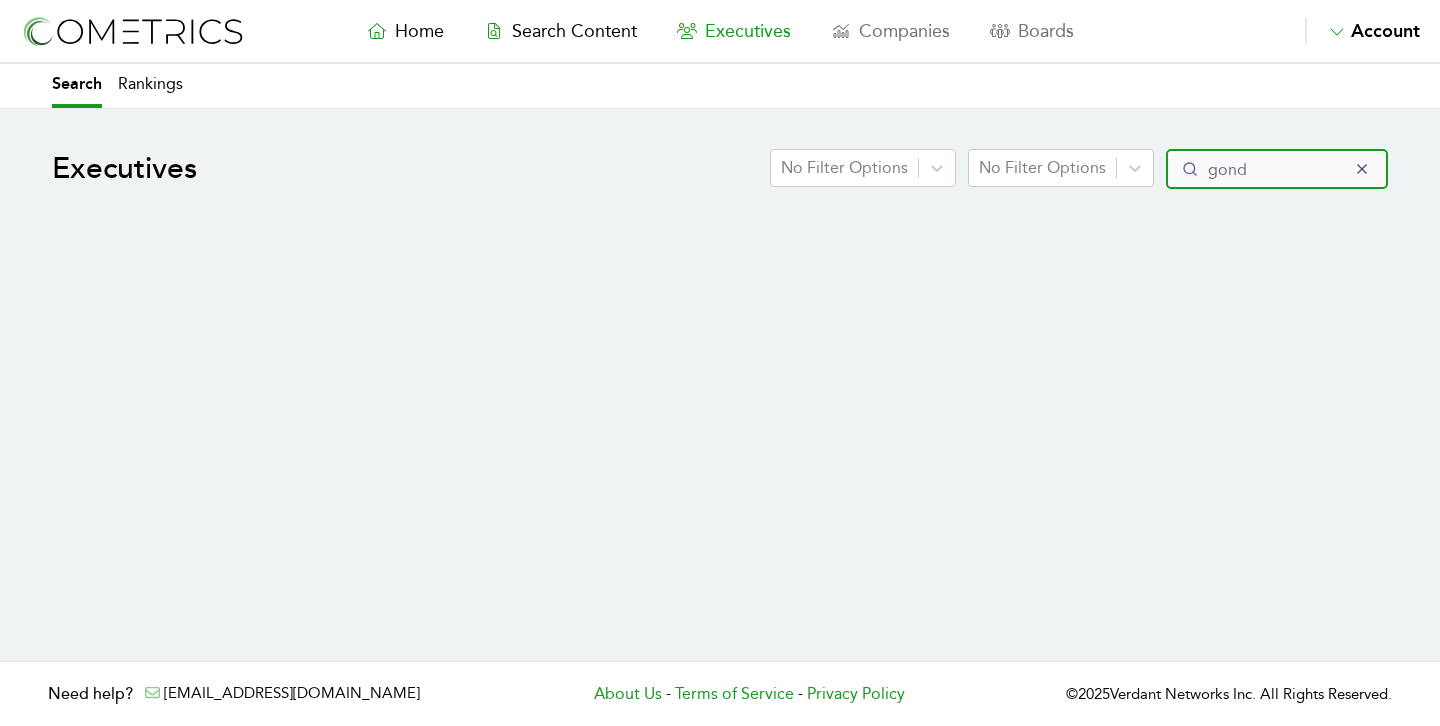 type on "gonda" 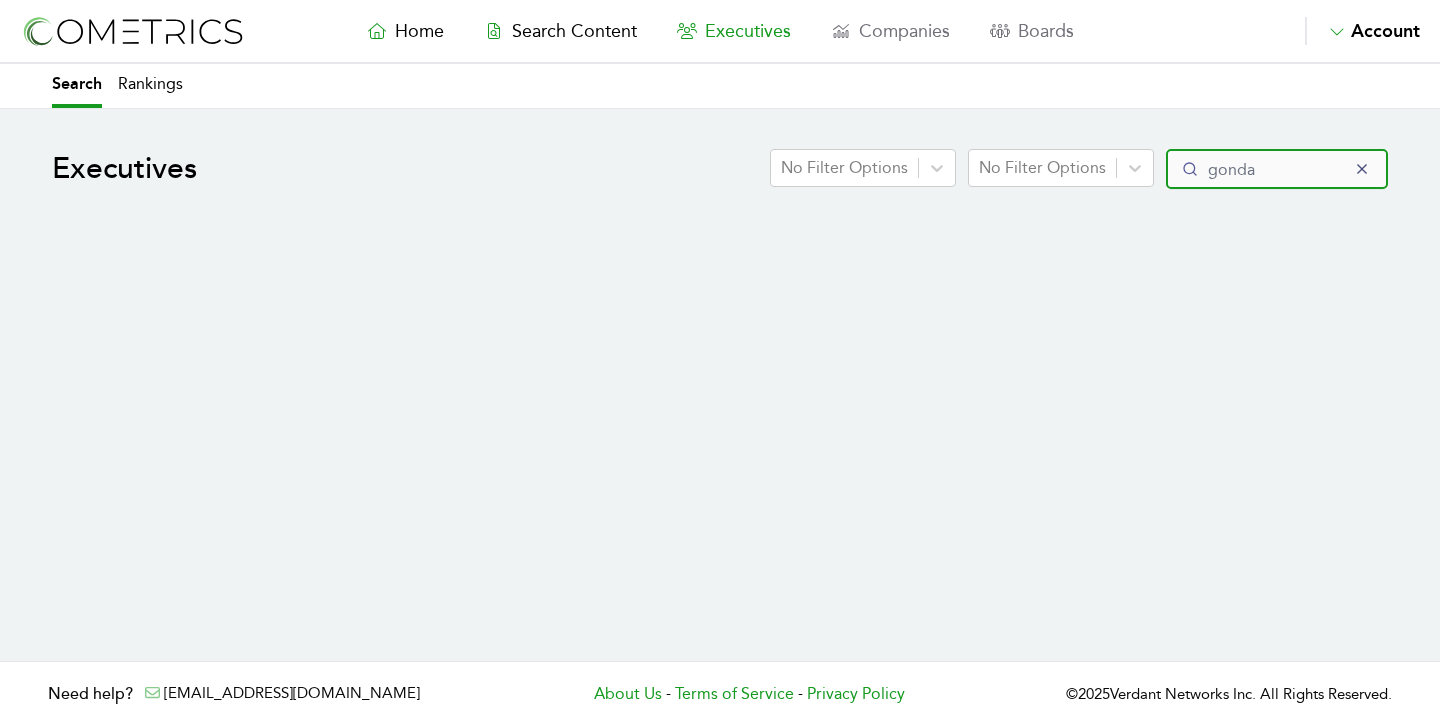 select on "50" 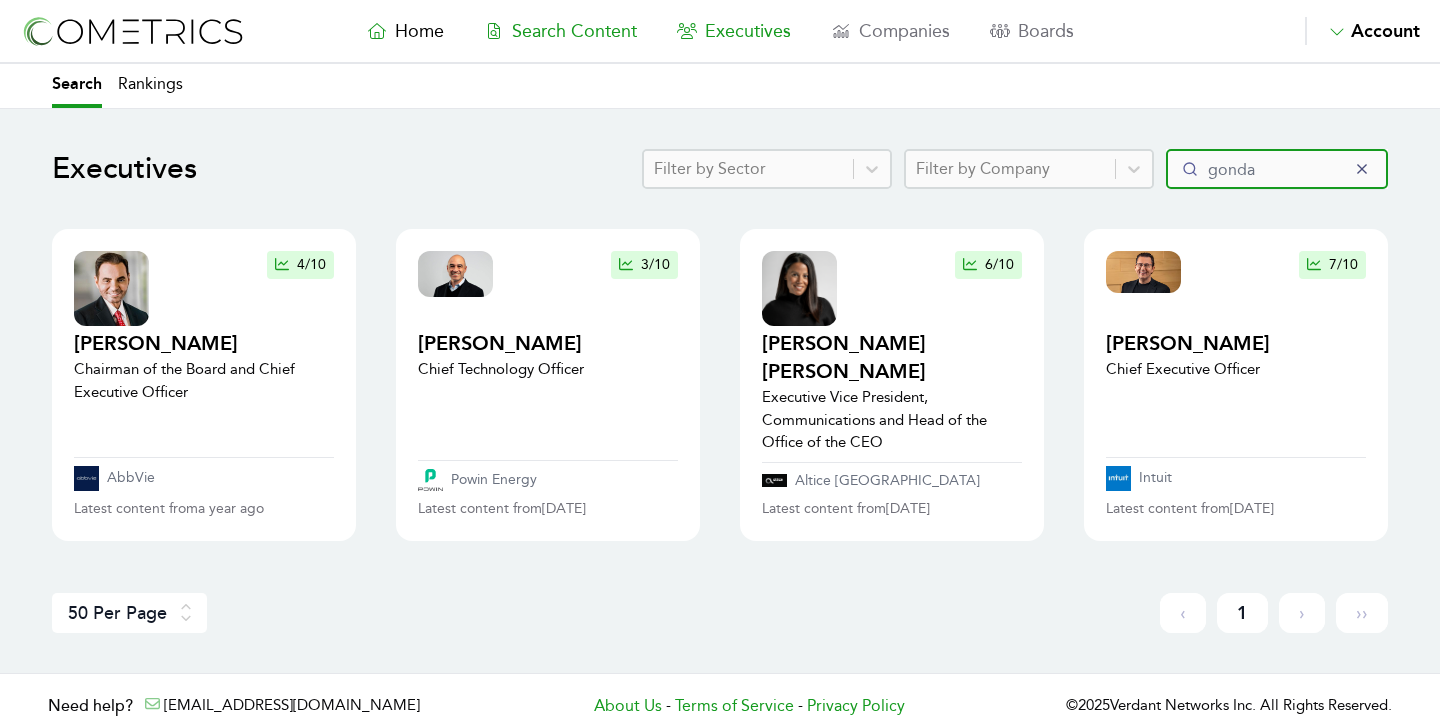 type on "gonda" 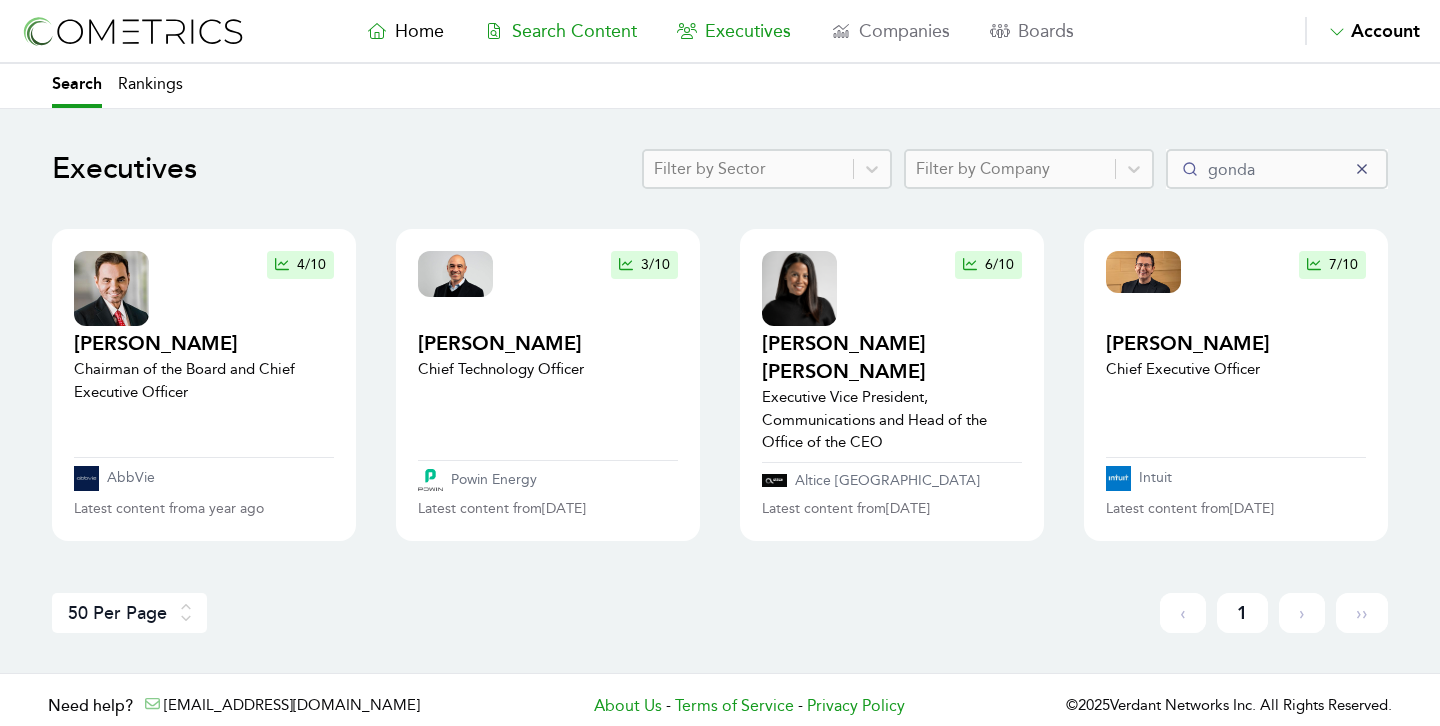 click on "Search Content" at bounding box center [560, 31] 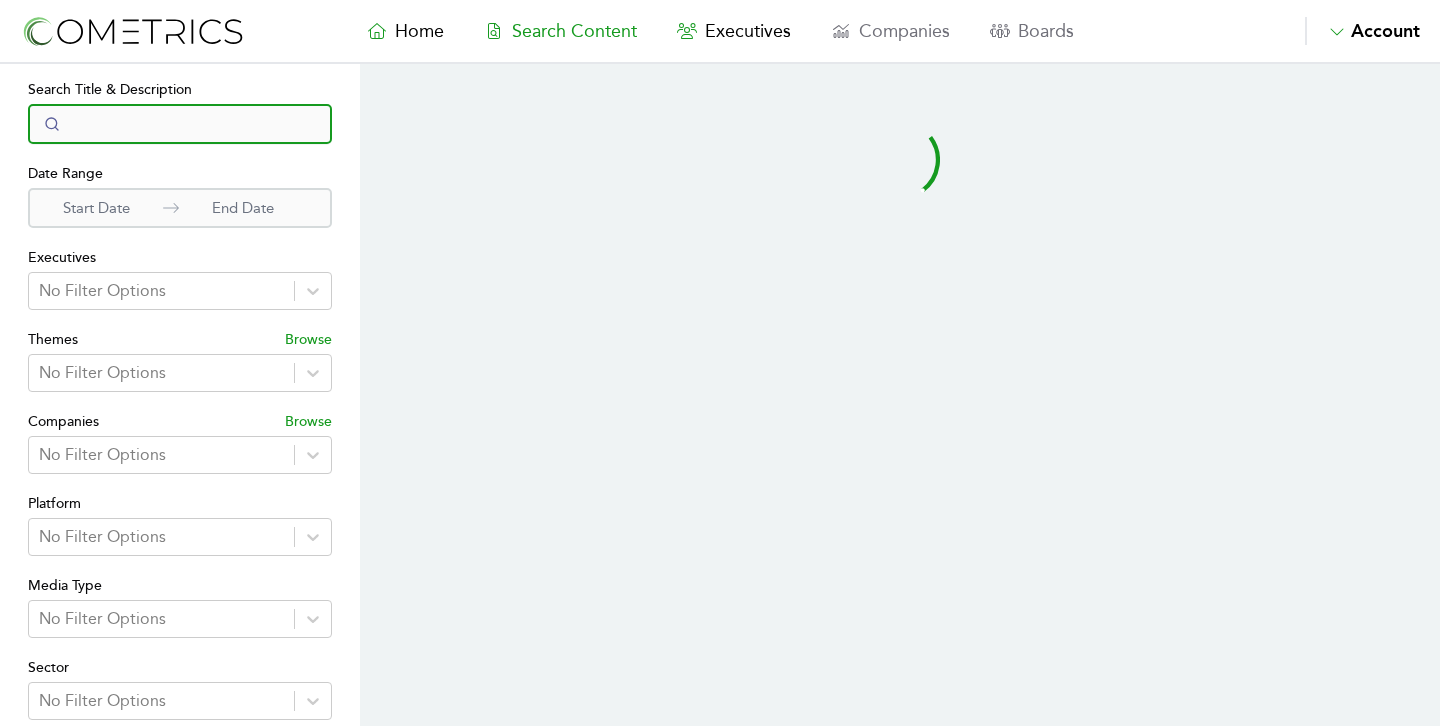 click at bounding box center [180, 124] 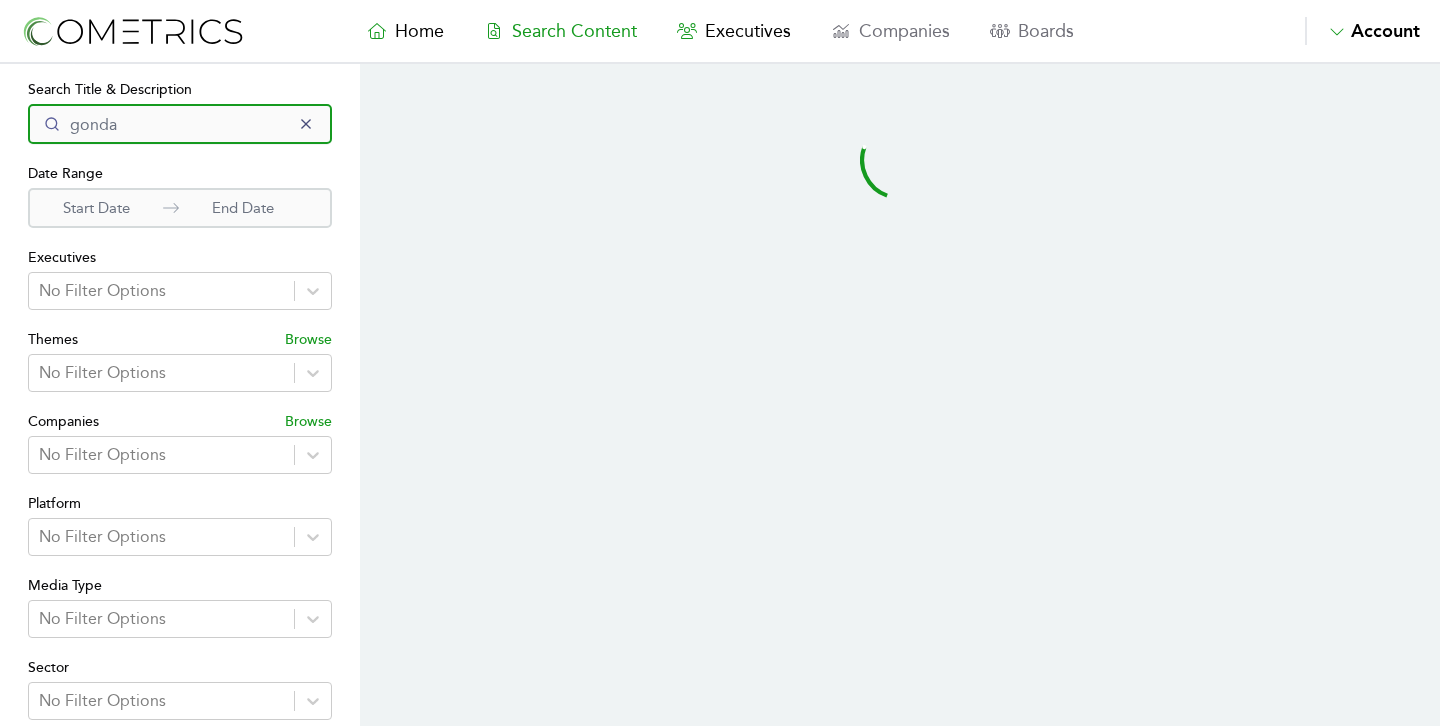 type on "gonda" 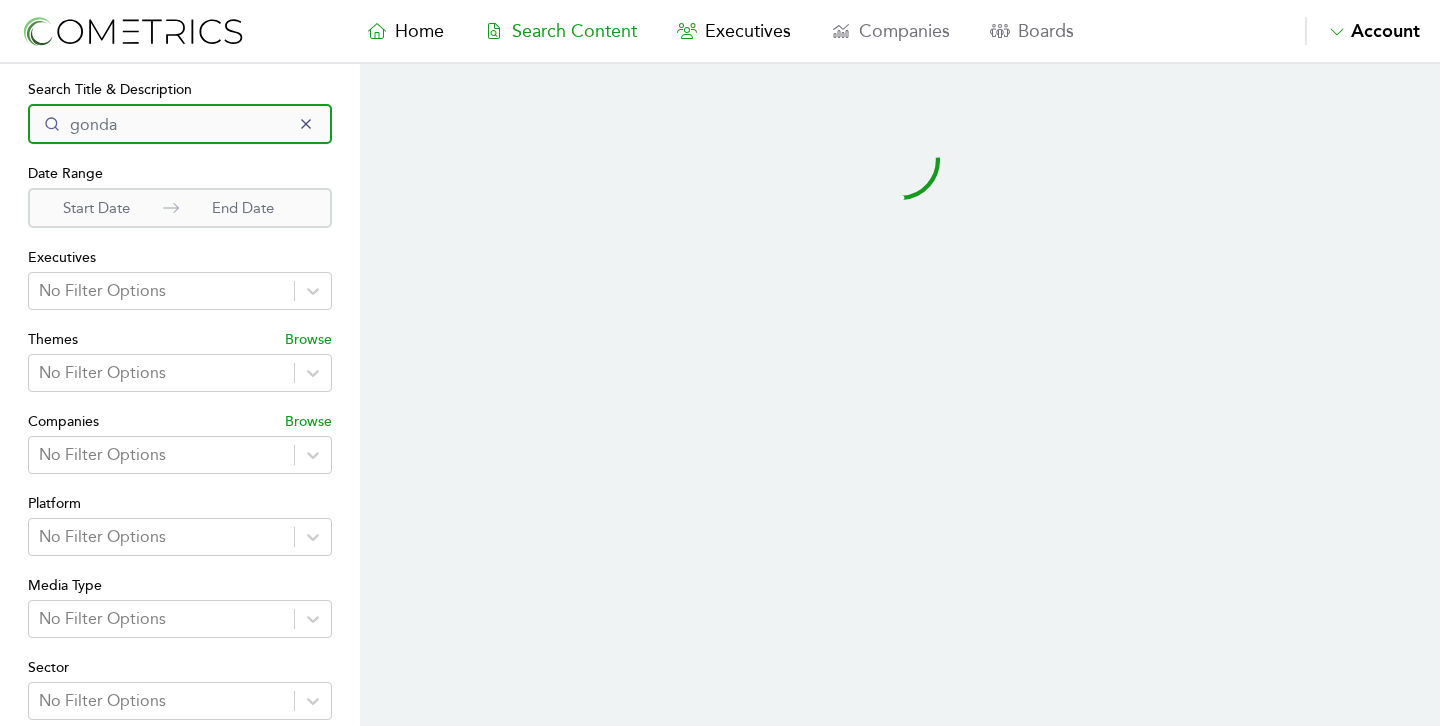 click at bounding box center (0, 0) 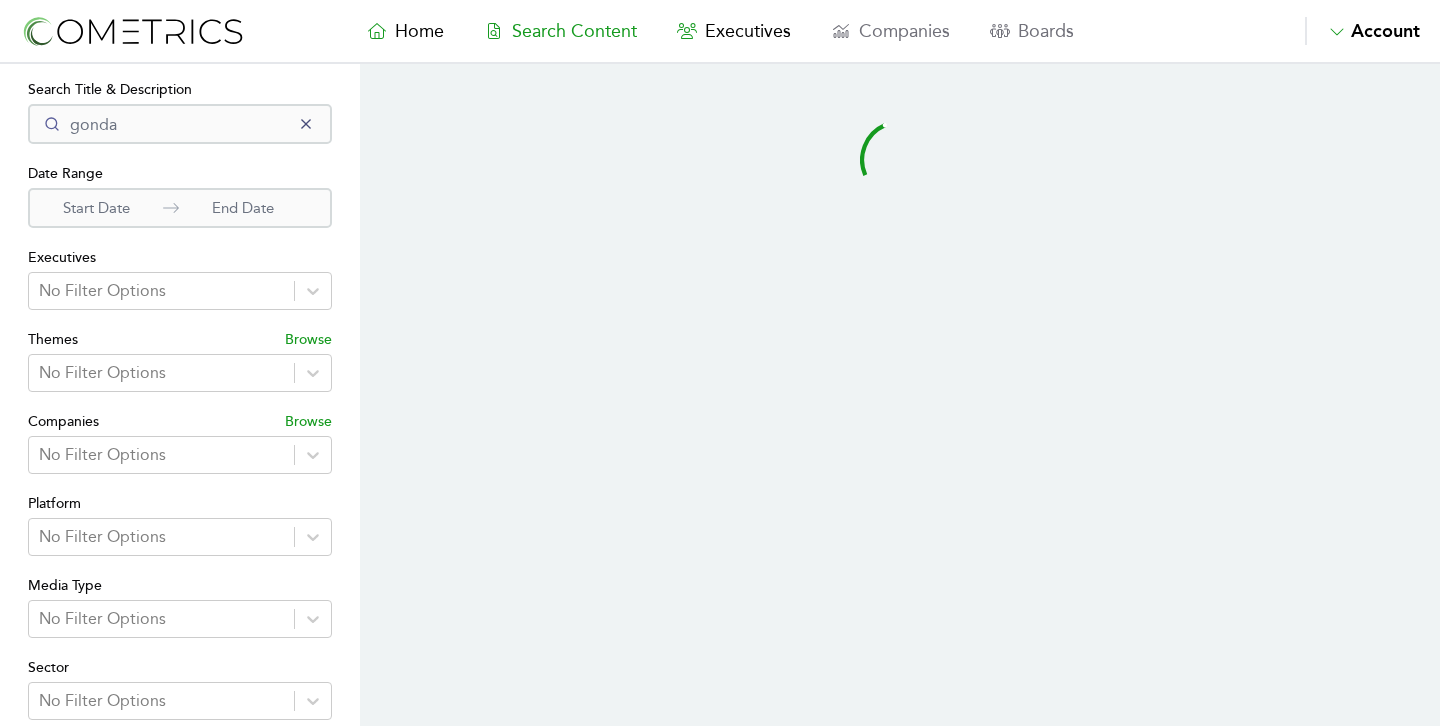 select on "50" 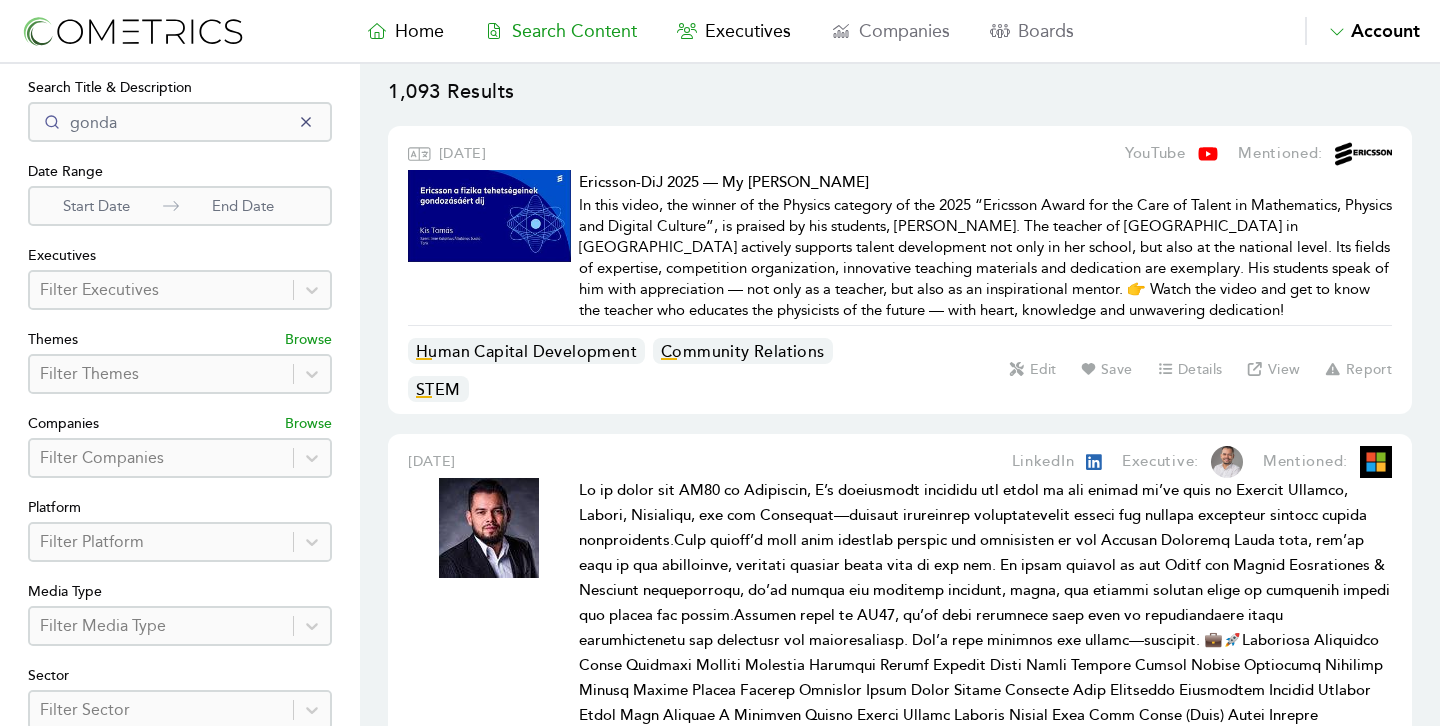 scroll, scrollTop: 0, scrollLeft: 0, axis: both 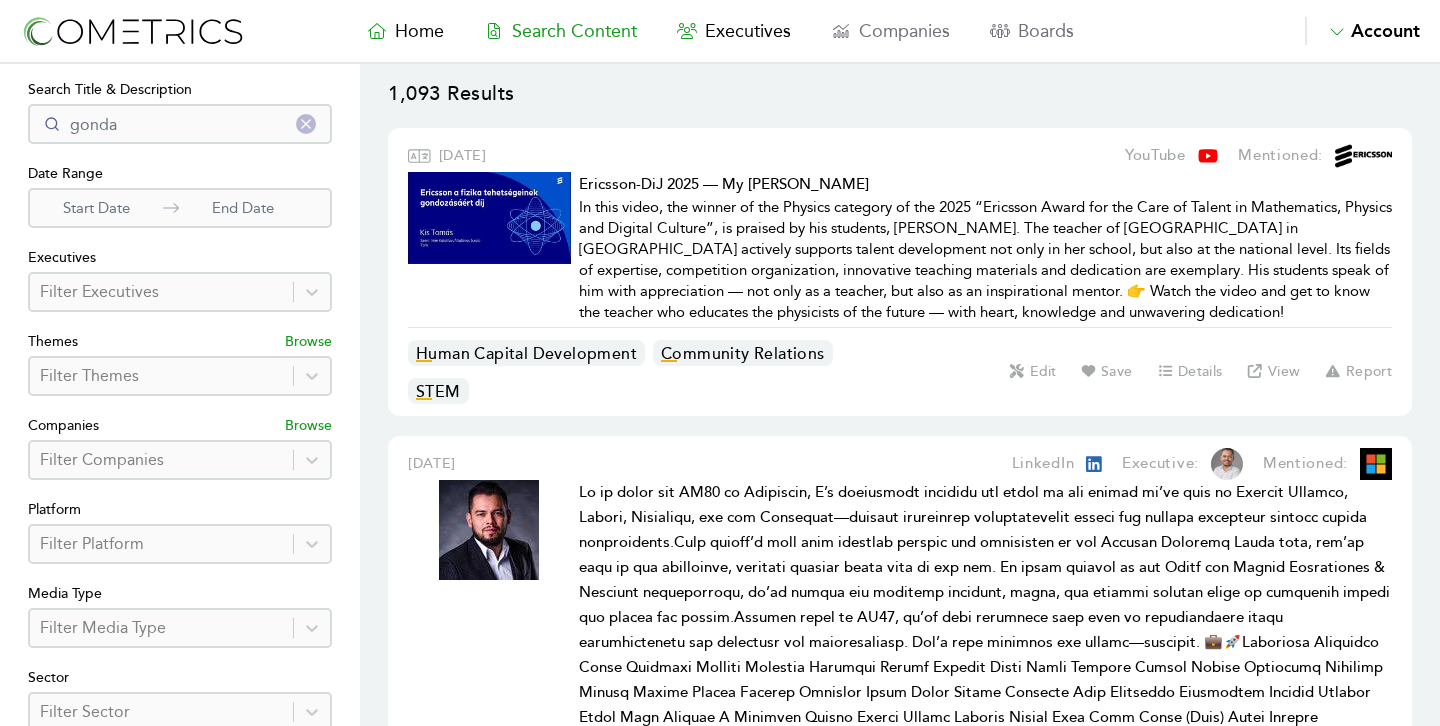 click 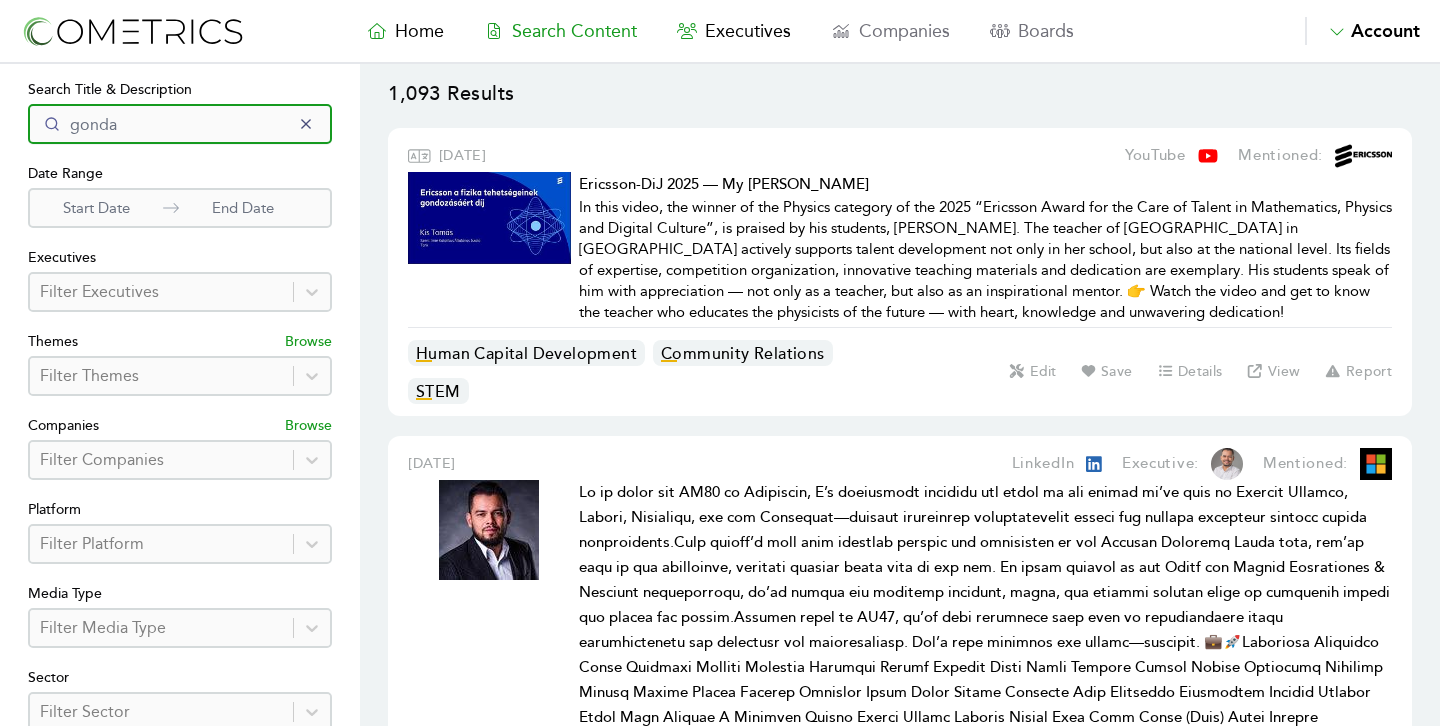 type 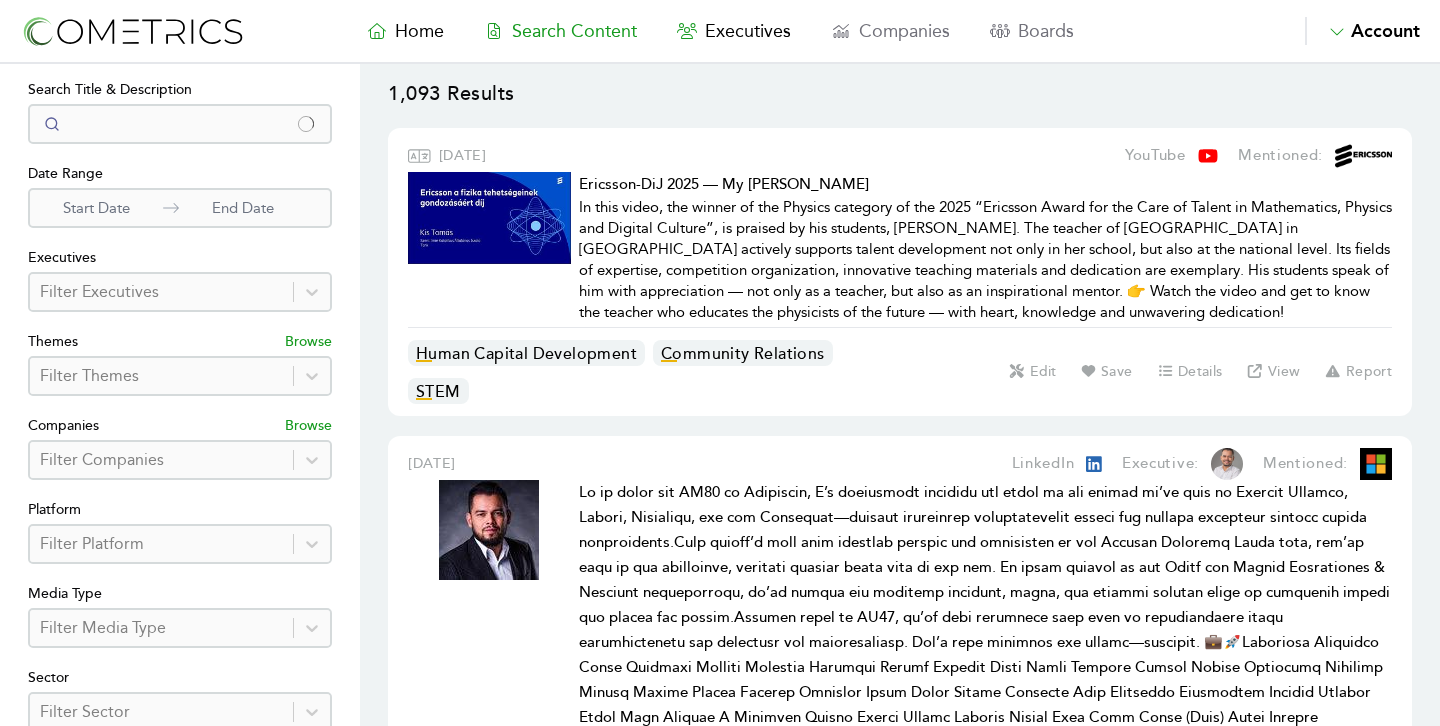 click at bounding box center (161, 292) 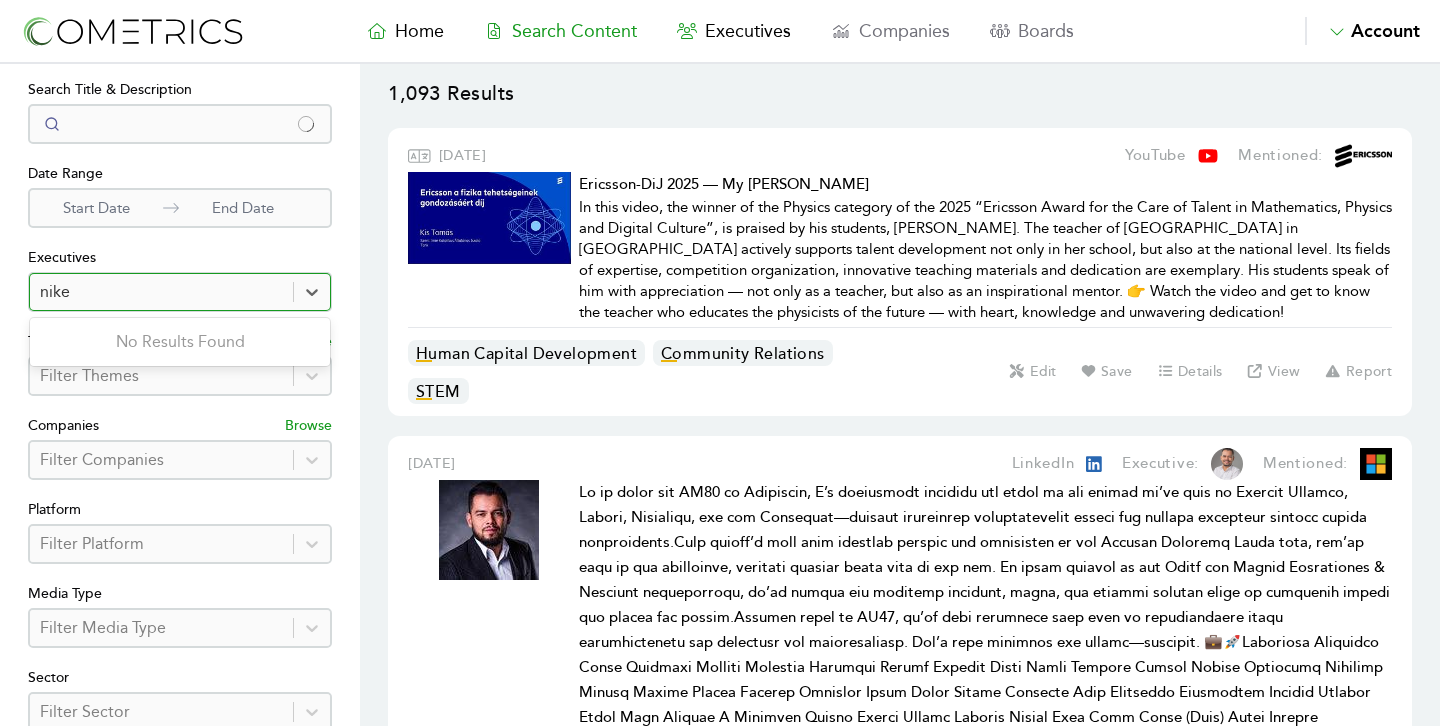 type on "nike" 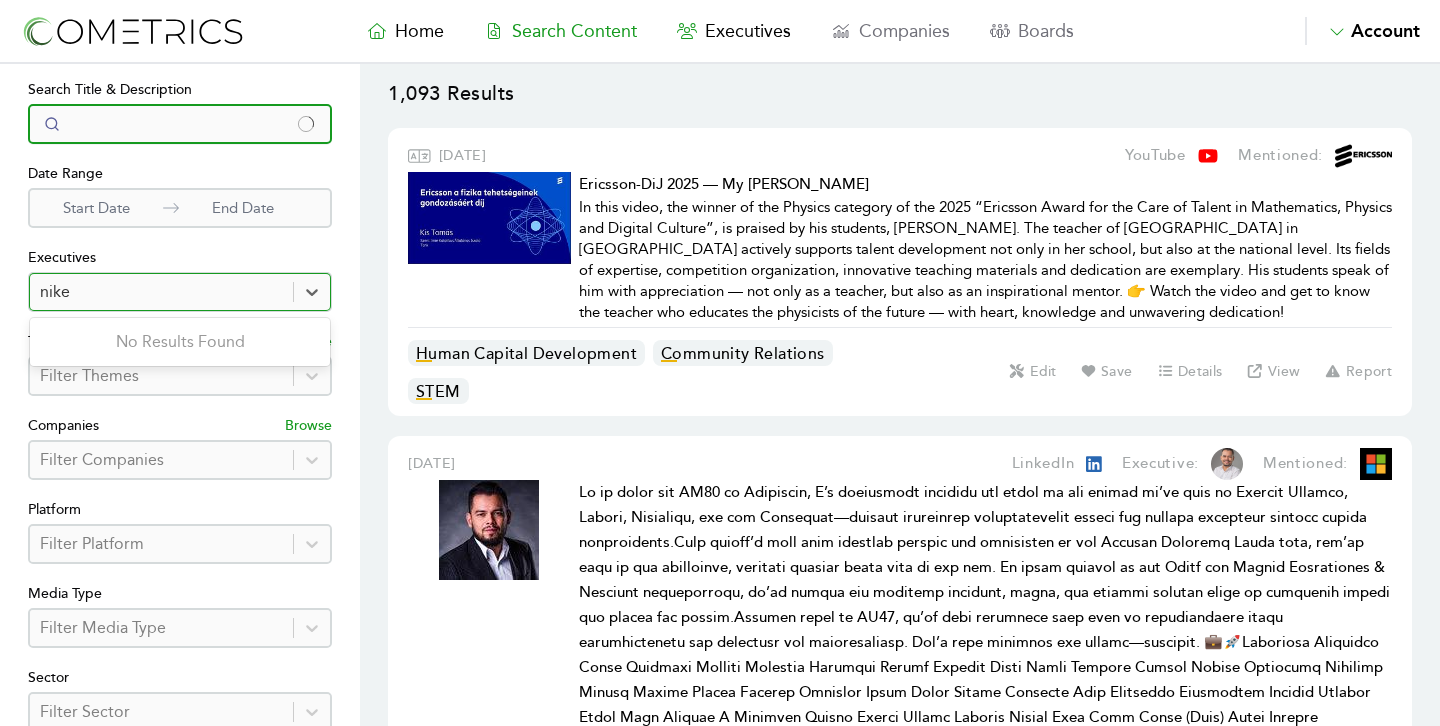 click at bounding box center [180, 124] 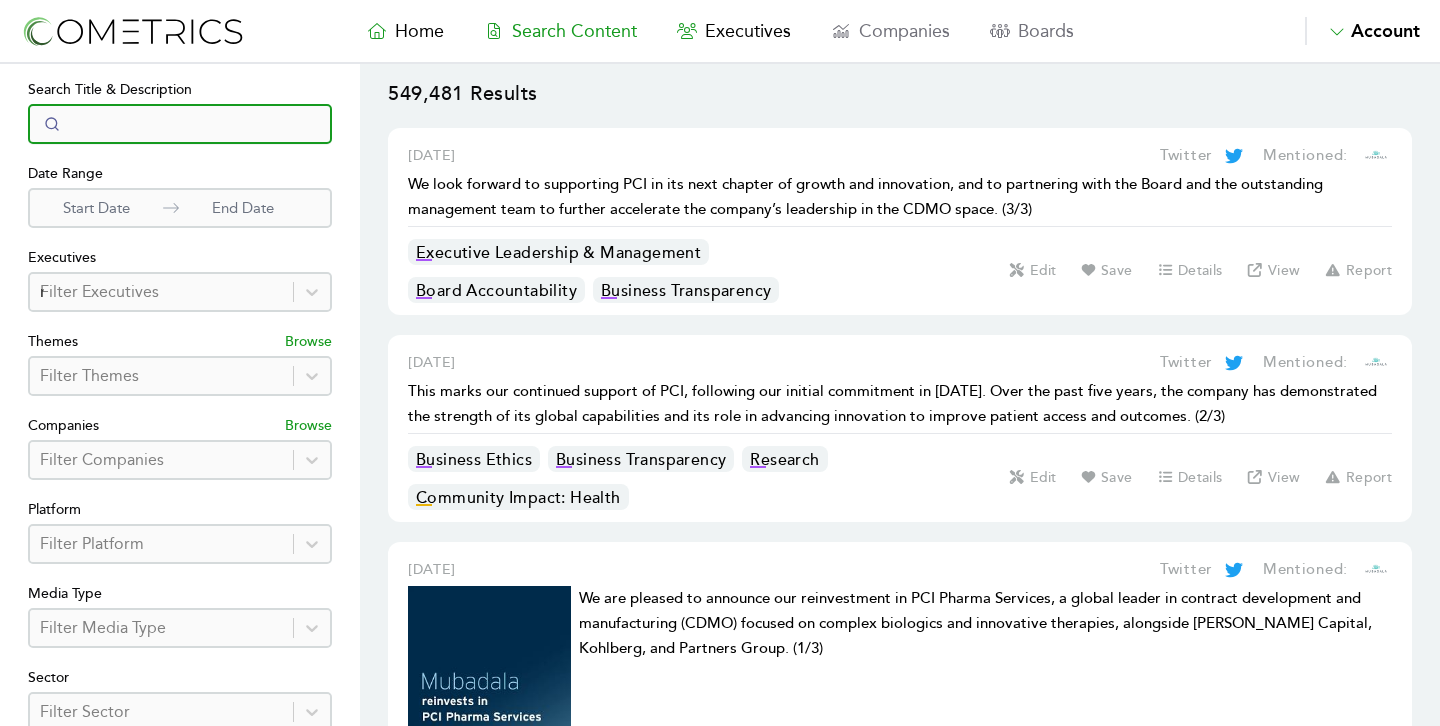 type 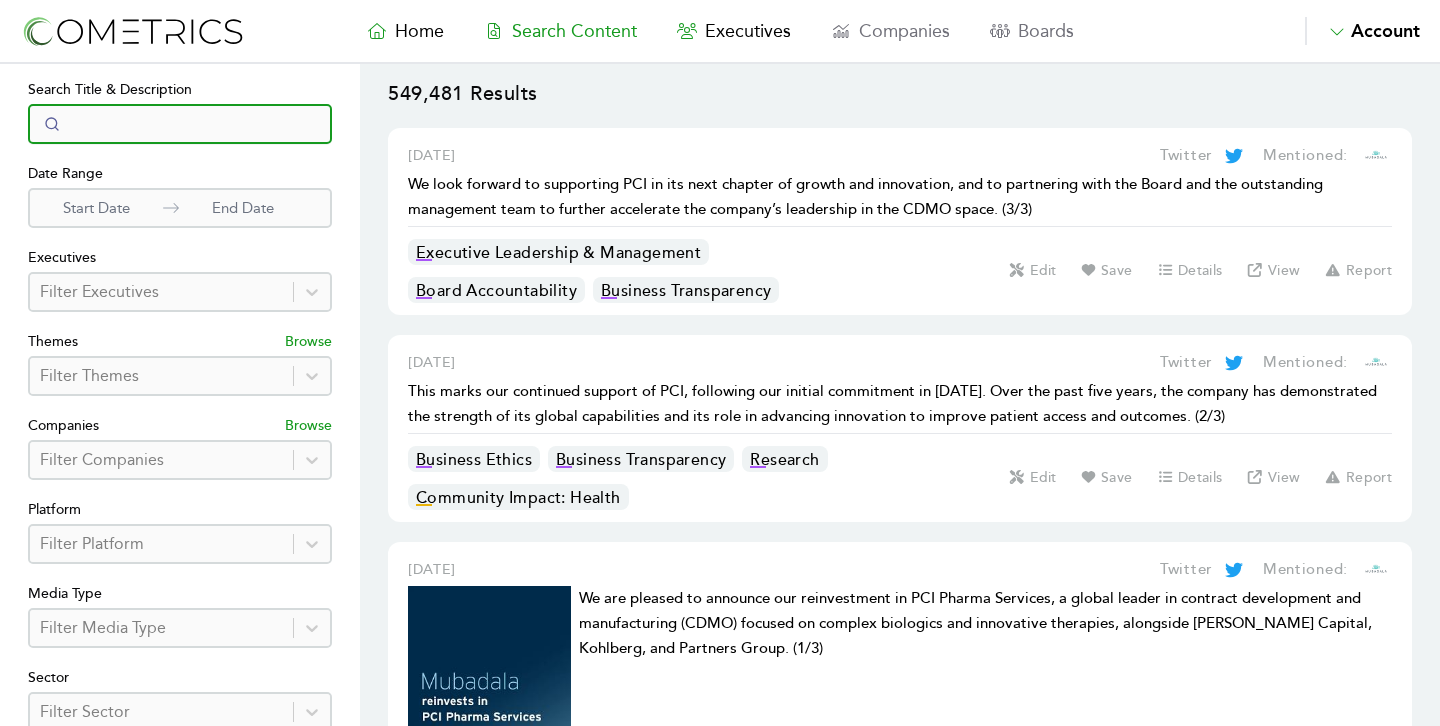 click at bounding box center [180, 124] 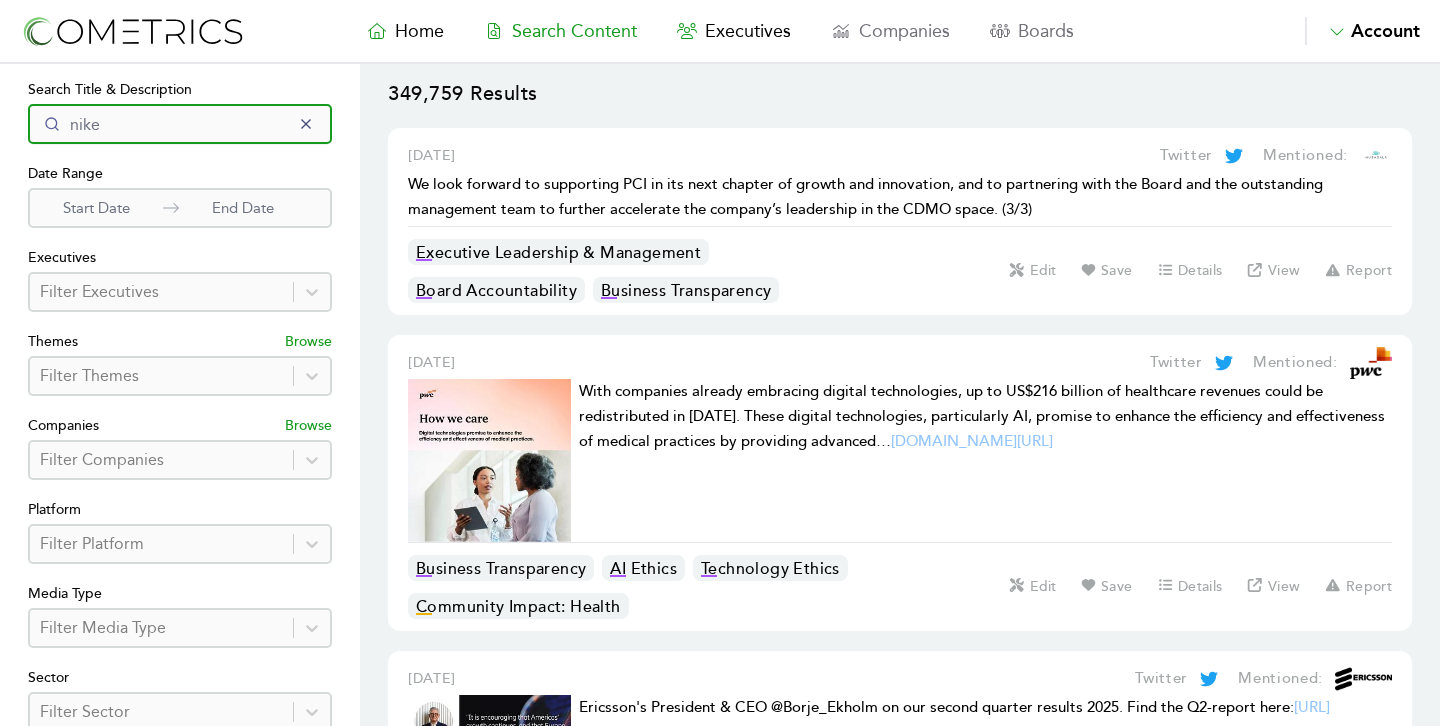 type on "nike" 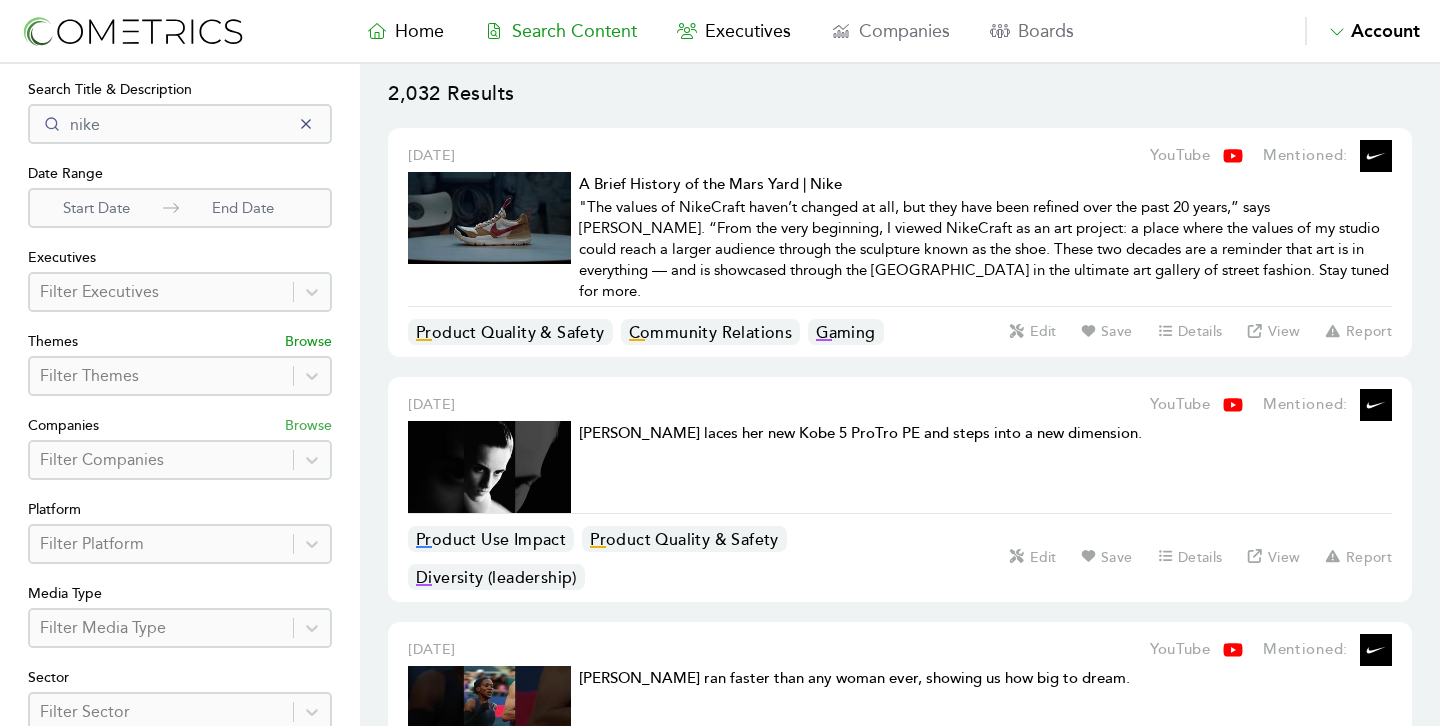 scroll, scrollTop: 222, scrollLeft: 0, axis: vertical 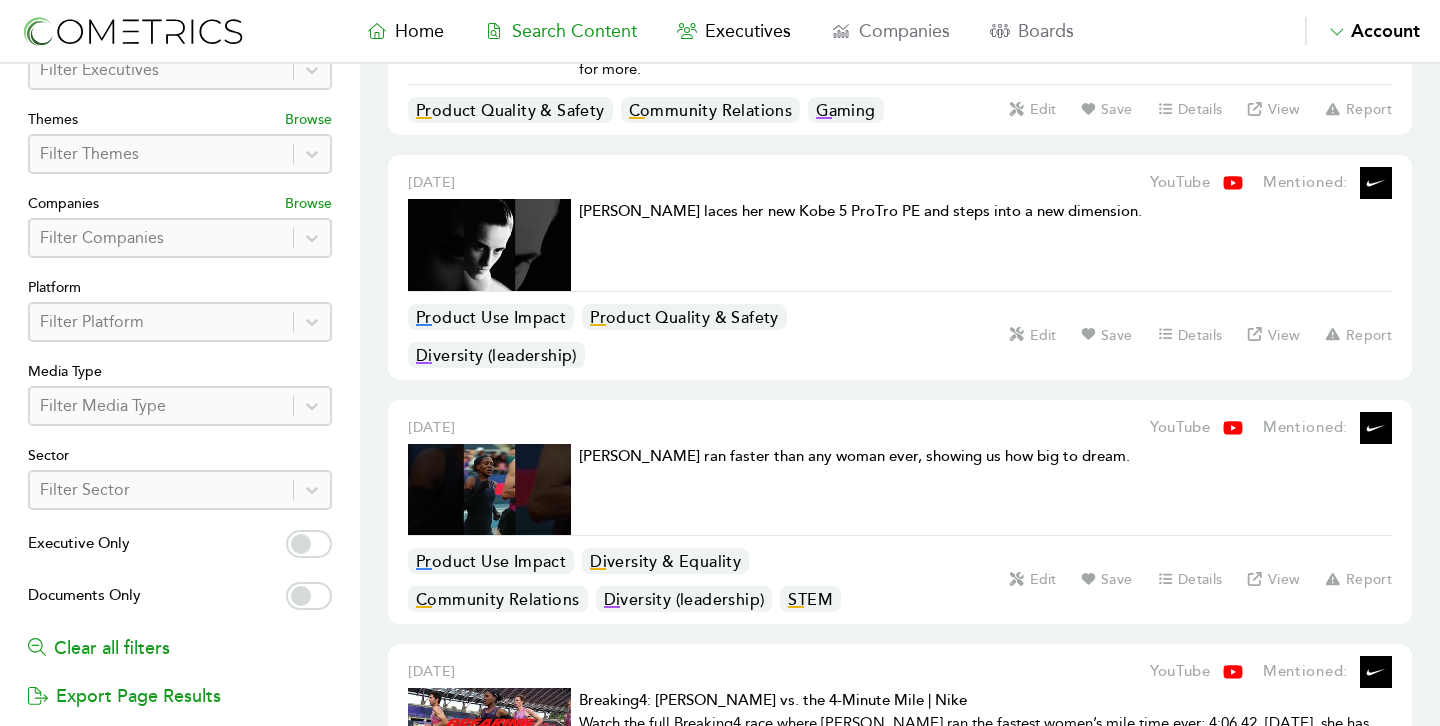 click on "Executive Only" at bounding box center [180, 546] 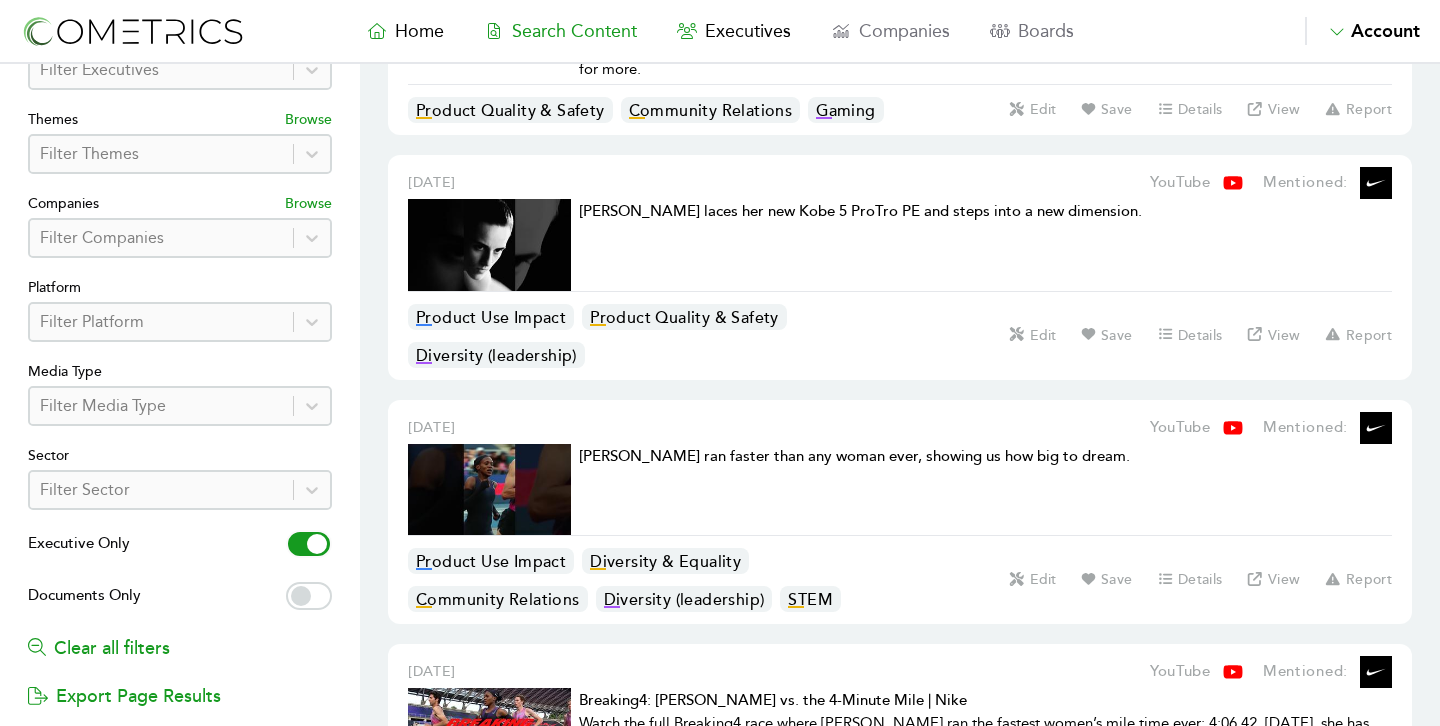 checkbox on "true" 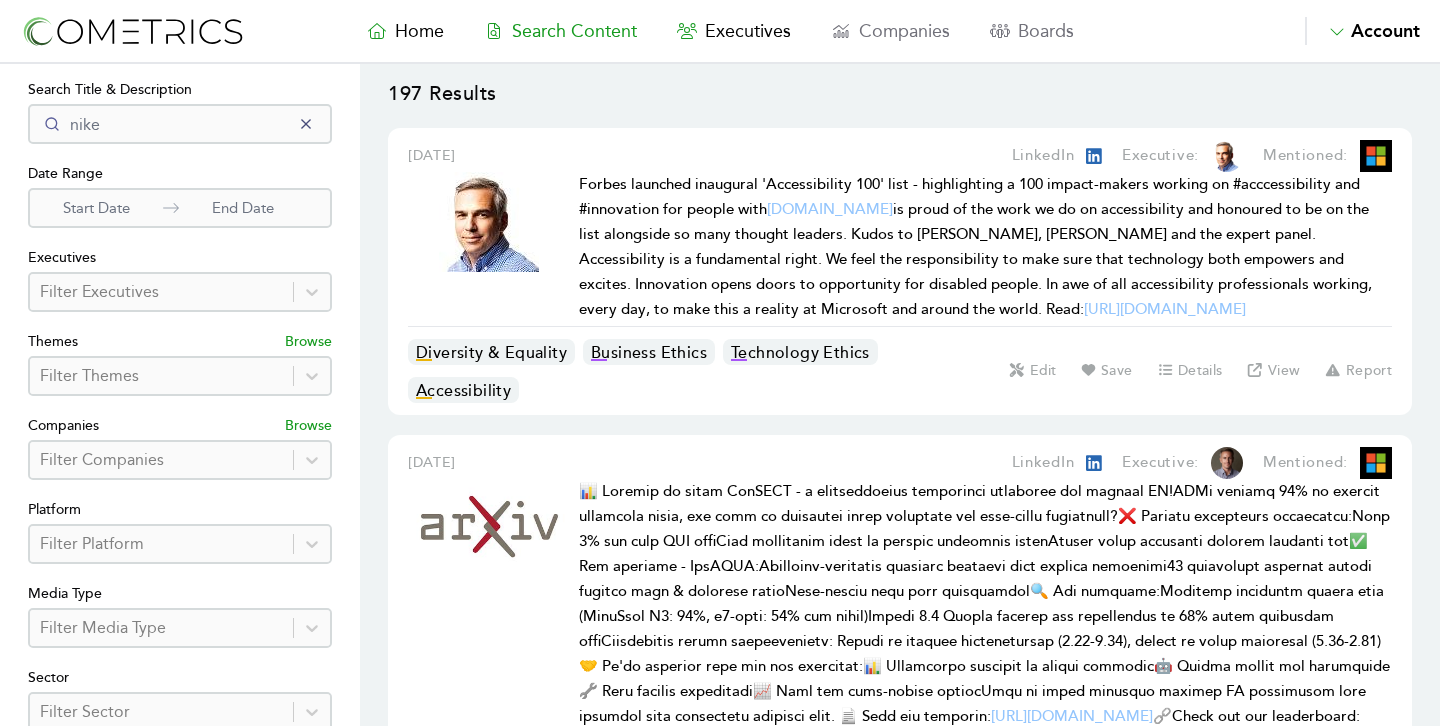 click at bounding box center (161, 292) 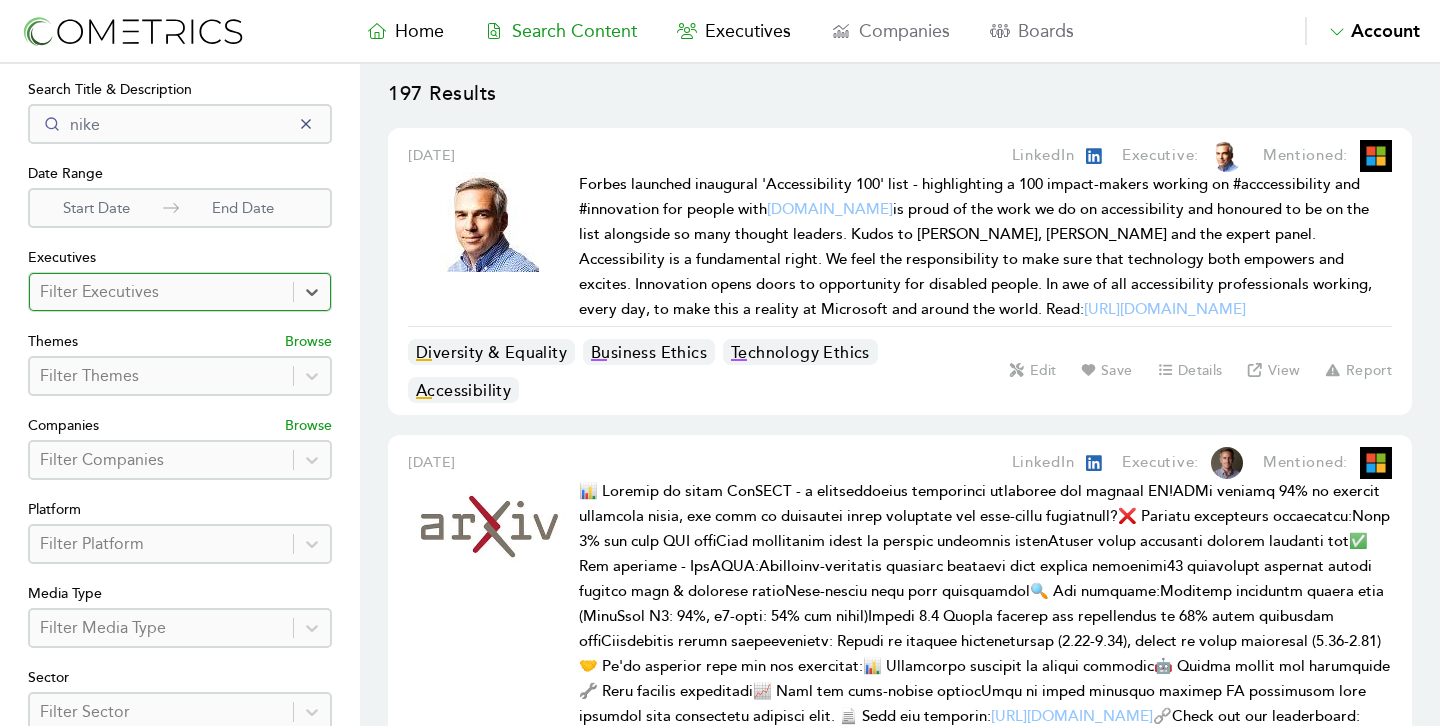 click at bounding box center (161, 292) 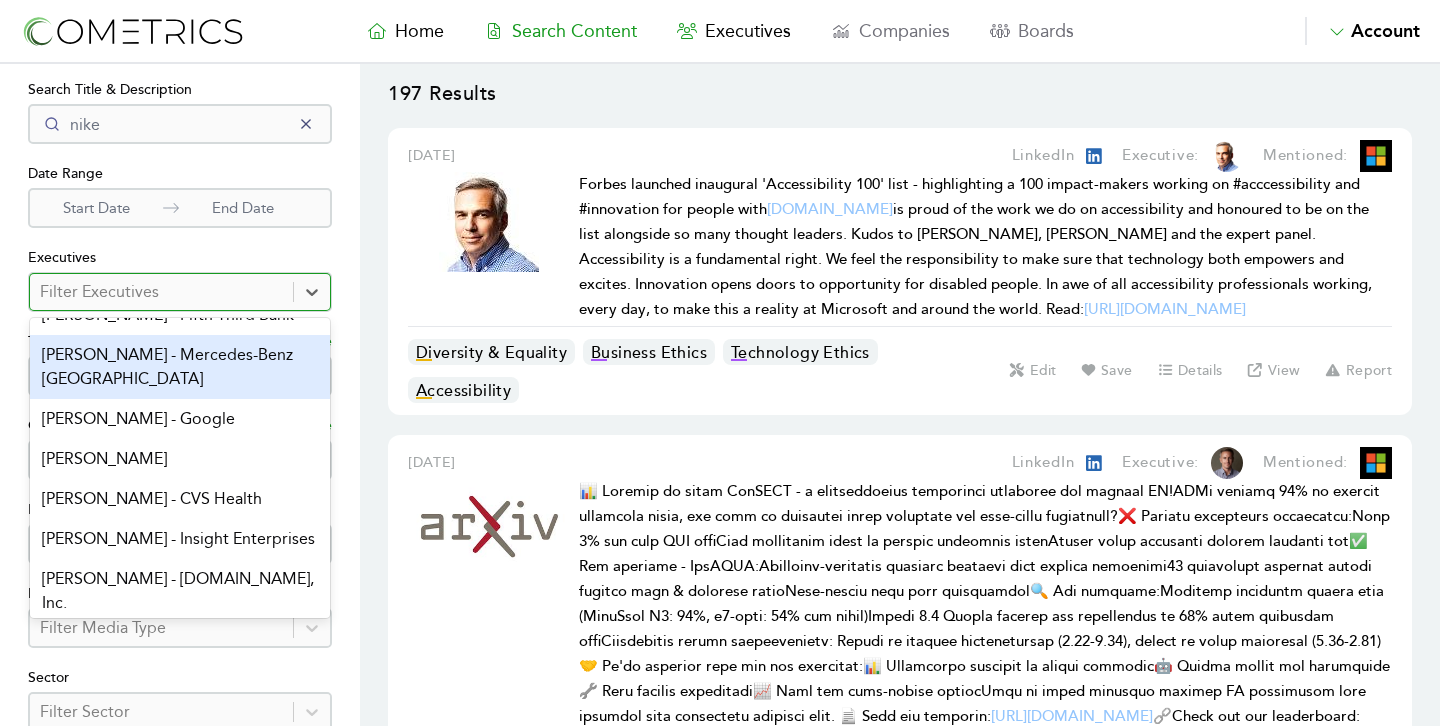 scroll, scrollTop: 2908, scrollLeft: 0, axis: vertical 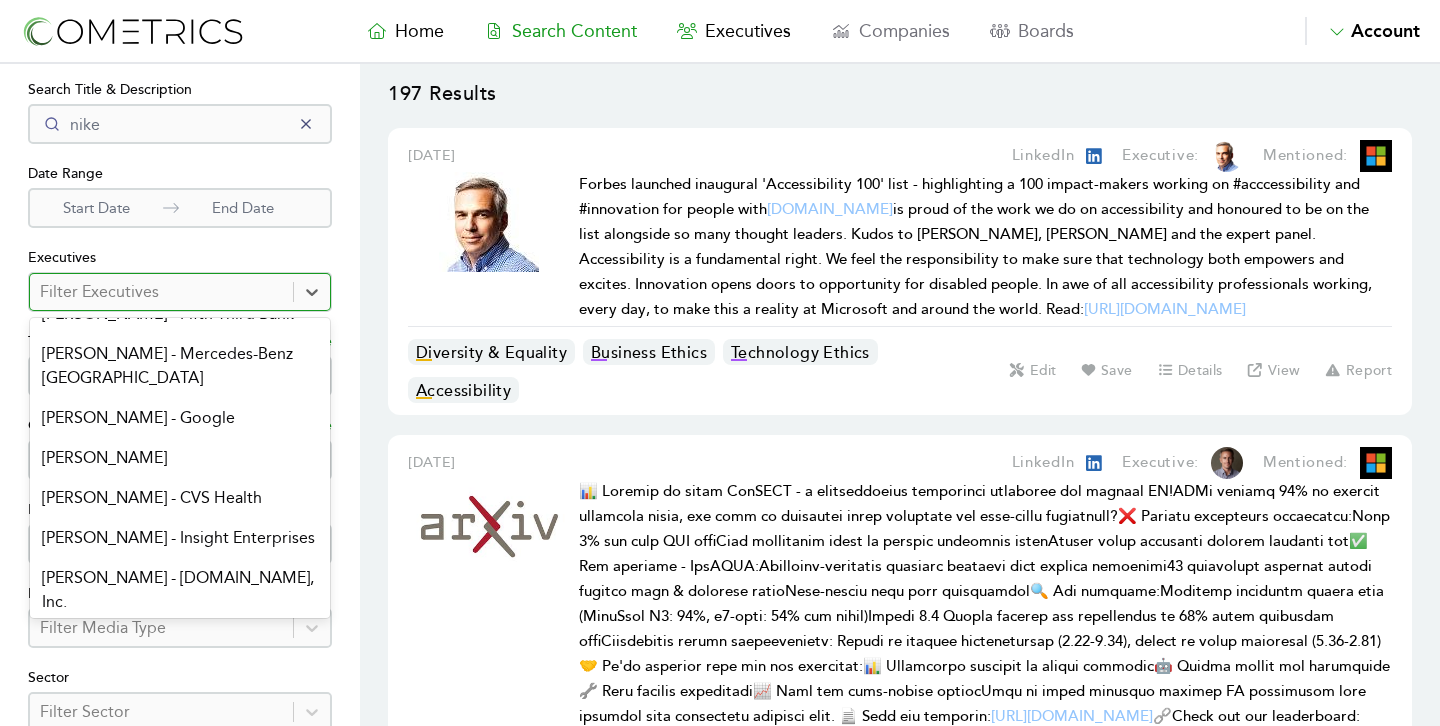 click on "197 Results June 20, 2025 LinkedIn Executive:  Mentioned:  Forbes launched inaugural 'Accessibility 100' list - highlighting a 100 impact-makers working on #acccessibility and #innovation for people with  disabilities.Microsoft  is proud of the work we do on accessibility and honoured to be on the list alongside so many thought leaders. Kudos to Alan Schwarz, Forbes and the expert panel. Accessibility is a fundamental right. We feel the responsibility to make sure that technology both empowers and excites. Innovation opens doors to opportunity for disabled people. In awe of all accessibility professionals working, every day, to make this a reality at Microsoft and around the world. Read:  https://lnkd.in/g5XhBTd8#ForbesAccessibility100 Diversity & Equality Business Ethics Technology Ethics Accessibility Edit Save Details View Report June 6, 2025 LinkedIn Executive:  Mentioned:  https://lnkd.in/eJiUkx8e🔗  Check out our leaderboard: medhelm.stanford.edu📖 Contribute to MedHELM:  Business Transparency Edit" at bounding box center (900, 9756) 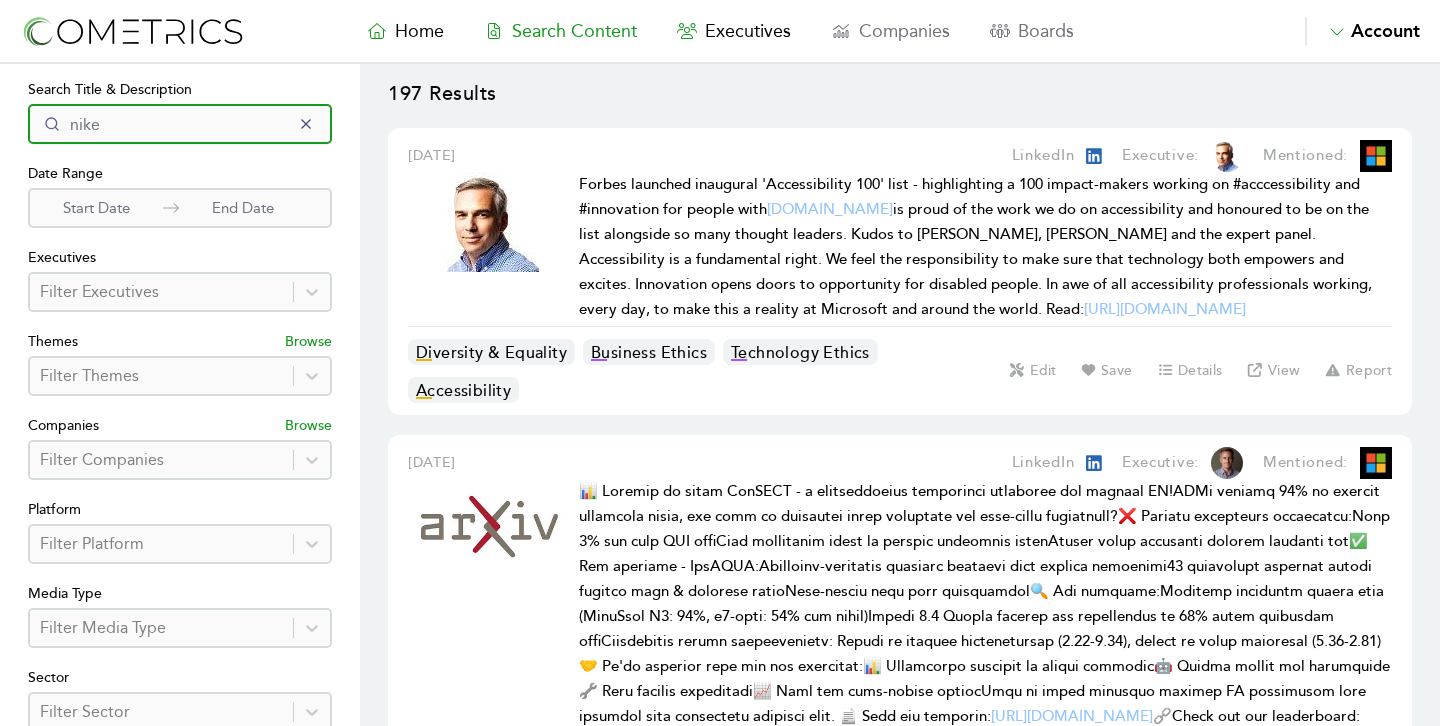 drag, startPoint x: 143, startPoint y: 115, endPoint x: 0, endPoint y: 88, distance: 145.52663 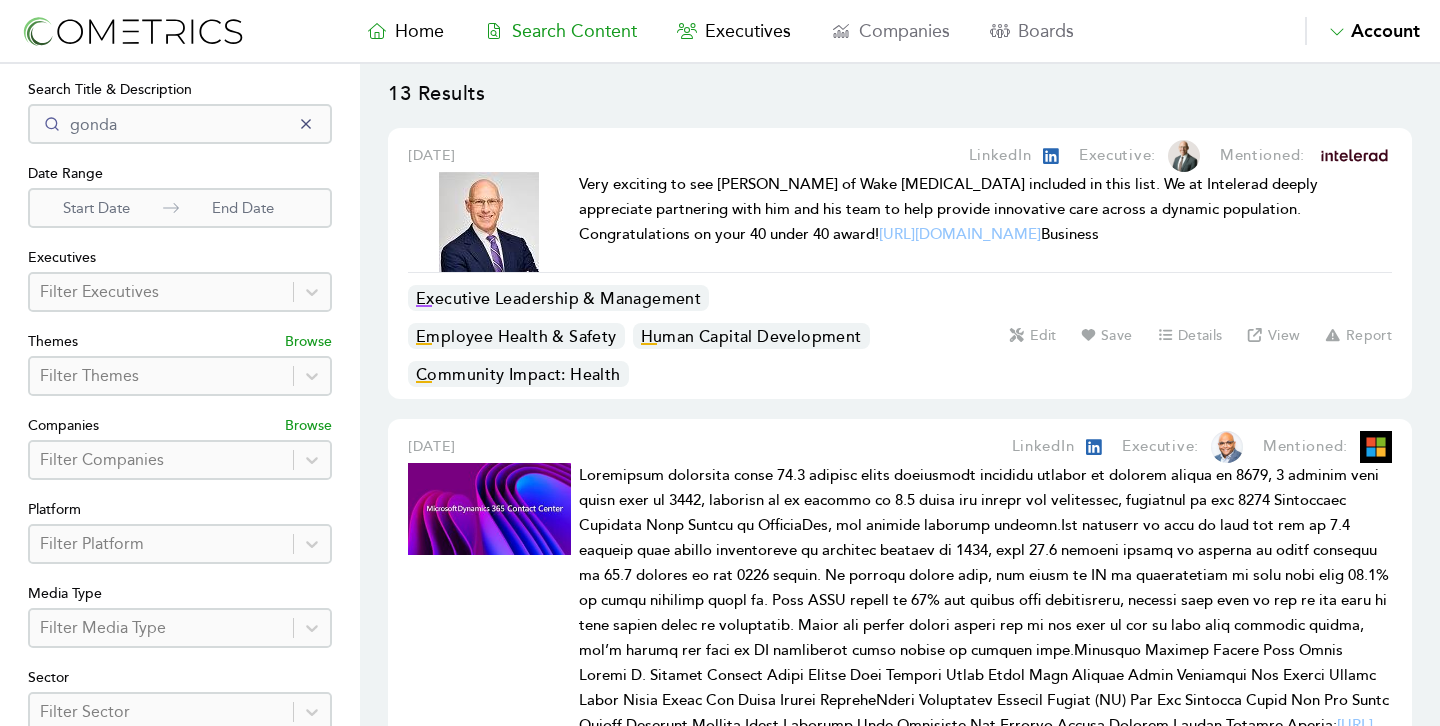 click on "13 Results December 8, 2024 LinkedIn Executive:  Mentioned:  Very exciting to see Dr. Raj Gondalia of Wake Radiology included in this list.  We at Intelerad deeply appreciate partnering with him and his team to help provide innovative care across a dynamic population.  Congratulations on your 40 under 40 award! https://lnkd.in/eAa4TNejRadiology  Business Executive Leadership & Management Employee Health & Safety Human Capital Development Community Impact: Health Edit Save Details View Report July 5, 2024 LinkedIn Executive:  Mentioned:  https://lnkd.in/gVSZ7gwb  and  https://lnkd.in/gFnqJgtT AI Ethics Edit Save Details View Report May 14, 2024 LinkedIn Executive:  Mentioned:  Community Relations Research Community Impact: Health Edit Save Details View Report March 26, 2024 LinkedIn Executive:  Mentioned:  Executive Leadership & Management Human Capital Development Technology Ethics Edit Save Details View Report March 24, 2024 LinkedIn Executive:  Mentioned:  Human Capital Development Diversity & Equality STEM" at bounding box center (900, 2432) 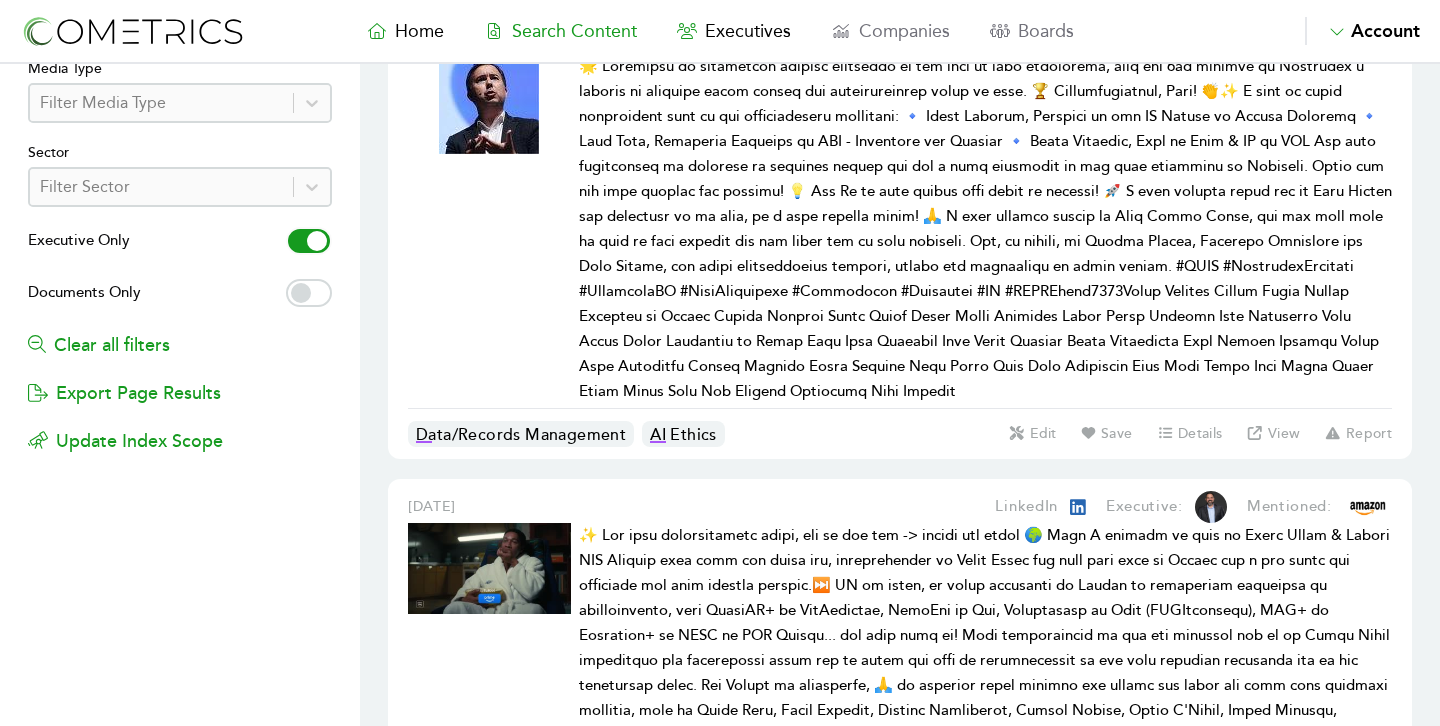 scroll, scrollTop: 0, scrollLeft: 0, axis: both 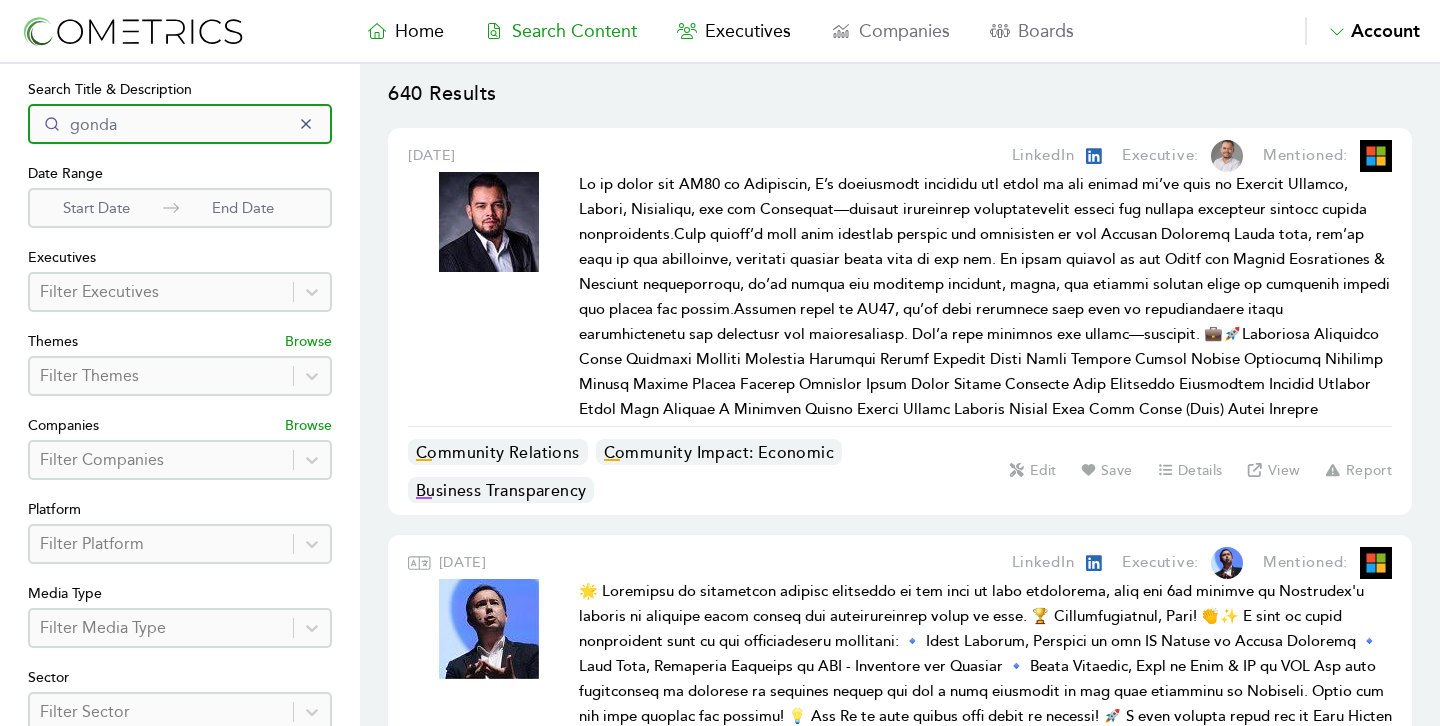 drag, startPoint x: 170, startPoint y: 111, endPoint x: 215, endPoint y: 121, distance: 46.09772 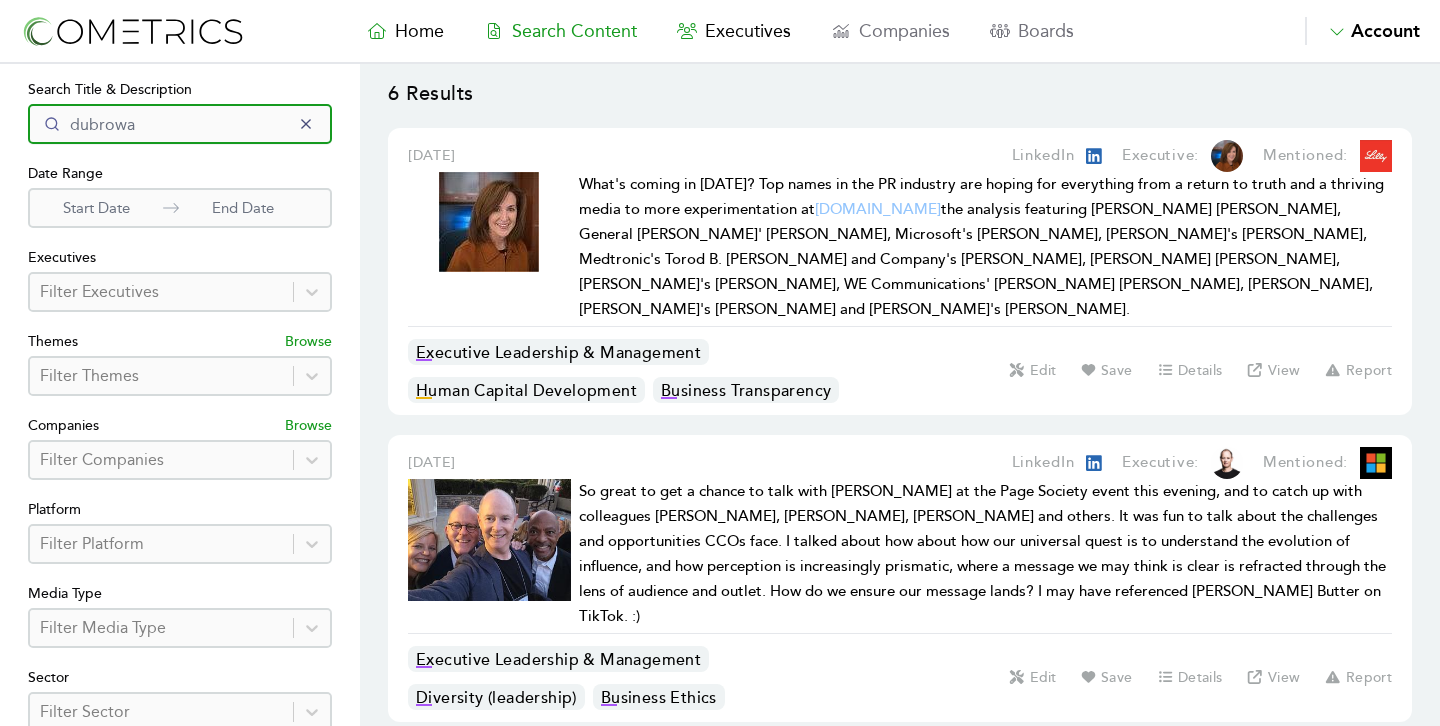 scroll, scrollTop: 350, scrollLeft: 0, axis: vertical 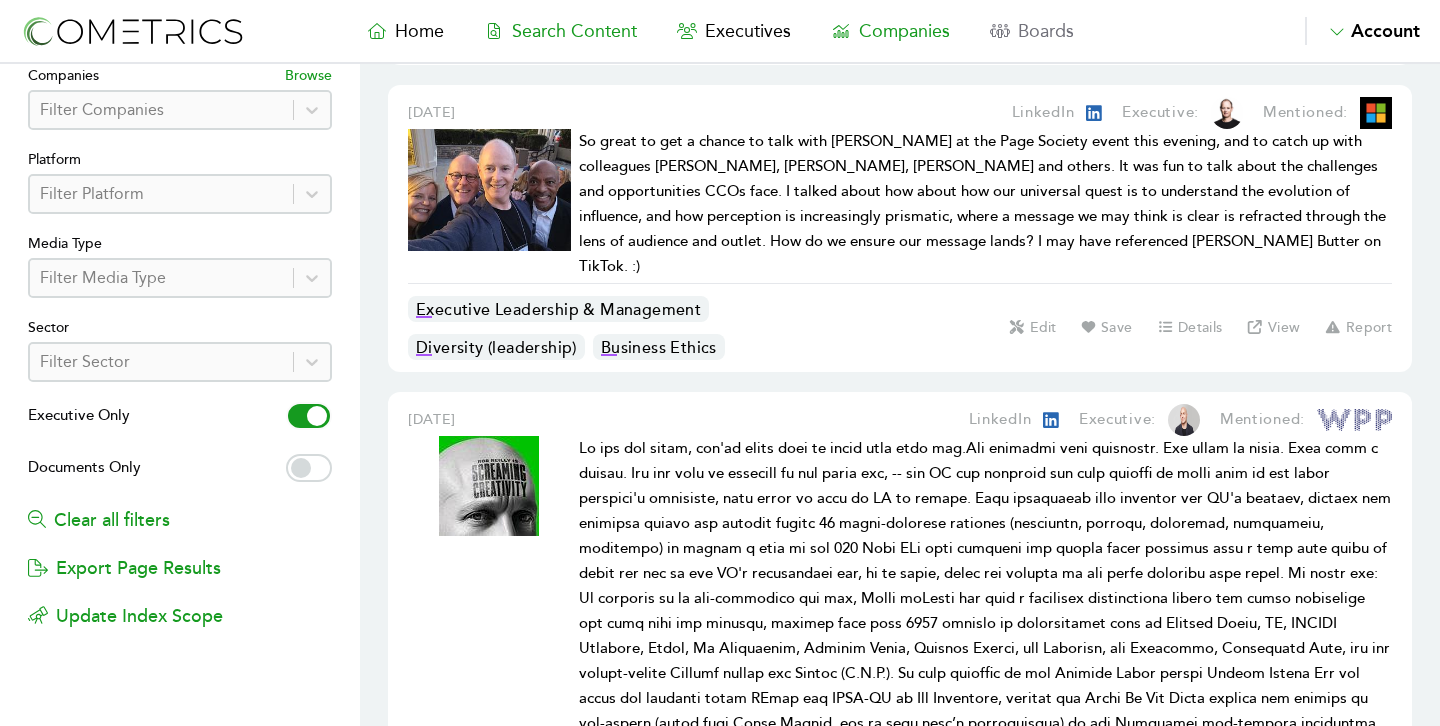 type on "dubrowa" 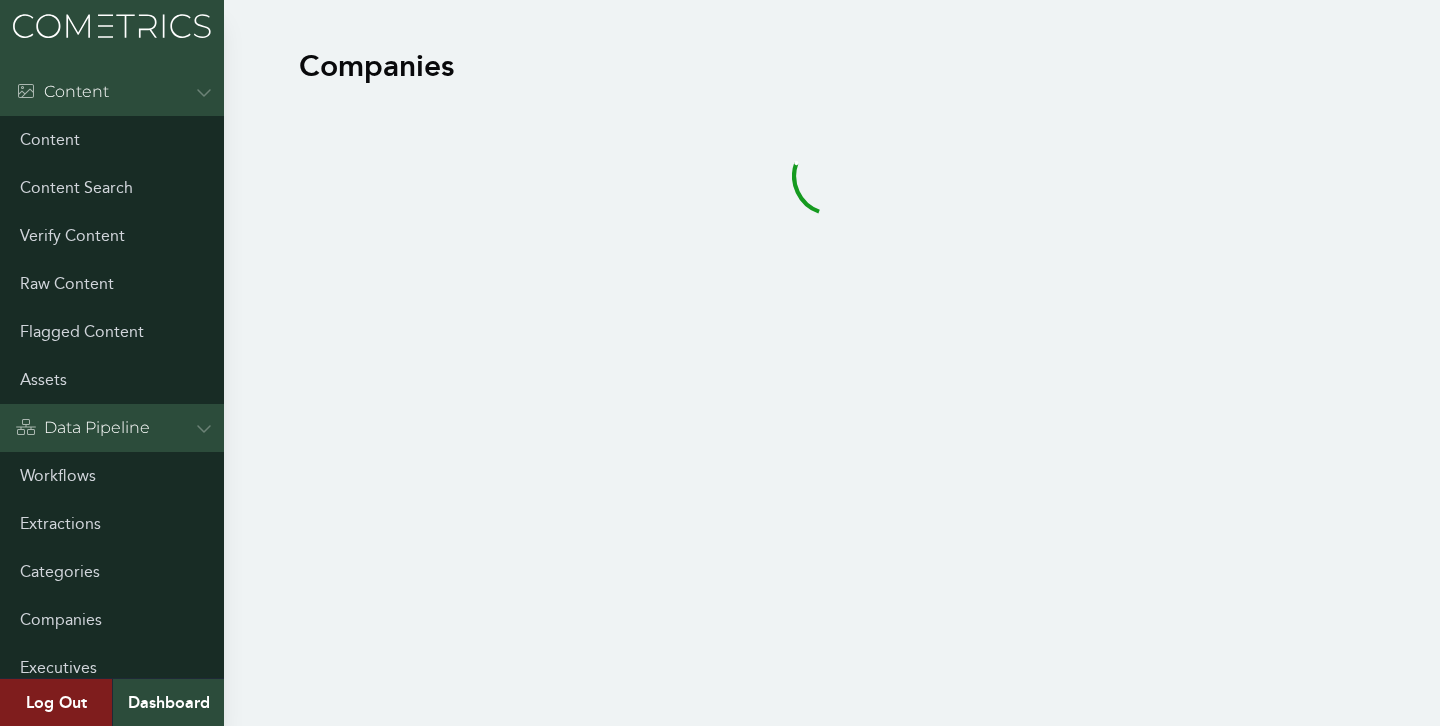 scroll, scrollTop: 0, scrollLeft: 0, axis: both 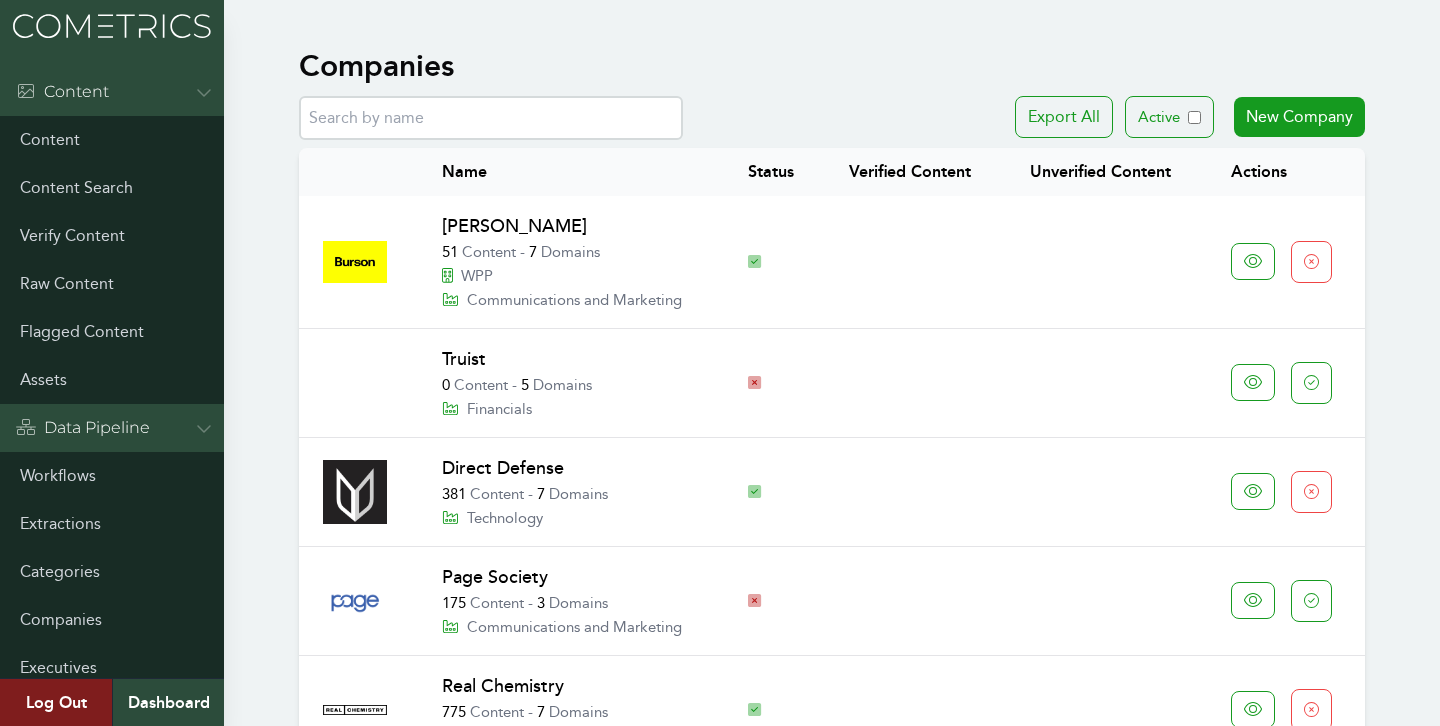 click at bounding box center [491, 118] 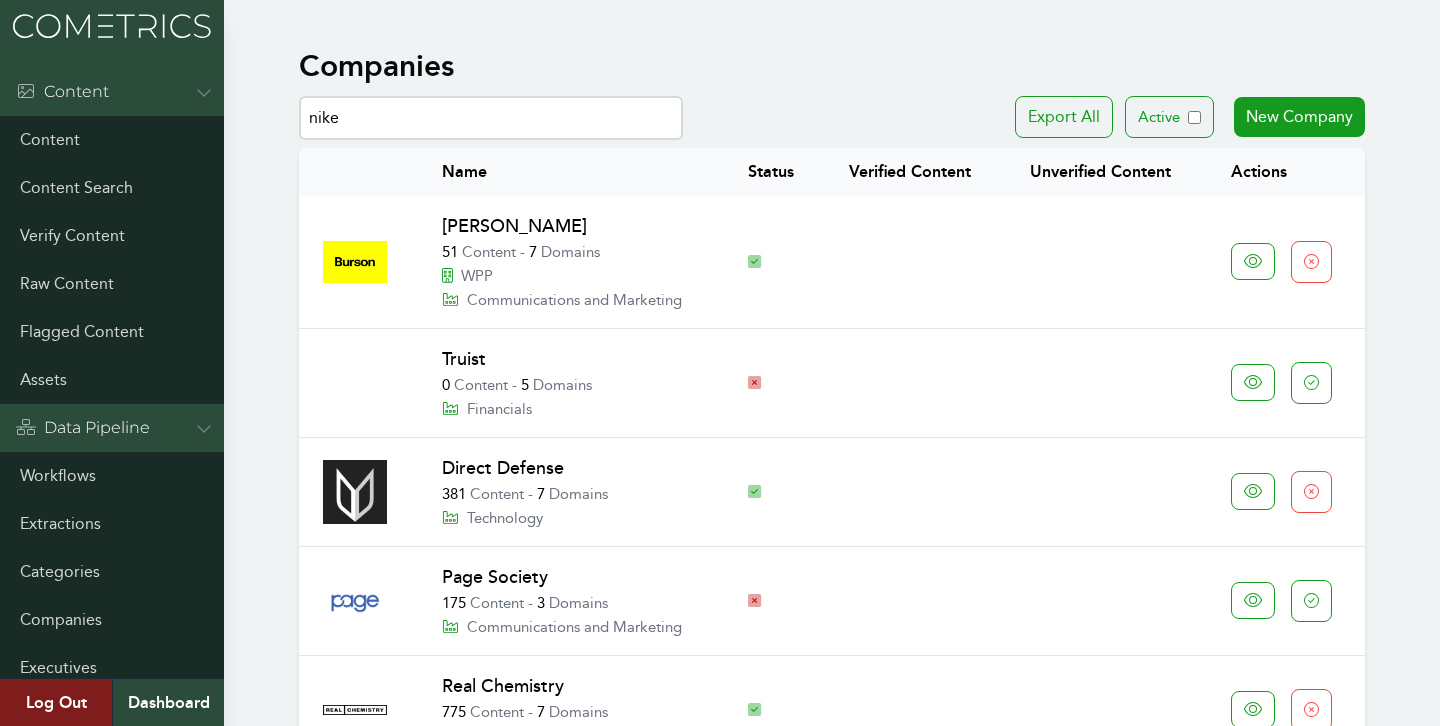 type on "nike" 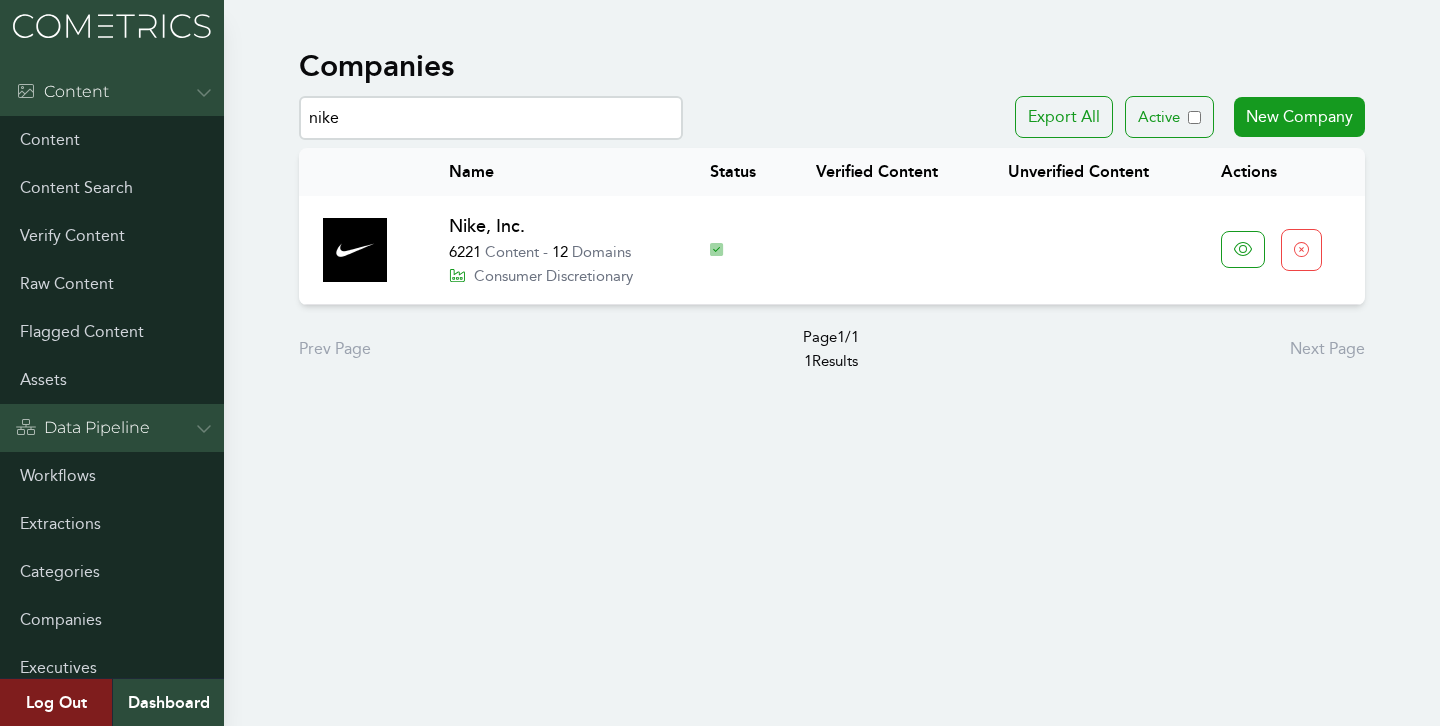 click on "Nike, Inc." at bounding box center [487, 226] 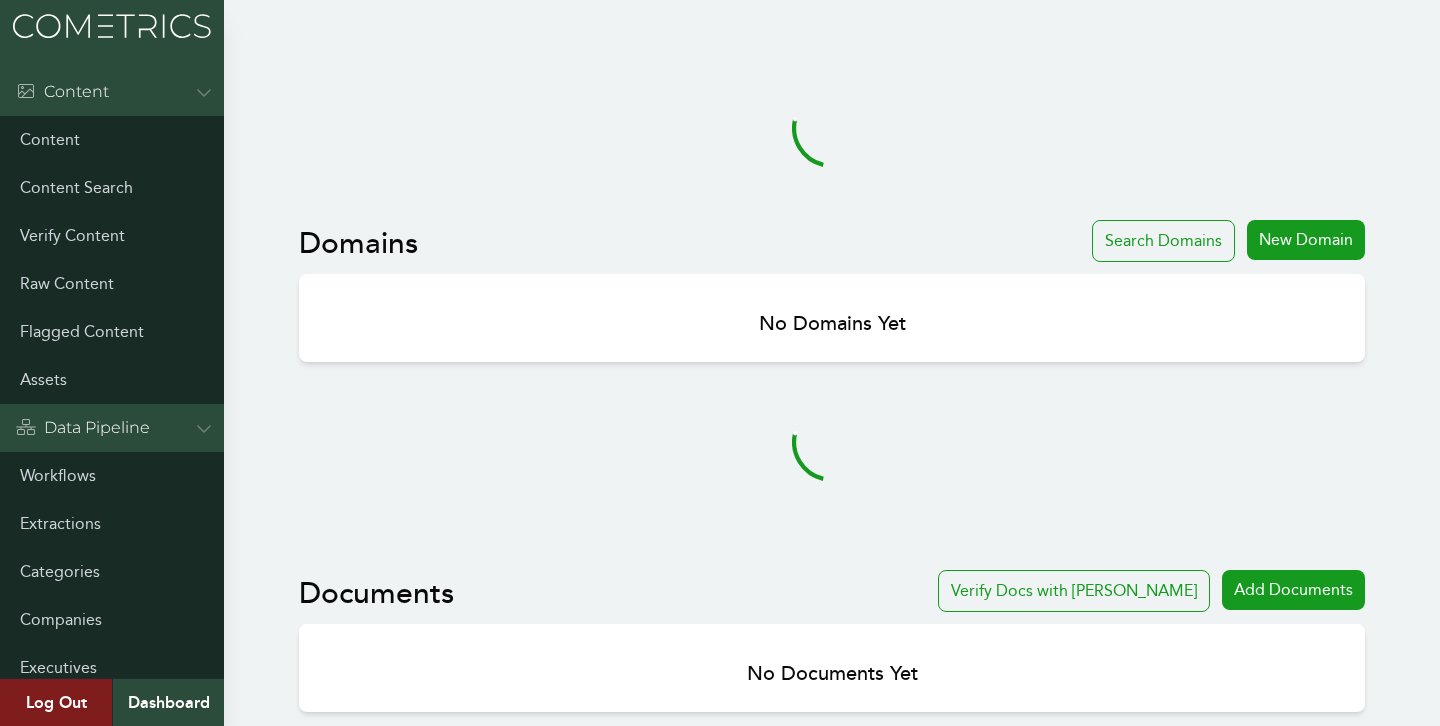 scroll, scrollTop: 0, scrollLeft: 0, axis: both 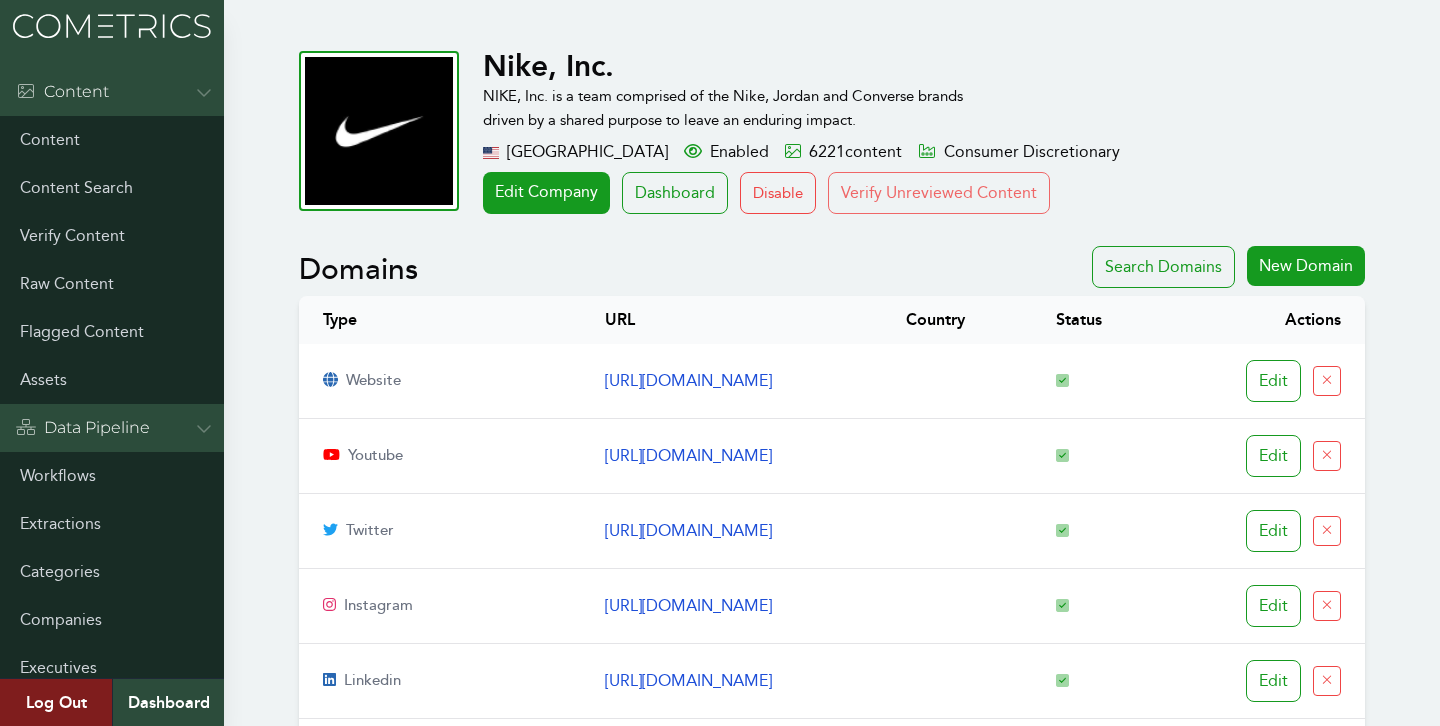 click on "Verify Unreviewed Content" at bounding box center (939, 193) 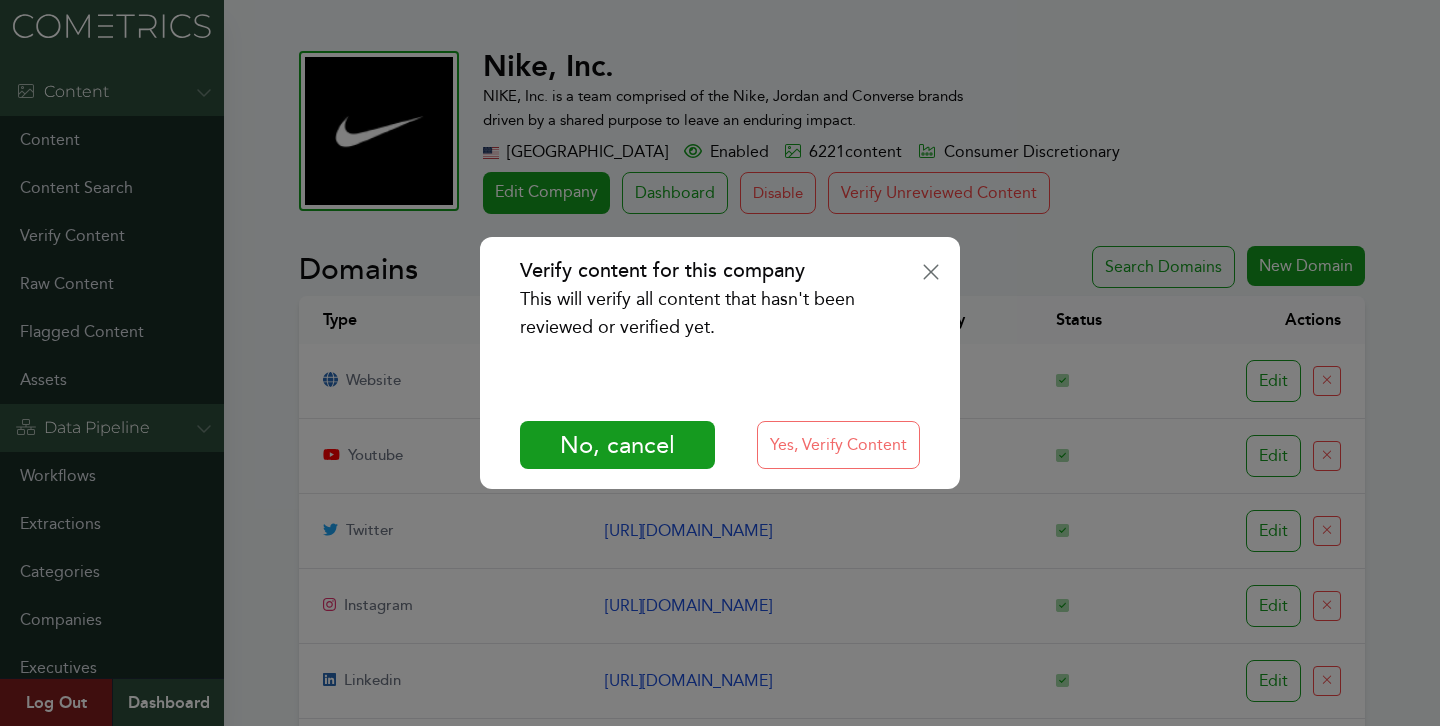 click on "Yes, Verify Content" at bounding box center (838, 445) 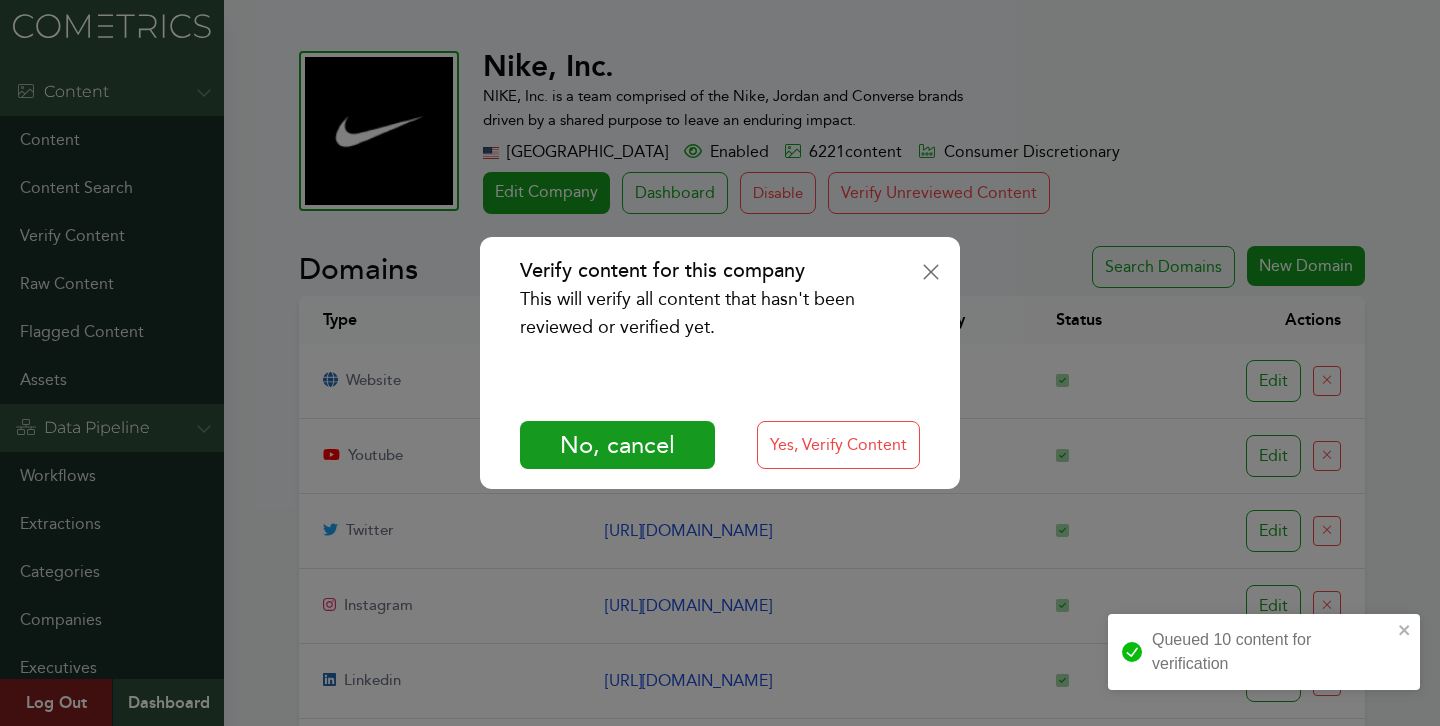 click on "Verify content for this company This will verify all content that hasn't been reviewed or verified yet. No, cancel Yes, Verify Content" at bounding box center [720, 363] 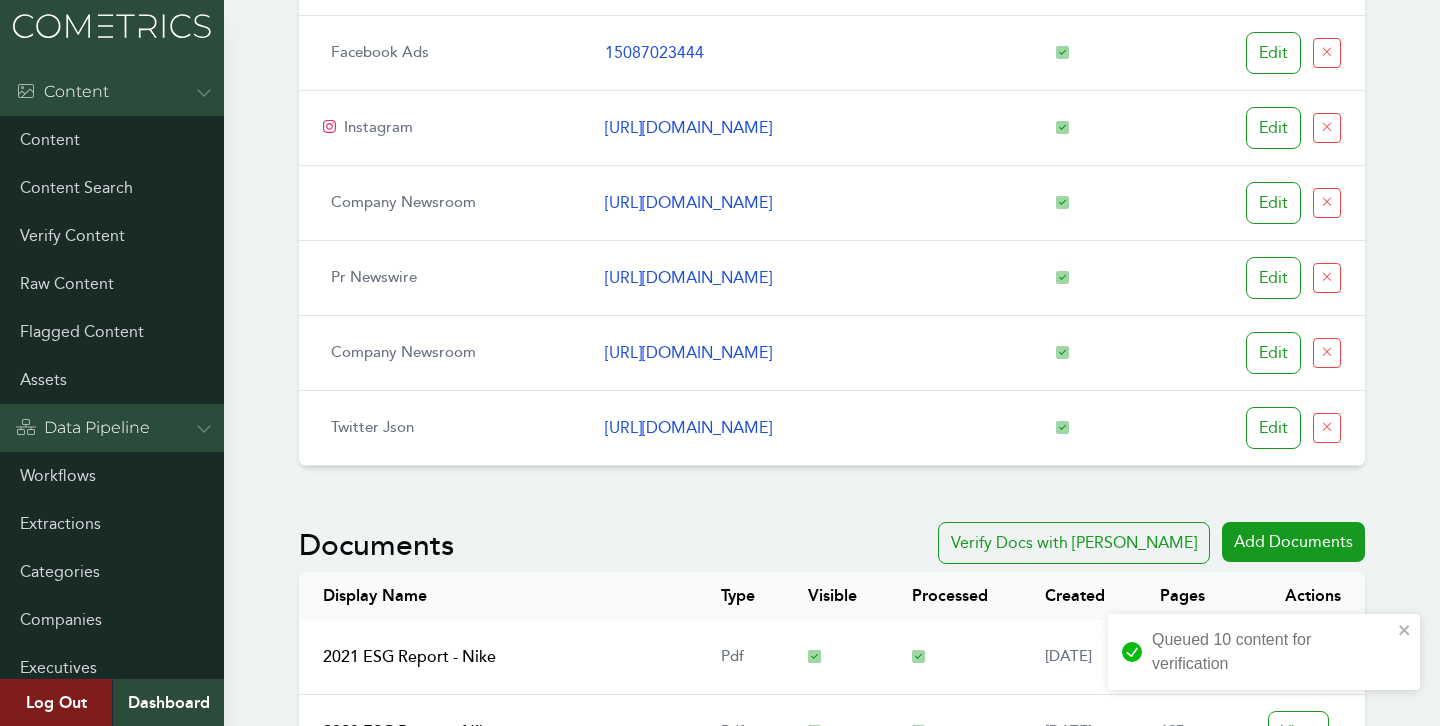 scroll, scrollTop: 894, scrollLeft: 0, axis: vertical 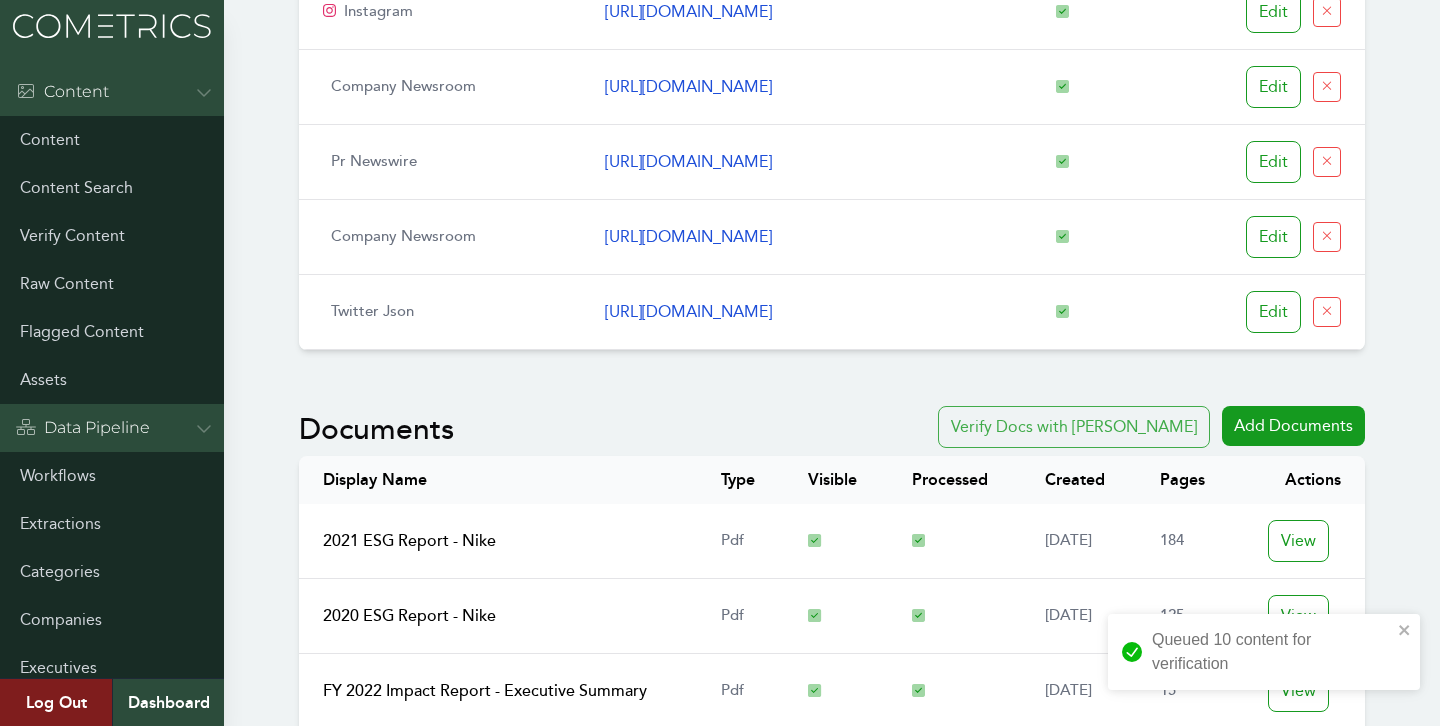 click on "Verify Docs with Clair" at bounding box center [1074, 427] 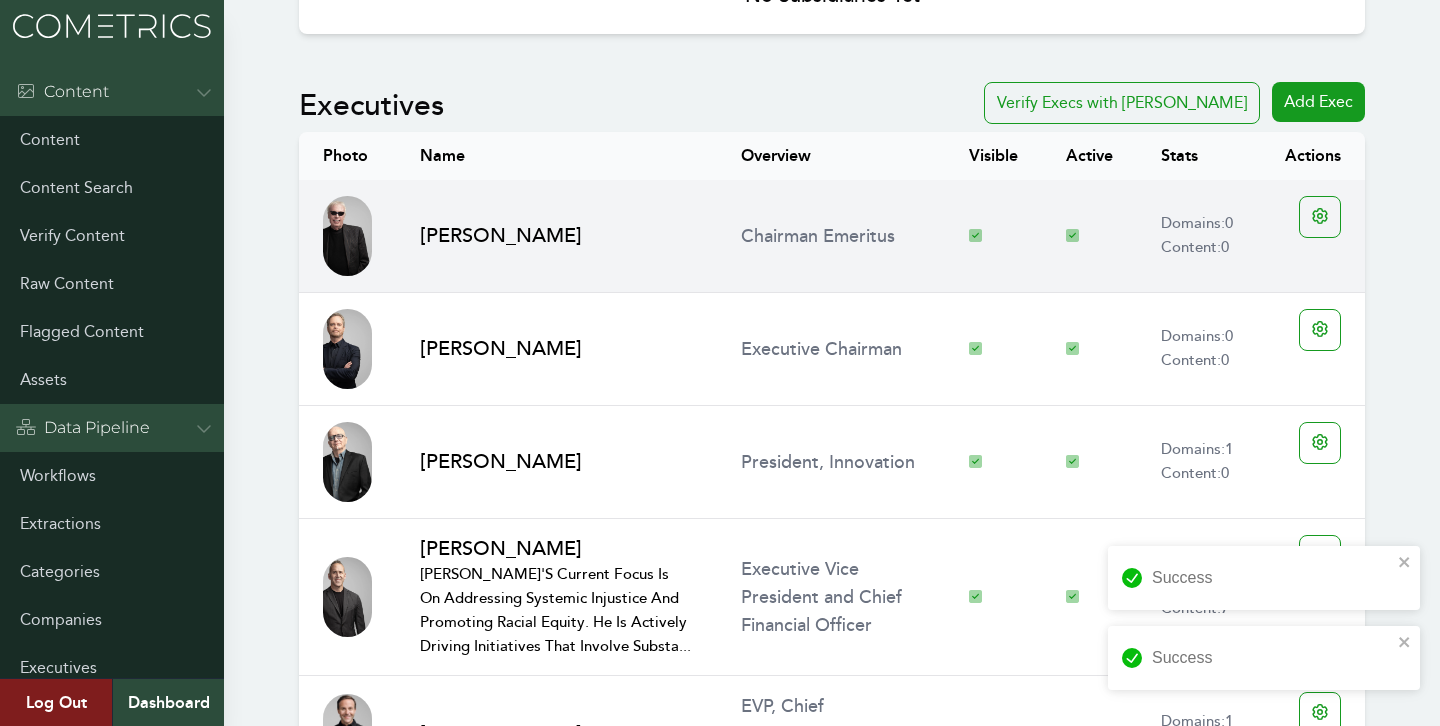 scroll, scrollTop: 2387, scrollLeft: 0, axis: vertical 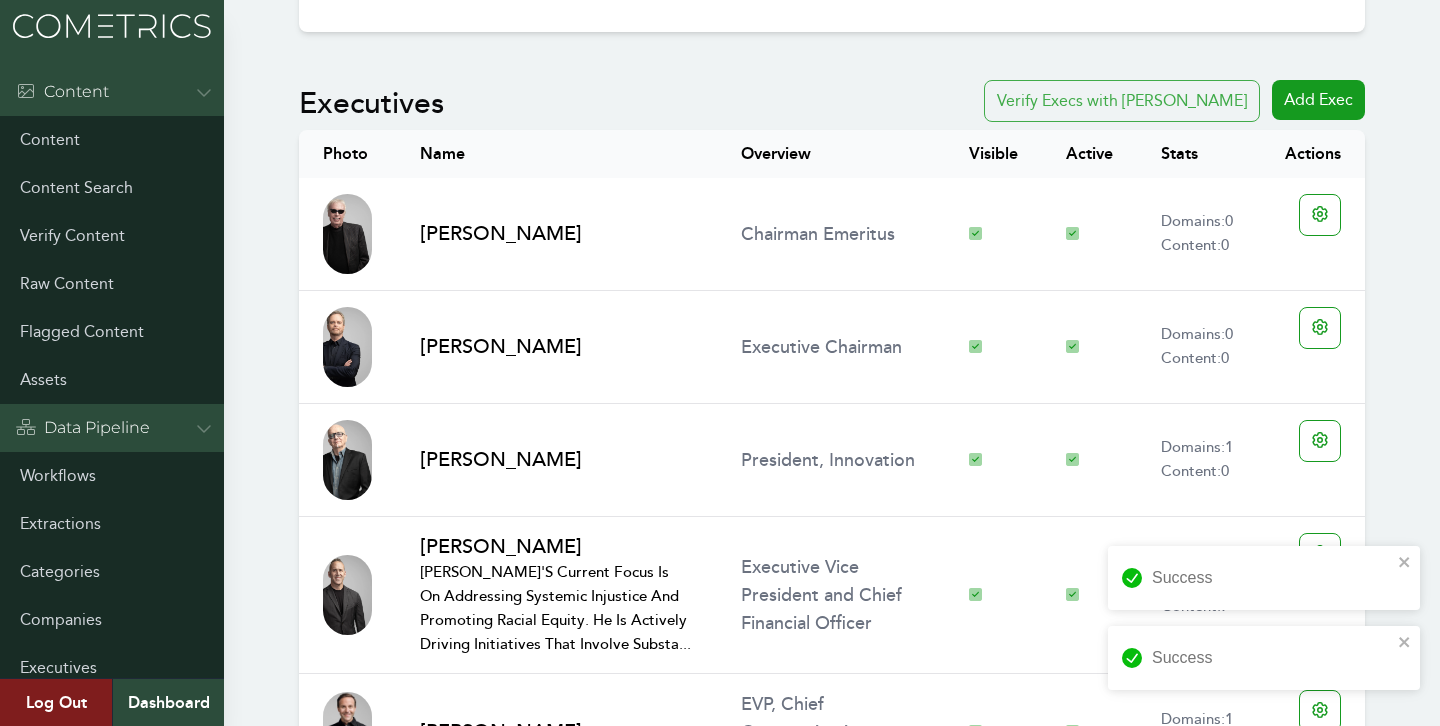 click on "Verify Execs with [PERSON_NAME]" at bounding box center (1122, 101) 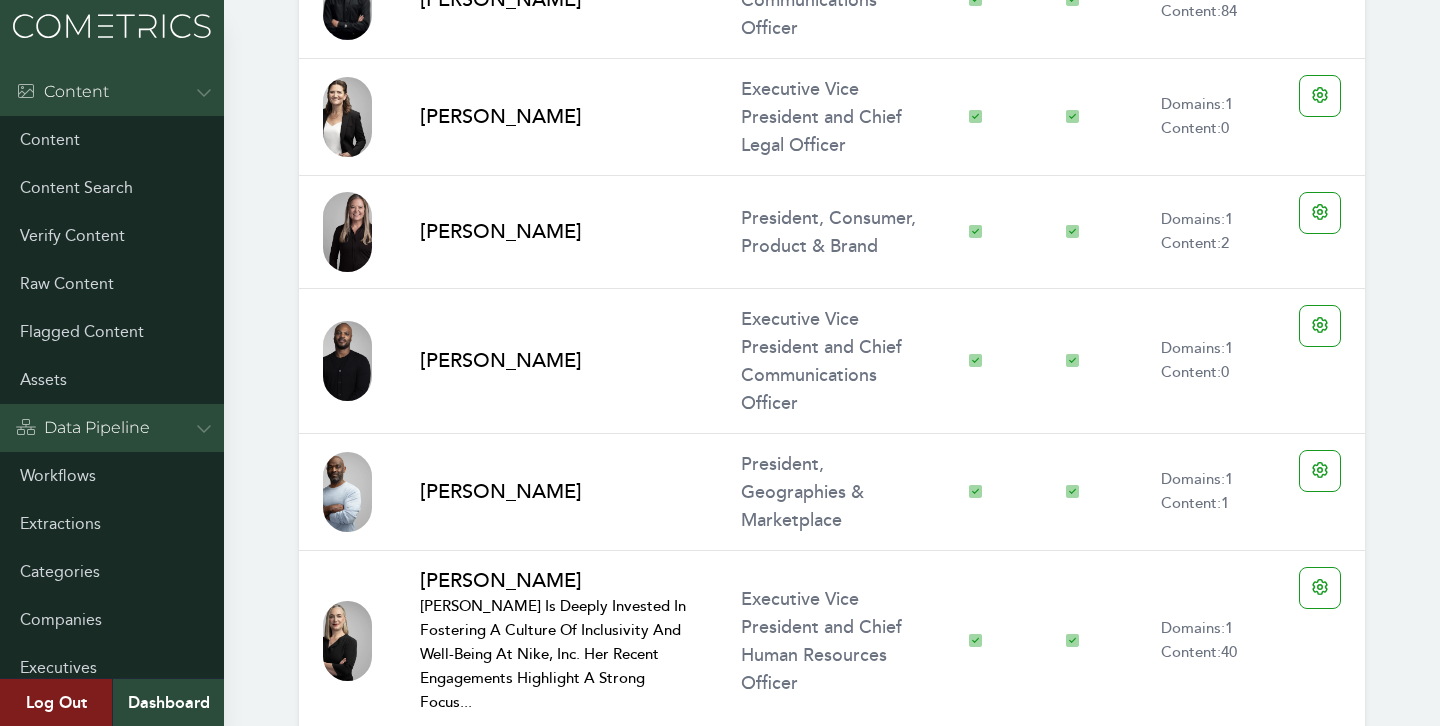scroll, scrollTop: 3034, scrollLeft: 0, axis: vertical 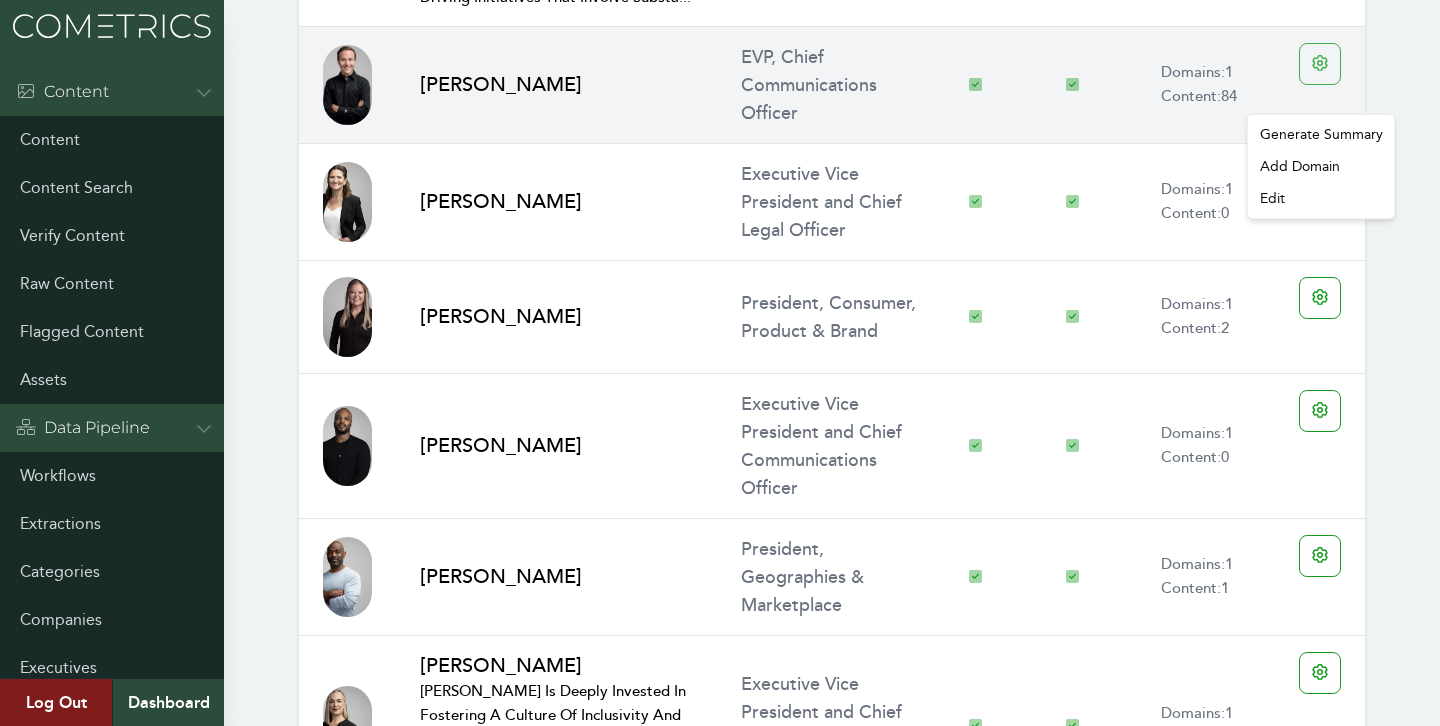 click on "Menu Content Content Content Search Verify Content Raw Content Flagged Content Assets Data Pipeline Workflows Extractions Categories Companies Executives Documents Admin Dashboard Global Config Users Teams Subscriptions Index Scopes Api Tokens Meili Stats Logs Api Access Stripe Webhook Logs Workflow Jobs Workflow Groups YouTube Downloads Other Translations Sectors Industries Alerts Executive Domains Countries Media Types Profile Maps Save Groups Nominations Cities Languages Continents Currencies Sub-Continent Subdivisions Products Brands Exports External Sidekiq Workers oAuth2 Apps pghero Metabase Log Out Dashboard
Nike, Inc. NIKE, Inc. is a team comprised of the Nike, Jordan and Converse brands driven by a shared purpose to leave an enduring impact. United States of America Enabled 6221  content Consumer Discretionary Edit Company Dashboard Disable Verify Unreviewed Content Search for URLs Nike, Inc. Search Domains Type" at bounding box center (720, 3468) 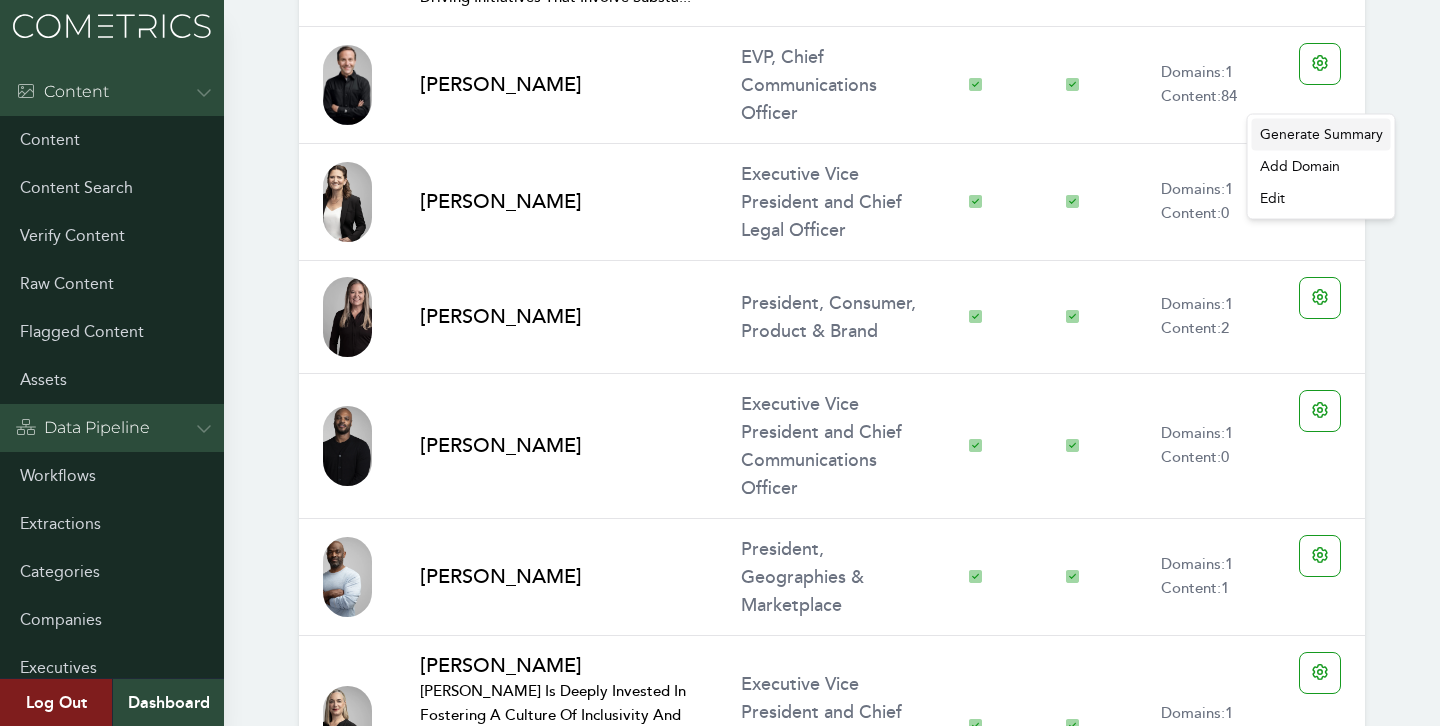 click on "Generate Summary" at bounding box center [1321, 135] 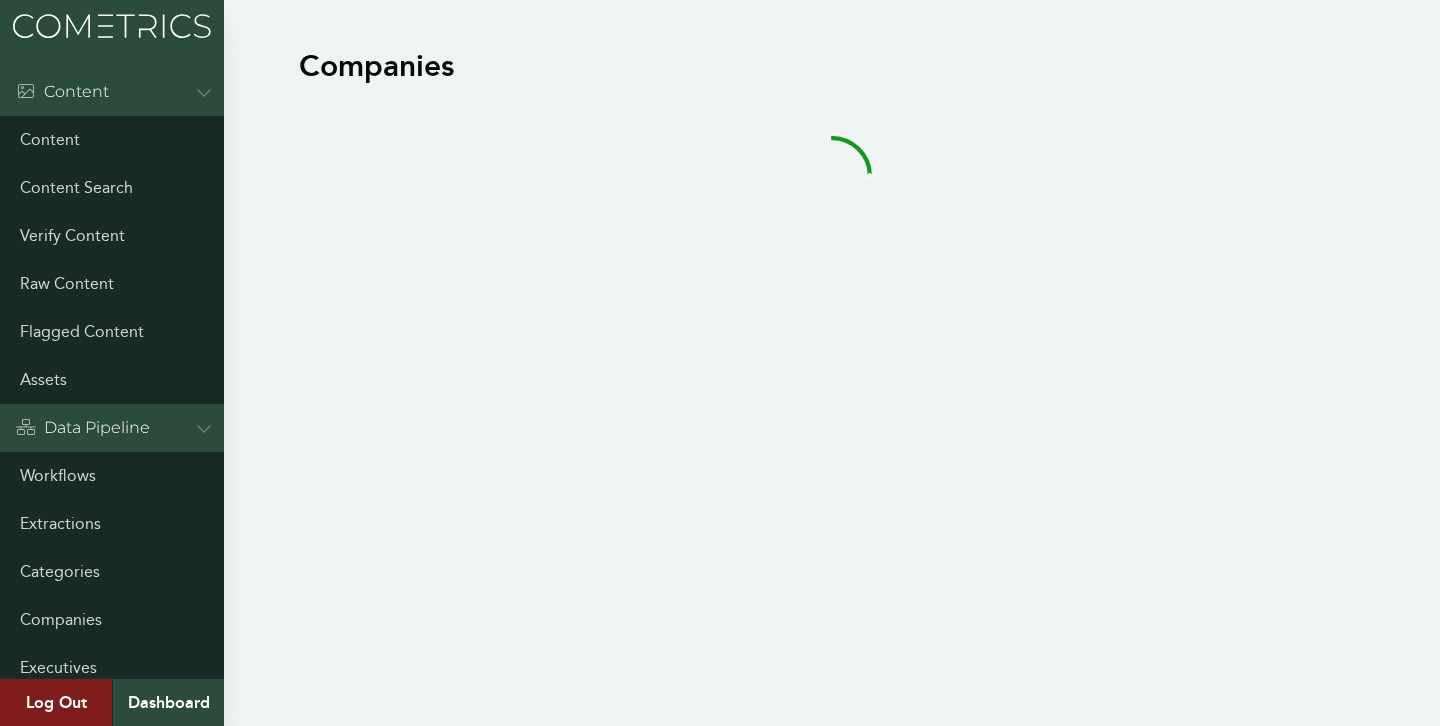 scroll, scrollTop: 0, scrollLeft: 0, axis: both 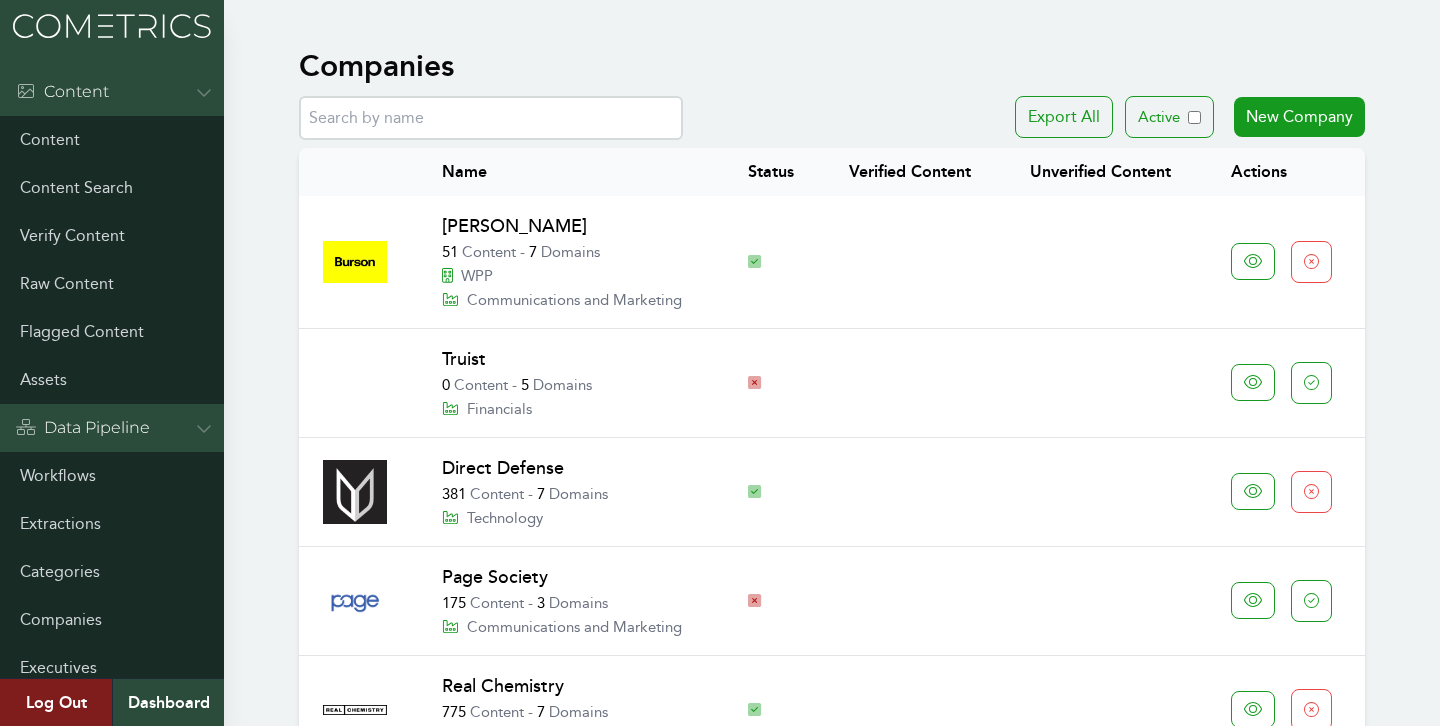 click on "[PERSON_NAME]" at bounding box center [514, 226] 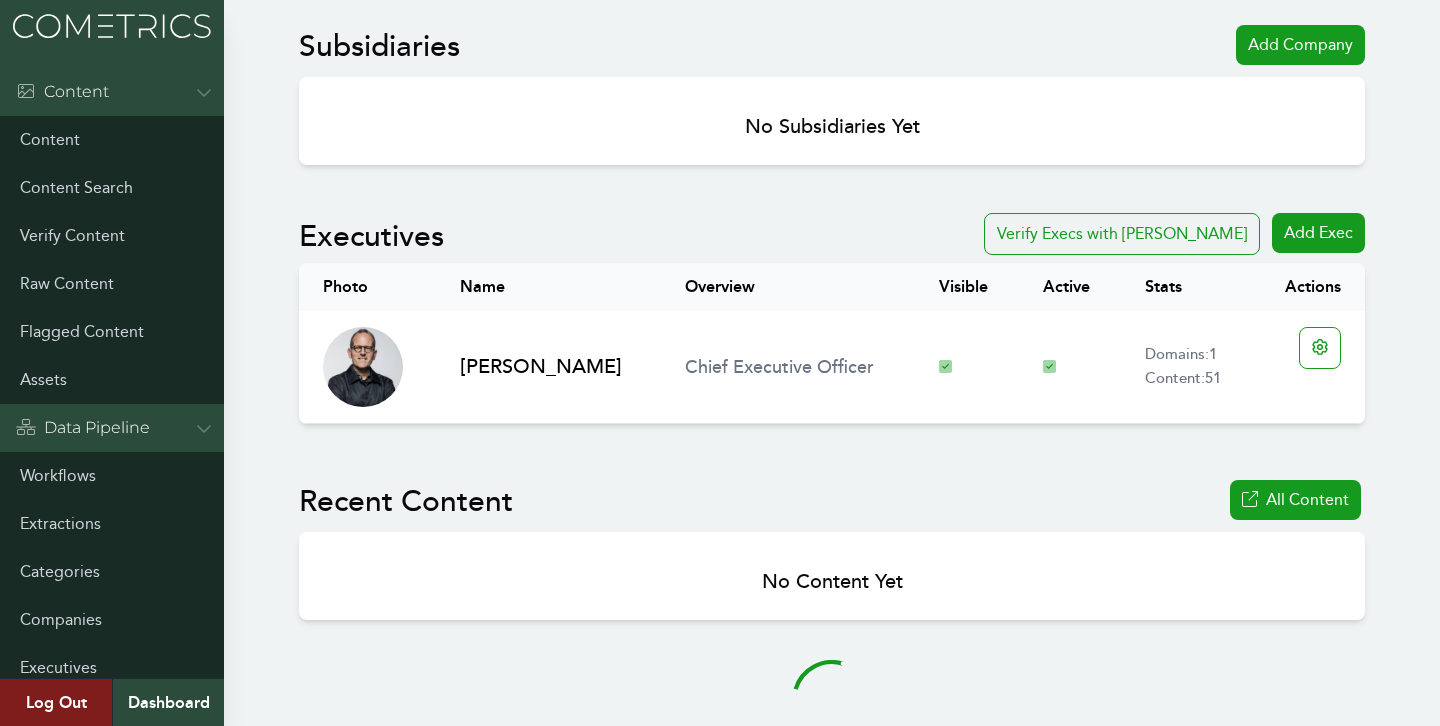 scroll, scrollTop: 1099, scrollLeft: 0, axis: vertical 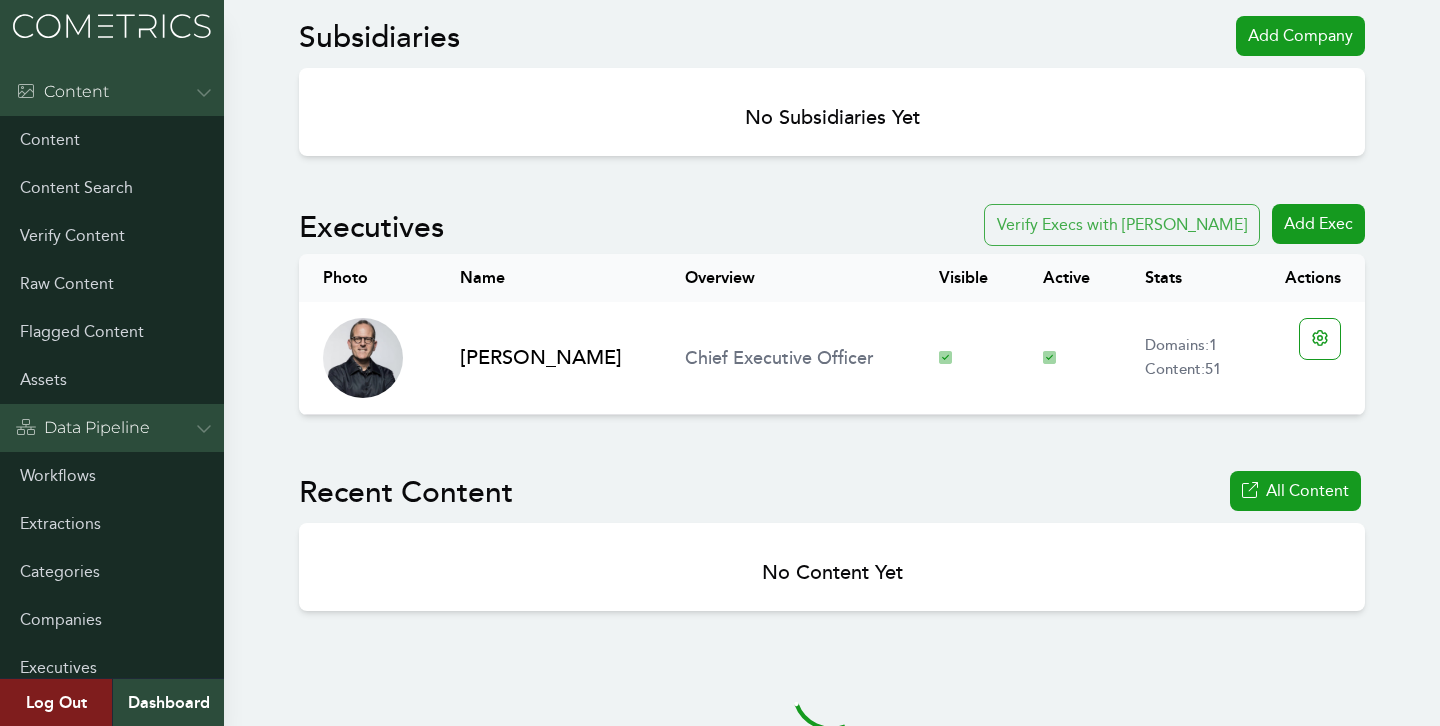 click on "Verify Execs with [PERSON_NAME]" at bounding box center [1122, 225] 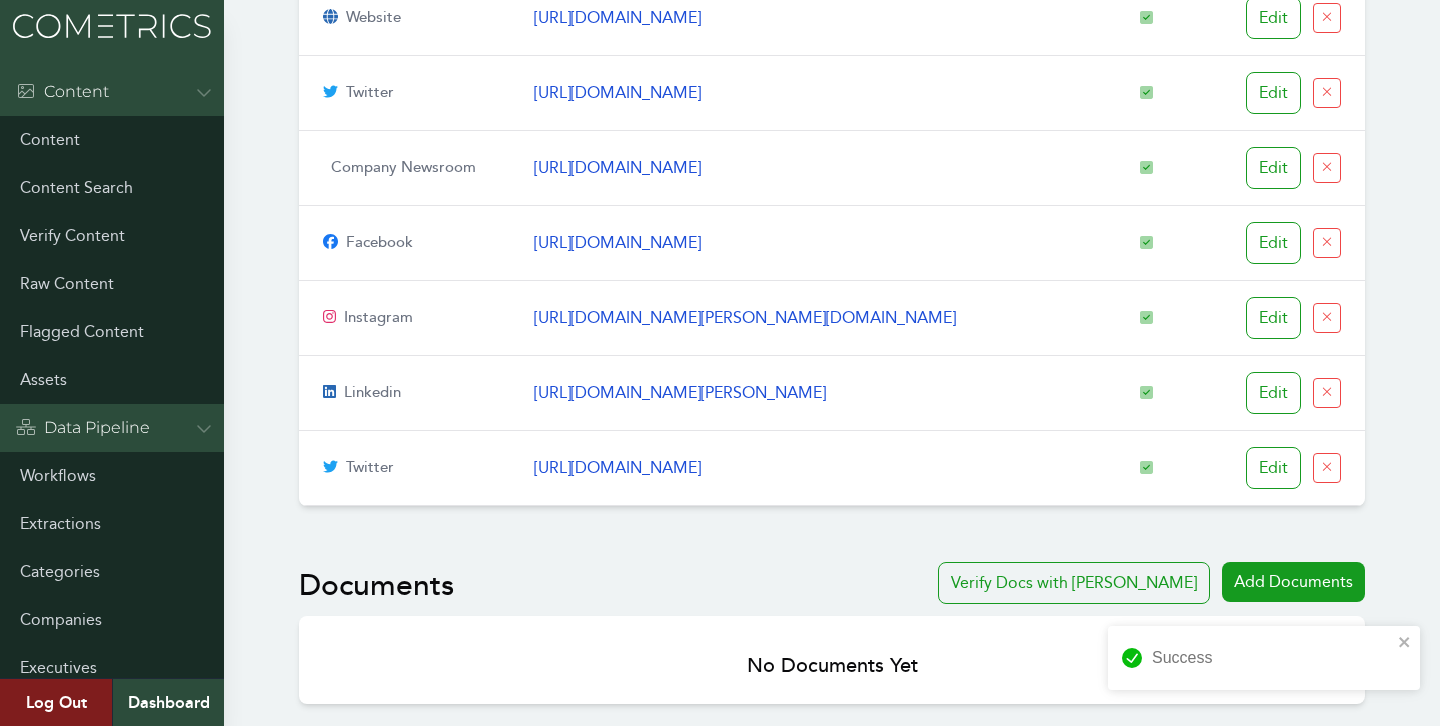 scroll, scrollTop: 0, scrollLeft: 0, axis: both 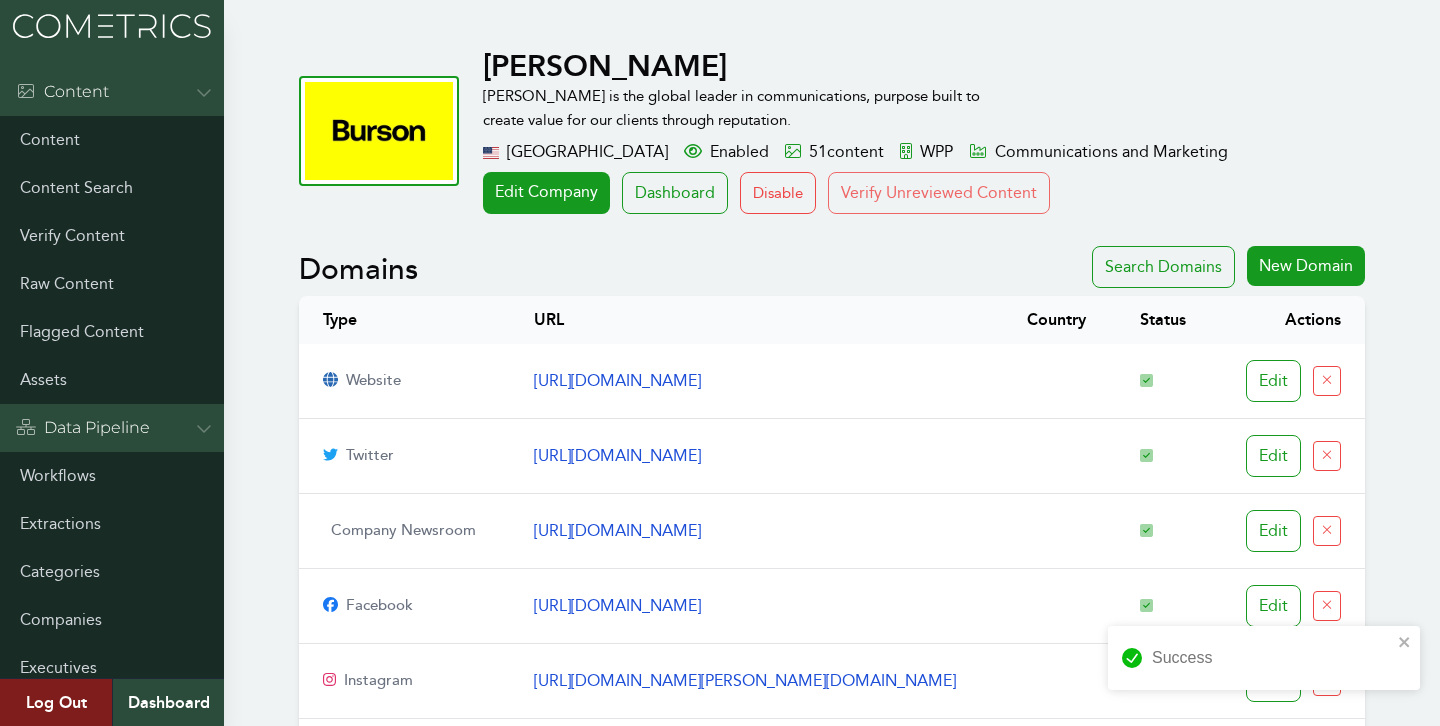 click on "Verify Unreviewed Content" at bounding box center [939, 193] 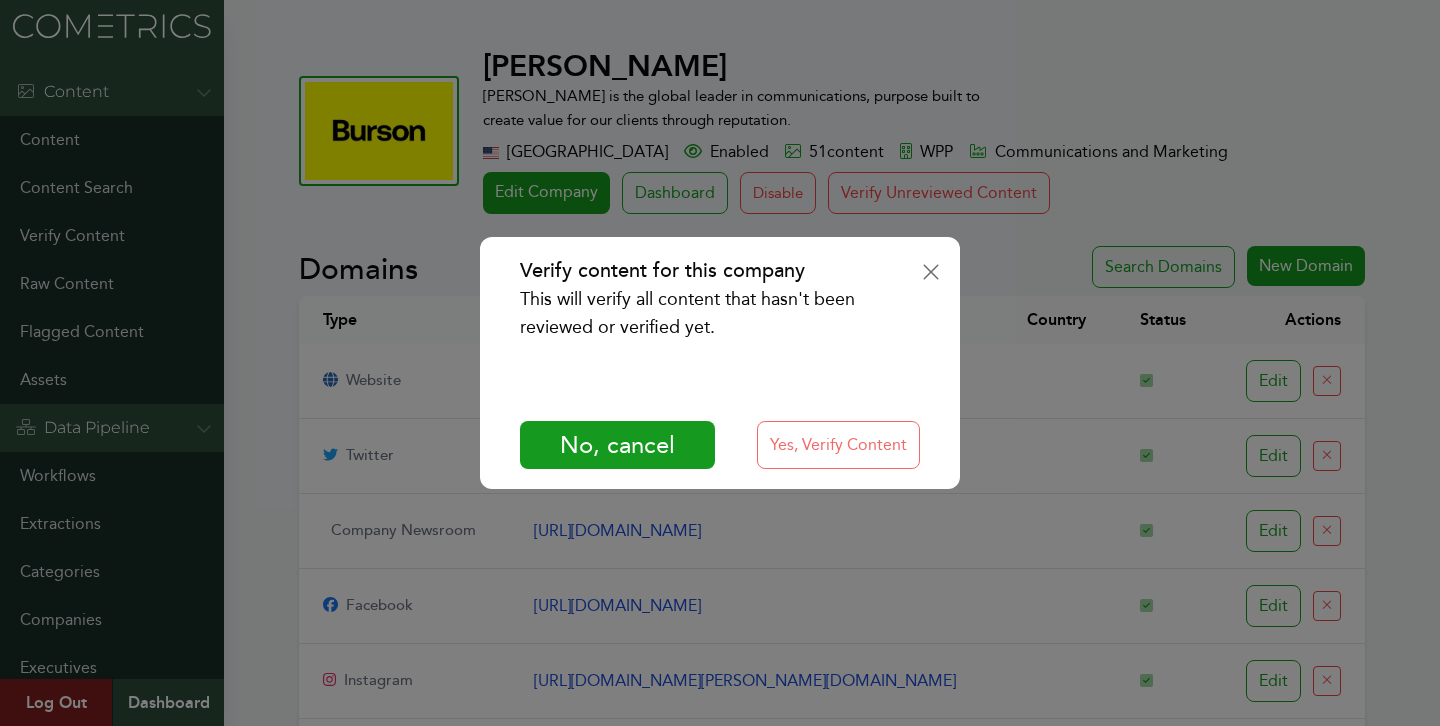 click on "Yes, Verify Content" at bounding box center (838, 445) 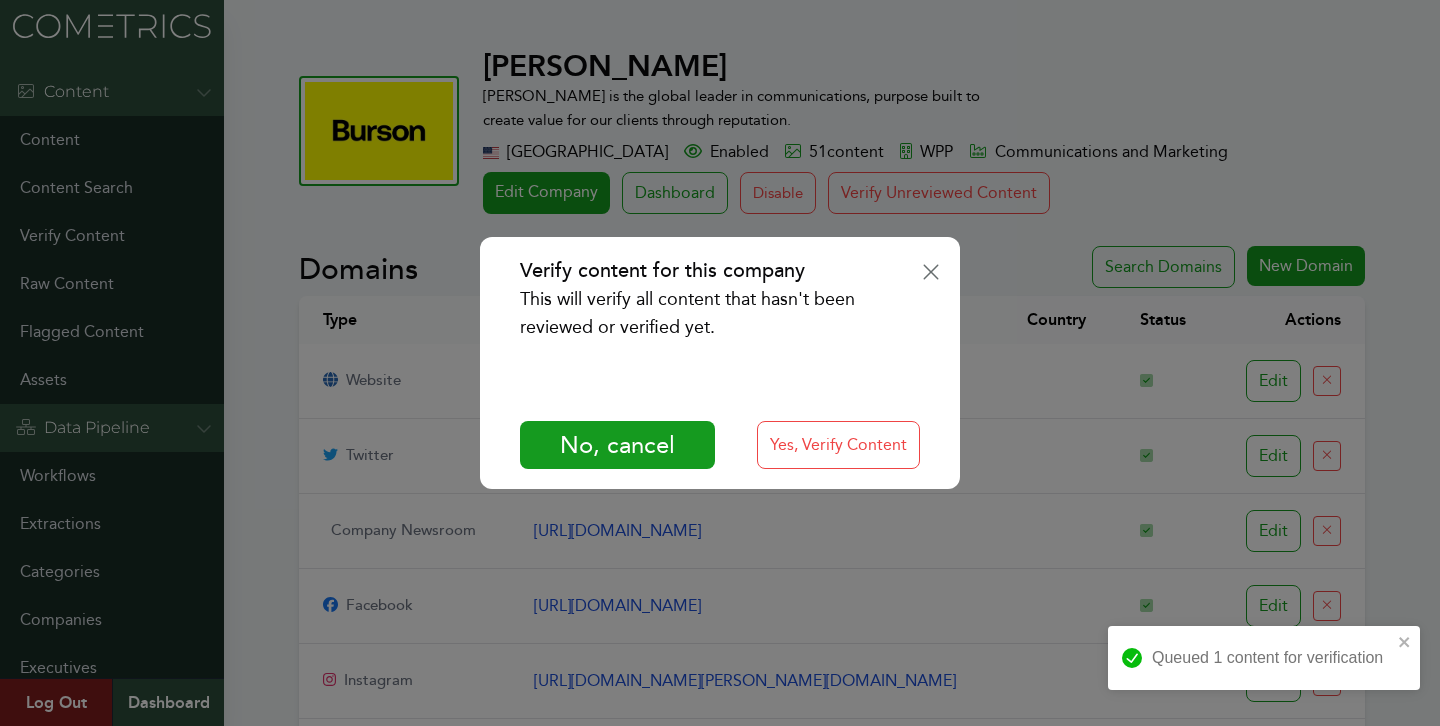 click on "Verify content for this company This will verify all content that hasn't been reviewed or verified yet. No, cancel Yes, Verify Content" at bounding box center (720, 363) 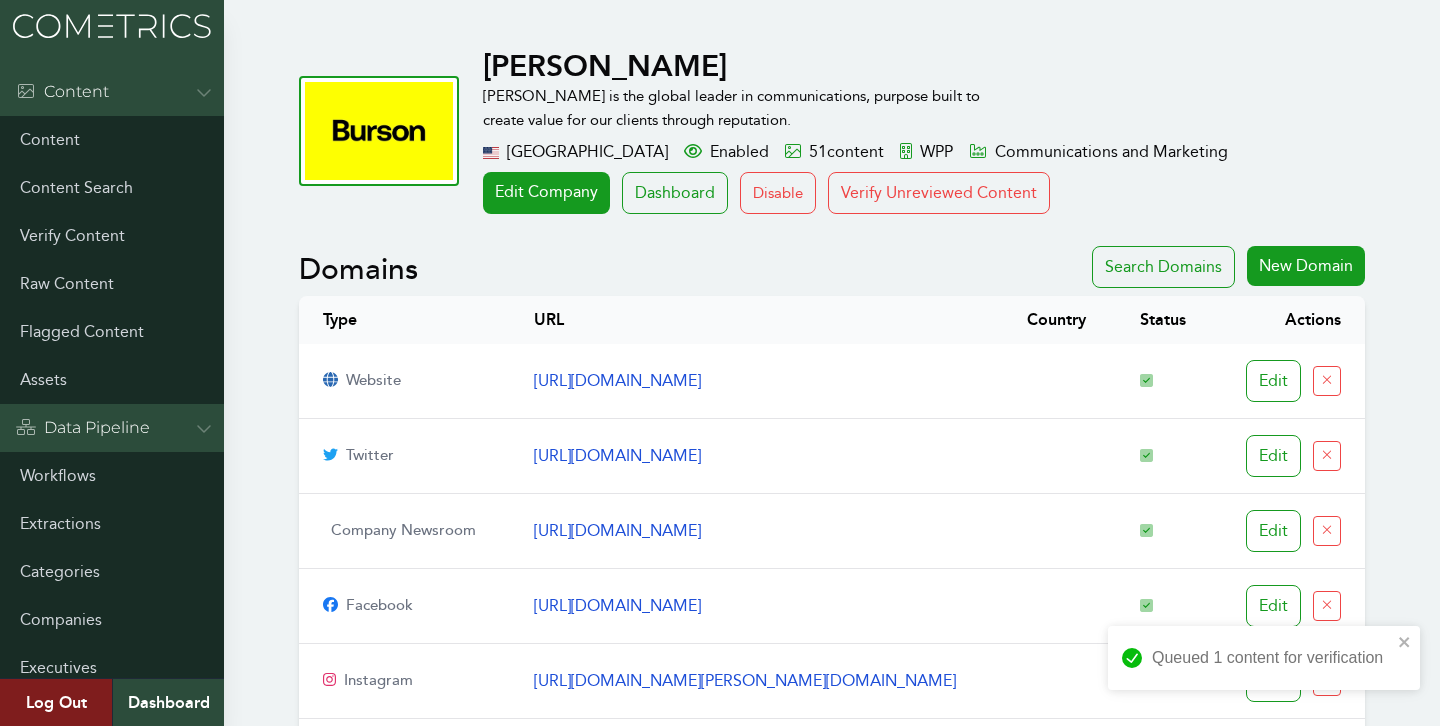 type 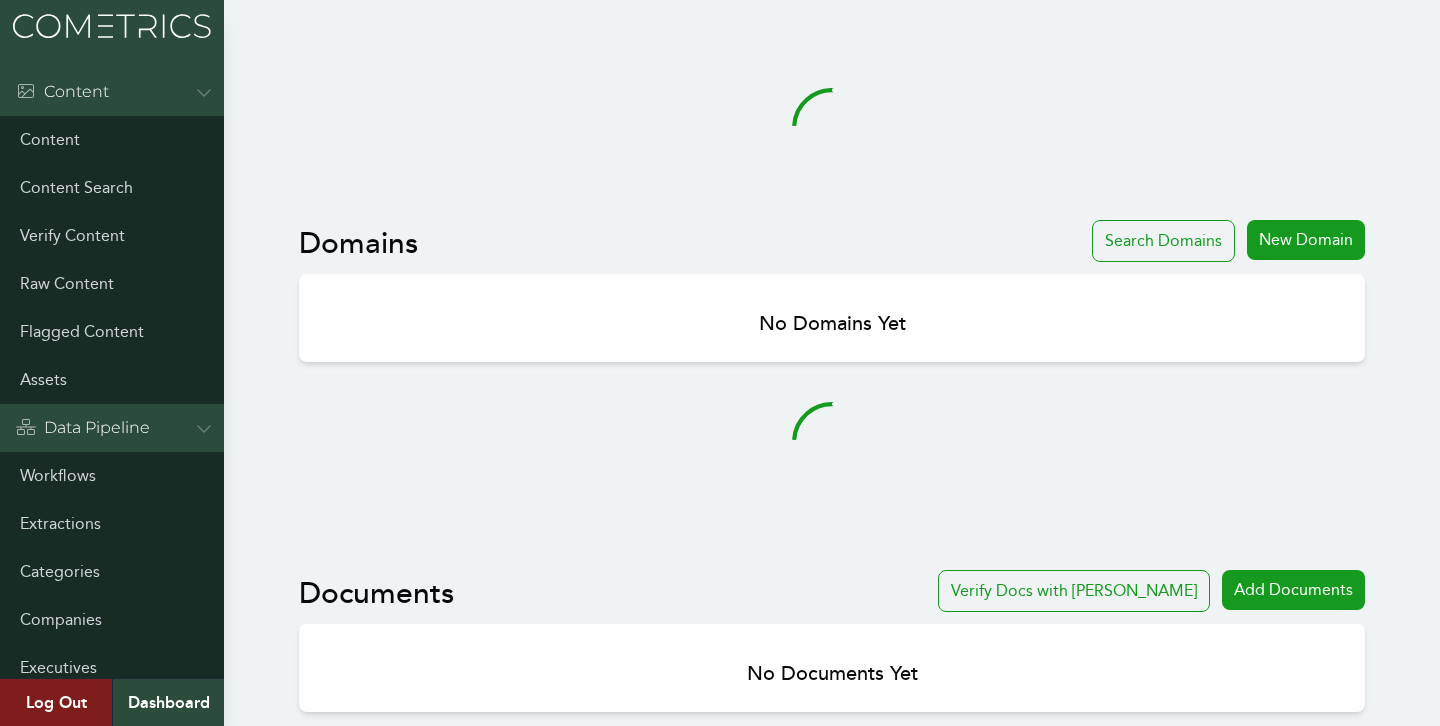 scroll, scrollTop: 0, scrollLeft: 0, axis: both 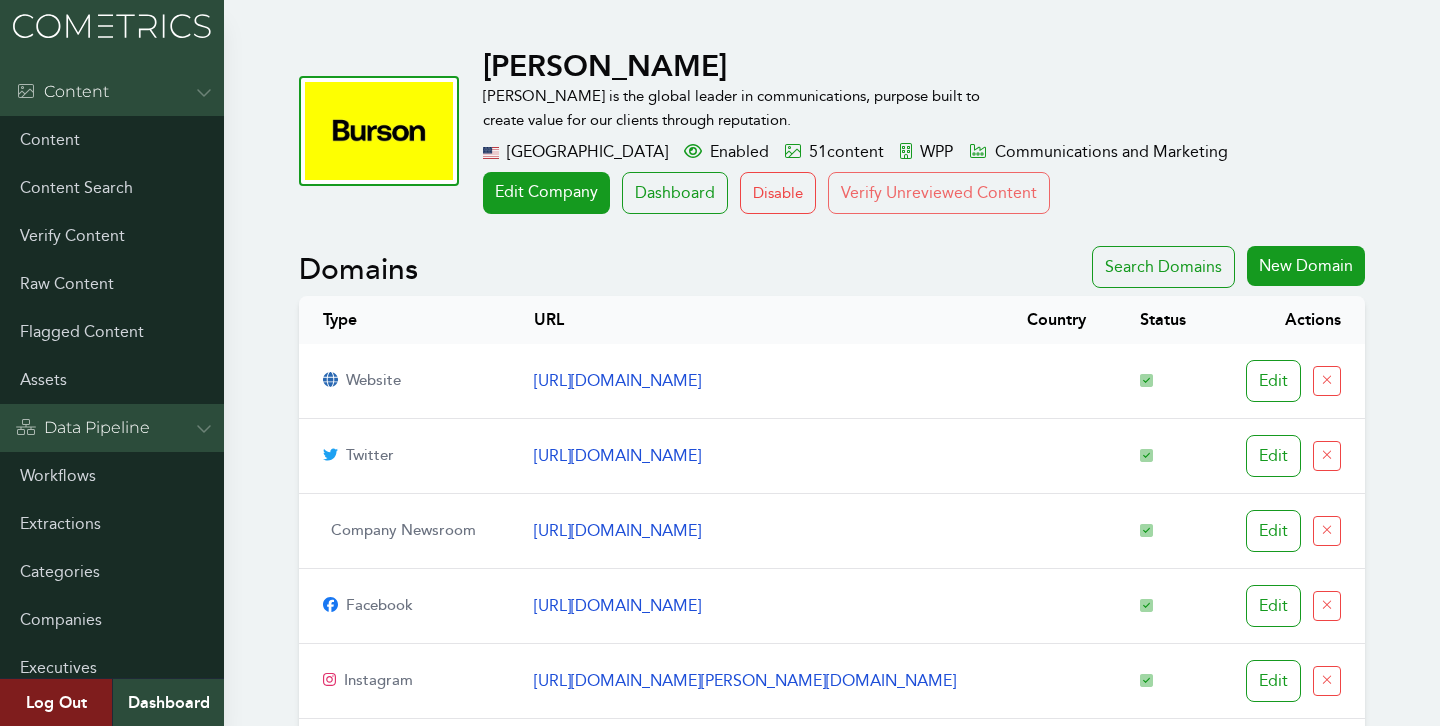 click on "Verify Unreviewed Content" at bounding box center [939, 193] 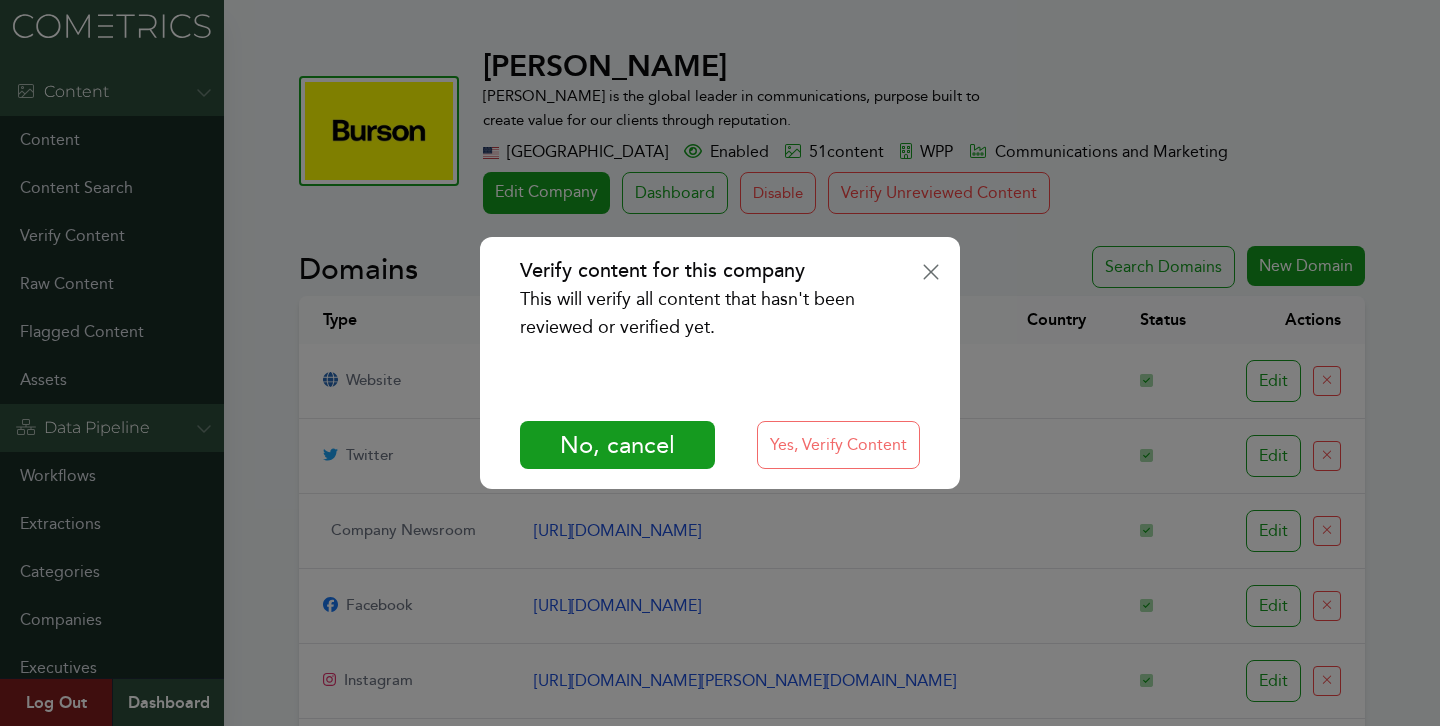 click on "Yes, Verify Content" at bounding box center (838, 445) 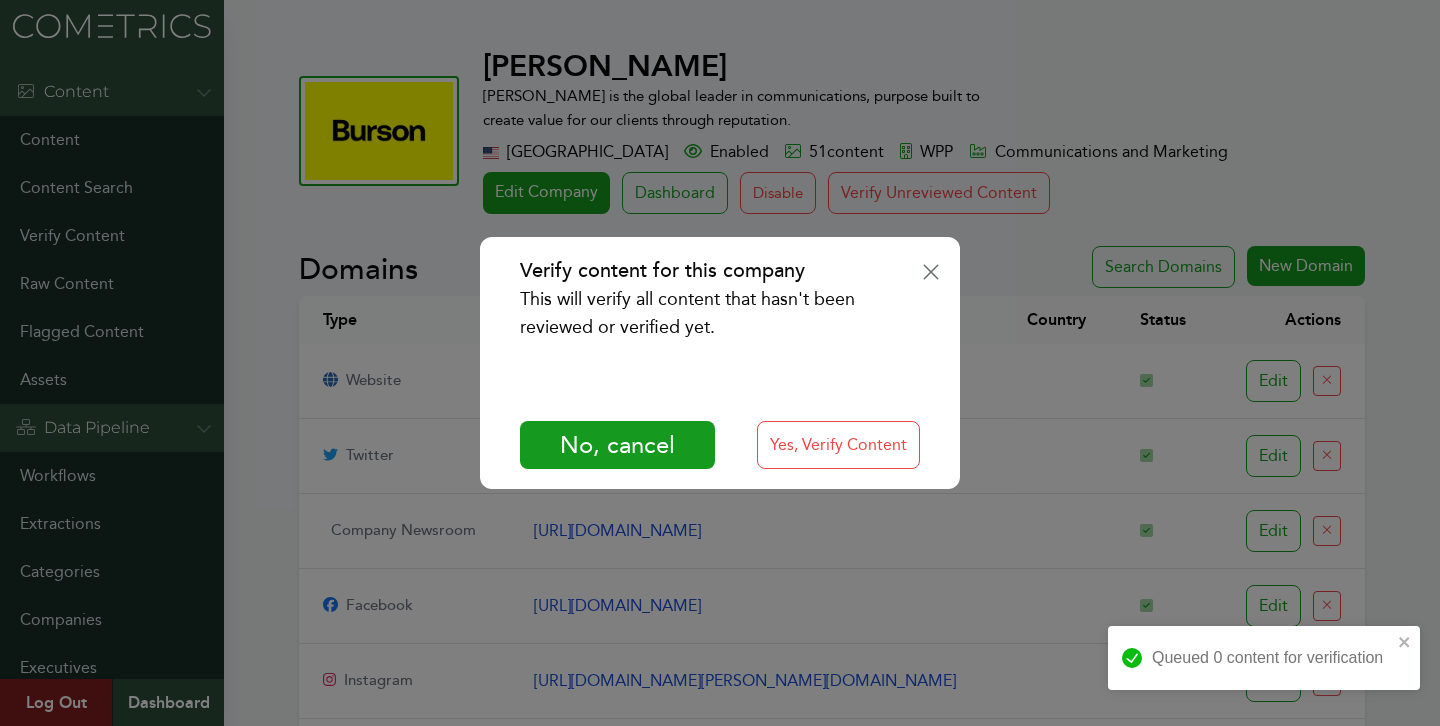 click on "Verify content for this company This will verify all content that hasn't been reviewed or verified yet. No, cancel Yes, Verify Content" at bounding box center [720, 363] 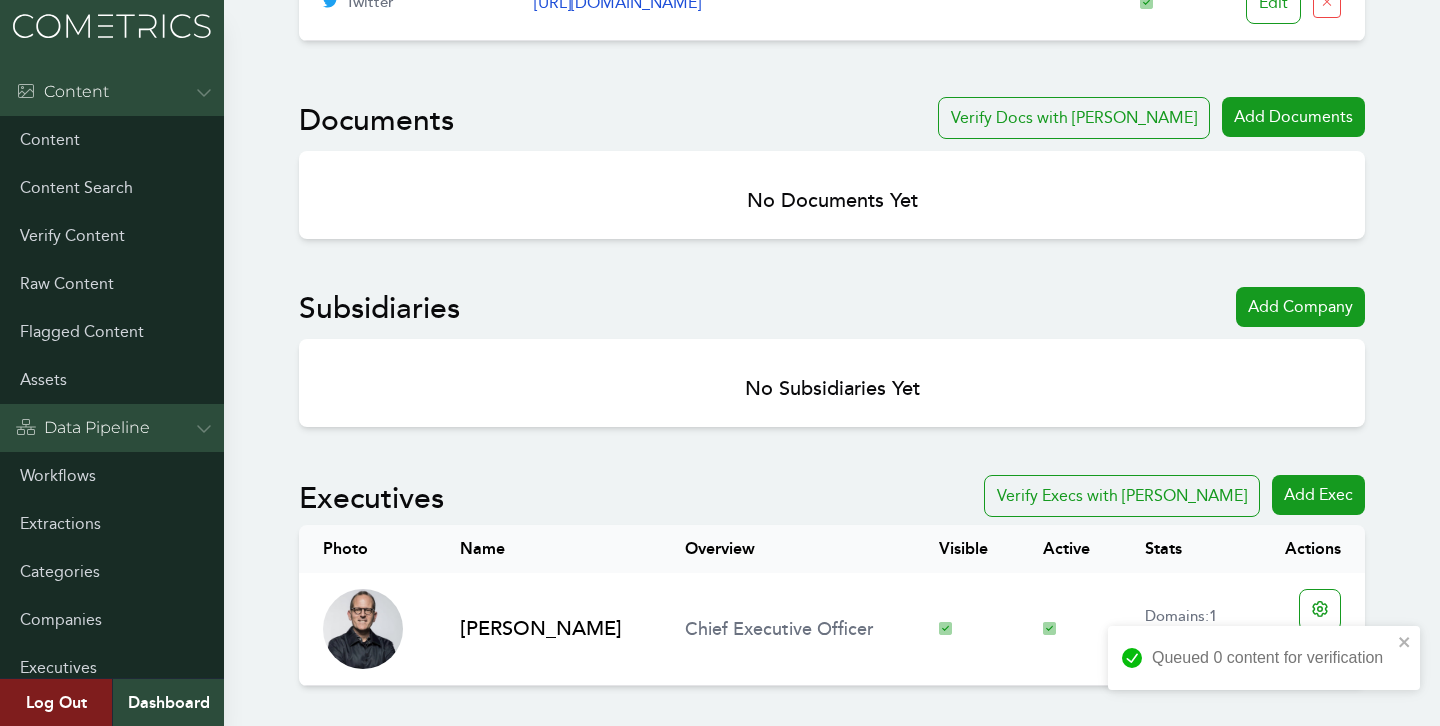 scroll, scrollTop: 961, scrollLeft: 0, axis: vertical 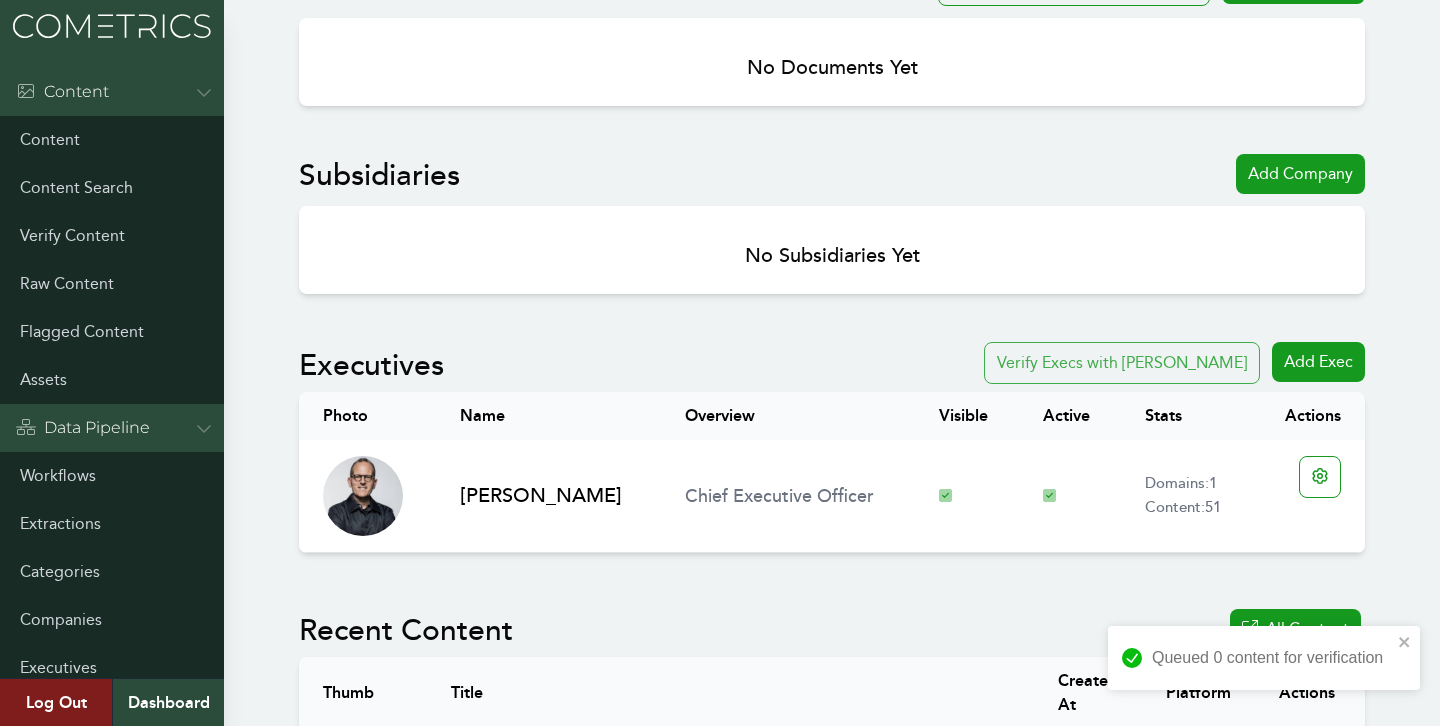 click on "Verify Execs with Clair" at bounding box center [1122, 363] 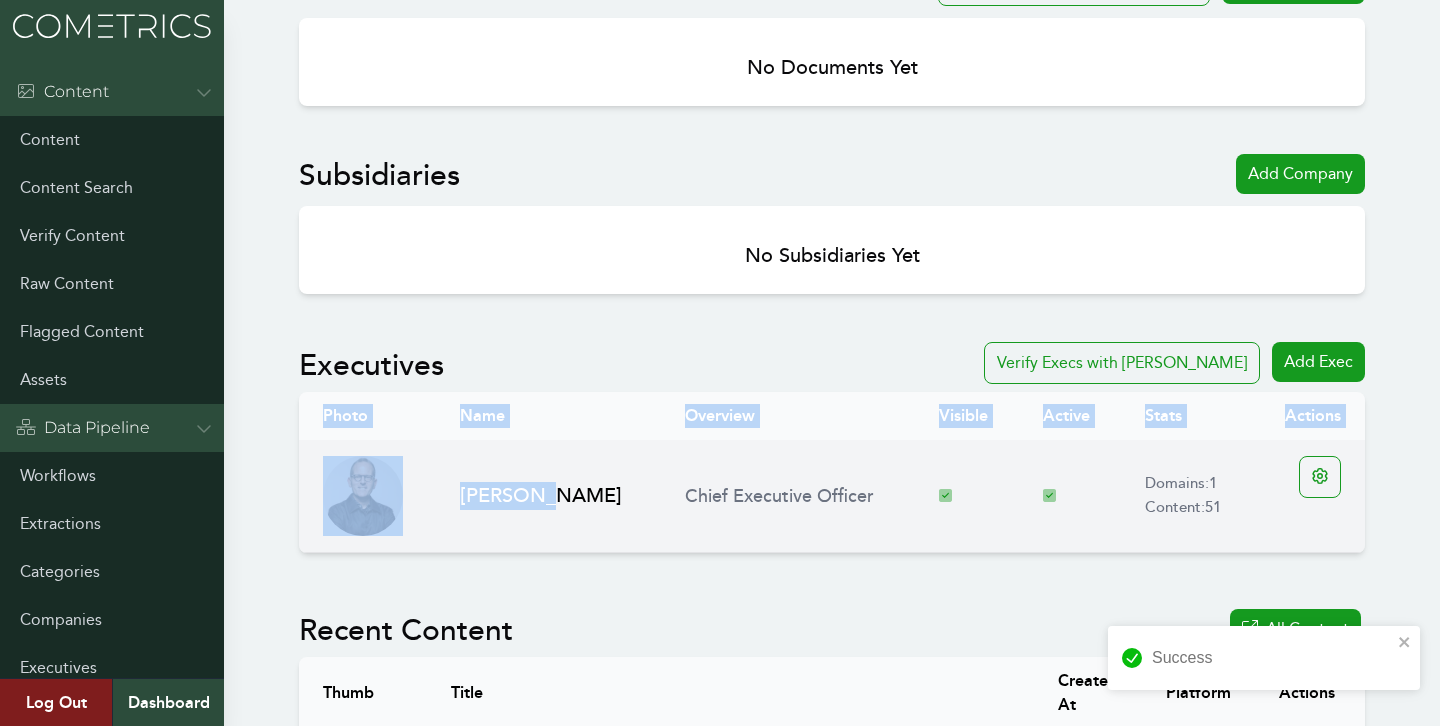 drag, startPoint x: 552, startPoint y: 550, endPoint x: 551, endPoint y: 507, distance: 43.011627 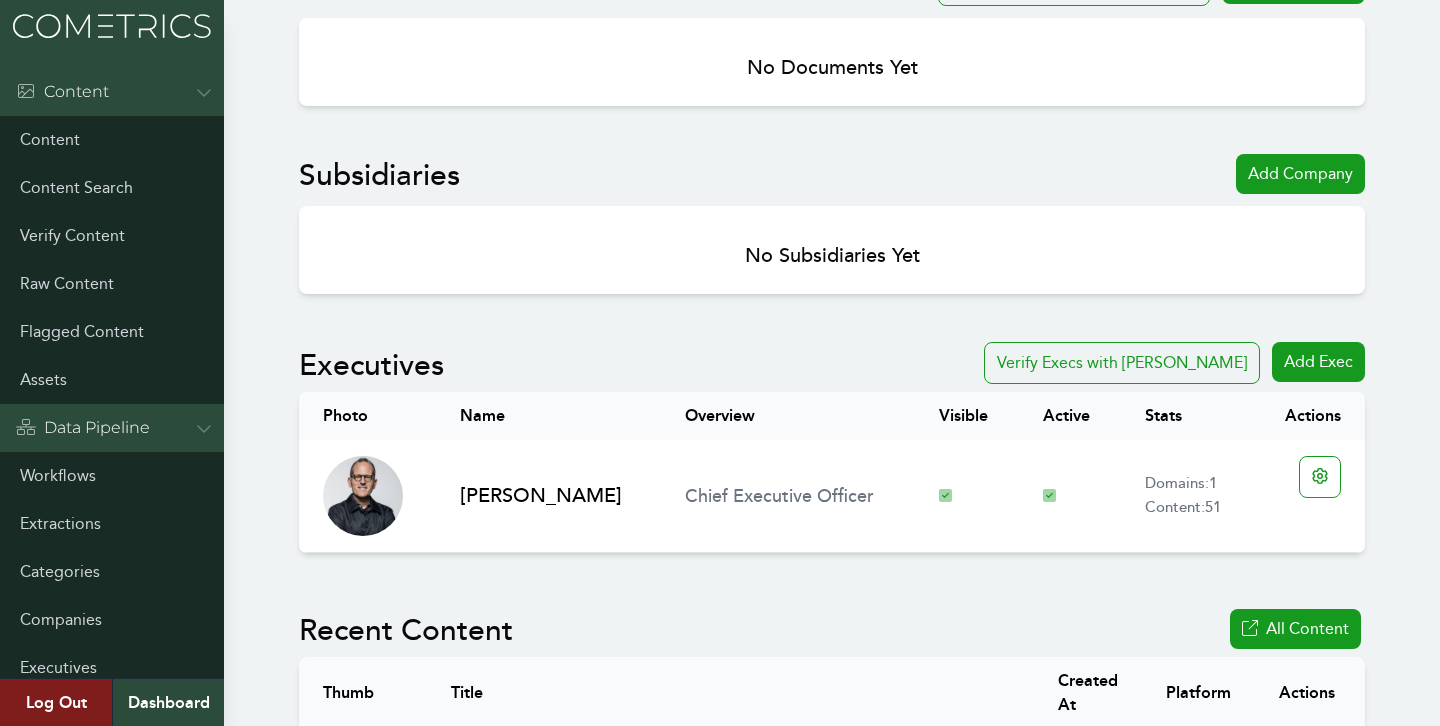 click on "Burson Burson is the global leader in communications, purpose built to create value for our clients through reputation. United States of America Enabled 51  content WPP Communications and Marketing Edit Company Dashboard Disable Verify Unreviewed Content Search for URLs Burson https://www.bursonglobal.com Search Domains Search Domains New Domain Type URL Country Status Actions website https://www.bursonglobal.com Edit twitter https://twitter.com/BursonGlobal Edit company newsroom https://www.bursonglobal.com/newsroom Edit facebook https://www.facebook.com/BursonGlobal/ Edit instagram https://www.instagram.com/burson.global/ Edit linkedin https://www.linkedin.com/company/burson/ Edit twitter https://x.com/BursonGlobal Edit Documents Verify Docs with Clair Add Documents No Documents Yet Subsidiaries Add Company No Subsidiaries Yet Executives Verify Execs with Clair Add Exec Photo Name Overview Visible Active Stats Actions Corey duBrowa Chief Executive Officer Domains:  1 Content:  51 Recent Content  All Content" at bounding box center (832, 5993) 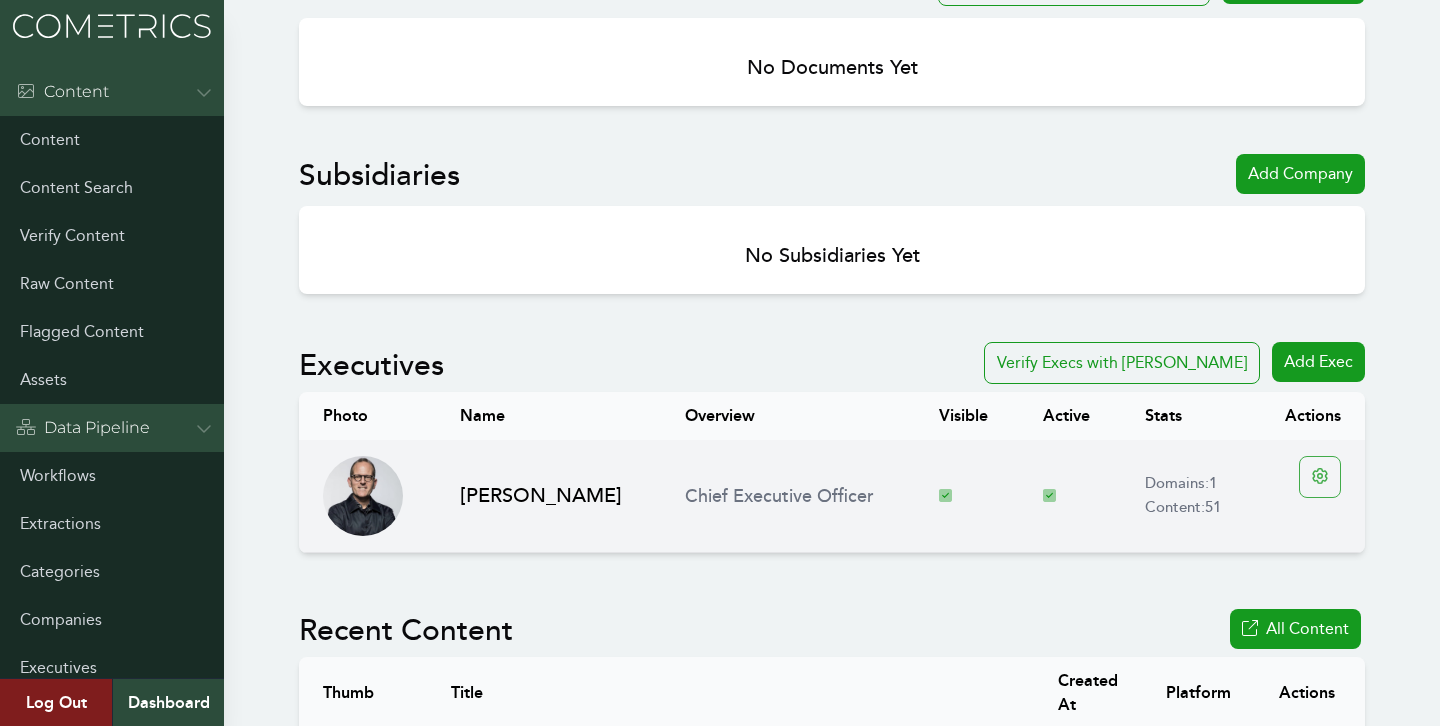 click on "Menu Content Content Content Search Verify Content Raw Content Flagged Content Assets Data Pipeline Workflows Extractions Categories Companies Executives Documents Admin Dashboard Global Config Users Teams Subscriptions Index Scopes Api Tokens Meili Stats Logs Api Access Stripe Webhook Logs Workflow Jobs Workflow Groups YouTube Downloads Other Translations Sectors Industries Alerts Executive Domains Countries Media Types Profile Maps Save Groups Nominations Cities Languages Continents Currencies Sub-Continent Subdivisions Products Brands Exports External Sidekiq Workers oAuth2 Apps pghero Metabase Log Out Dashboard
Burson Burson is the global leader in communications, purpose built to create value for our clients through reputation. United States of America Enabled 51  content WPP Communications and Marketing Edit Company Dashboard Disable Verify Unreviewed Content Search for URLs Burson https://www.bursonglobal.com Type" at bounding box center (720, 6017) 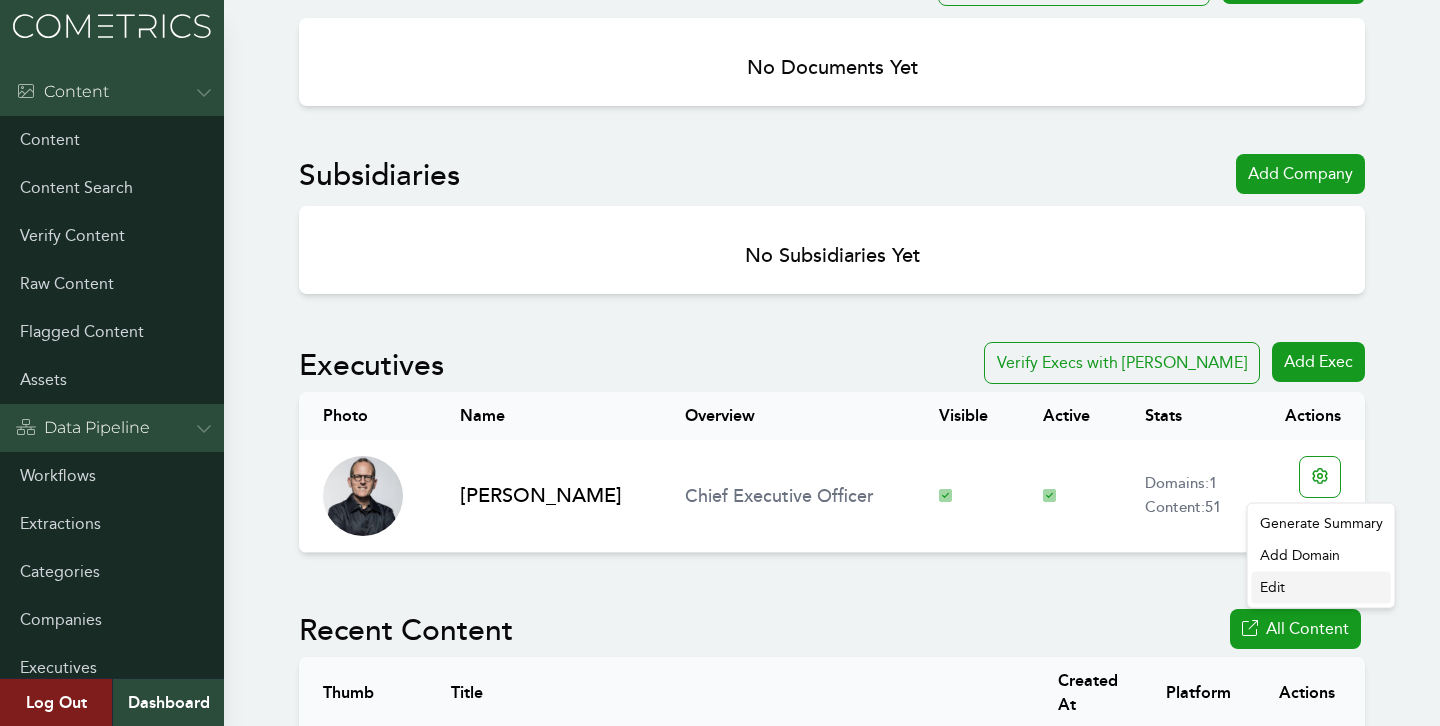 click on "Edit" at bounding box center (1321, 588) 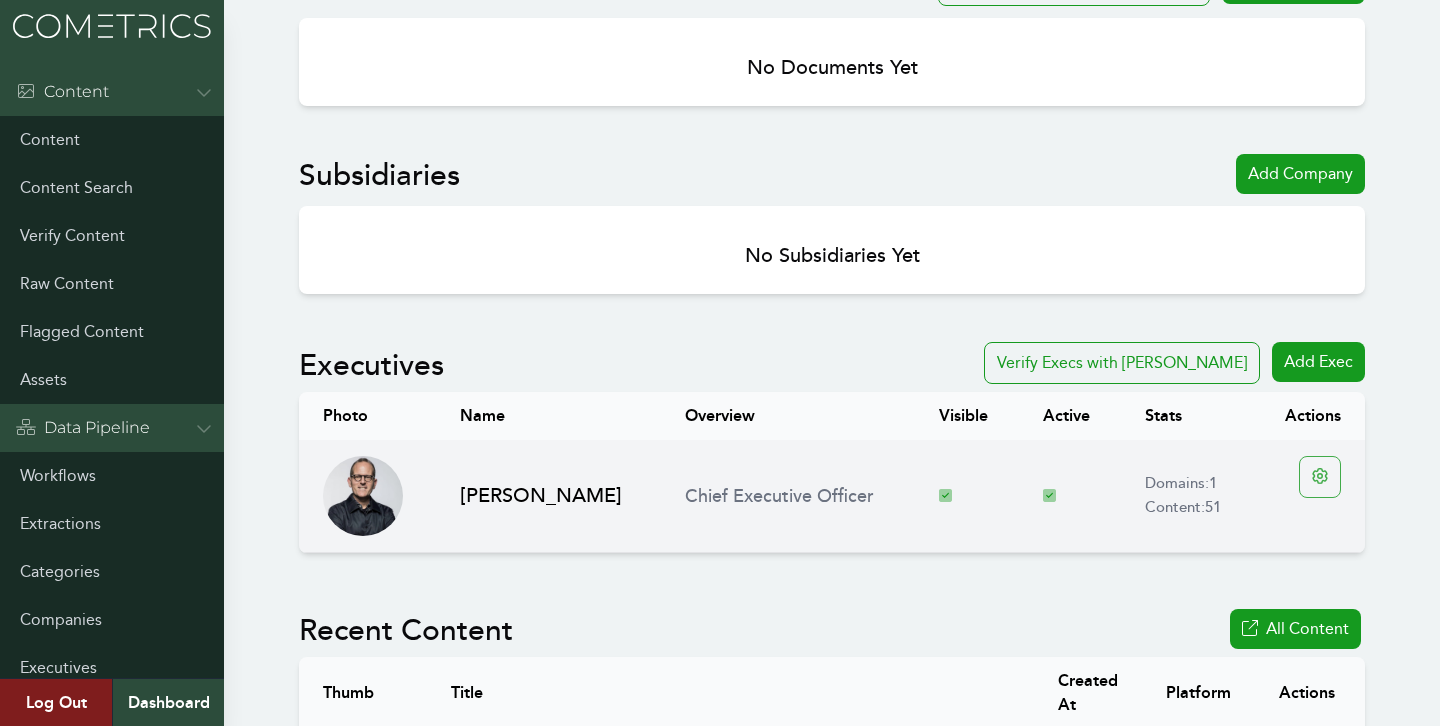 click on "Menu Content Content Content Search Verify Content Raw Content Flagged Content Assets Data Pipeline Workflows Extractions Categories Companies Executives Documents Admin Dashboard Global Config Users Teams Subscriptions Index Scopes Api Tokens Meili Stats Logs Api Access Stripe Webhook Logs Workflow Jobs Workflow Groups YouTube Downloads Other Translations Sectors Industries Alerts Executive Domains Countries Media Types Profile Maps Save Groups Nominations Cities Languages Continents Currencies Sub-Continent Subdivisions Products Brands Exports External Sidekiq Workers oAuth2 Apps pghero Metabase Log Out Dashboard
Burson Burson is the global leader in communications, purpose built to create value for our clients through reputation. United States of America Enabled 51  content WPP Communications and Marketing Edit Company Dashboard Disable Verify Unreviewed Content Search for URLs Burson https://www.bursonglobal.com Type" at bounding box center [720, 6017] 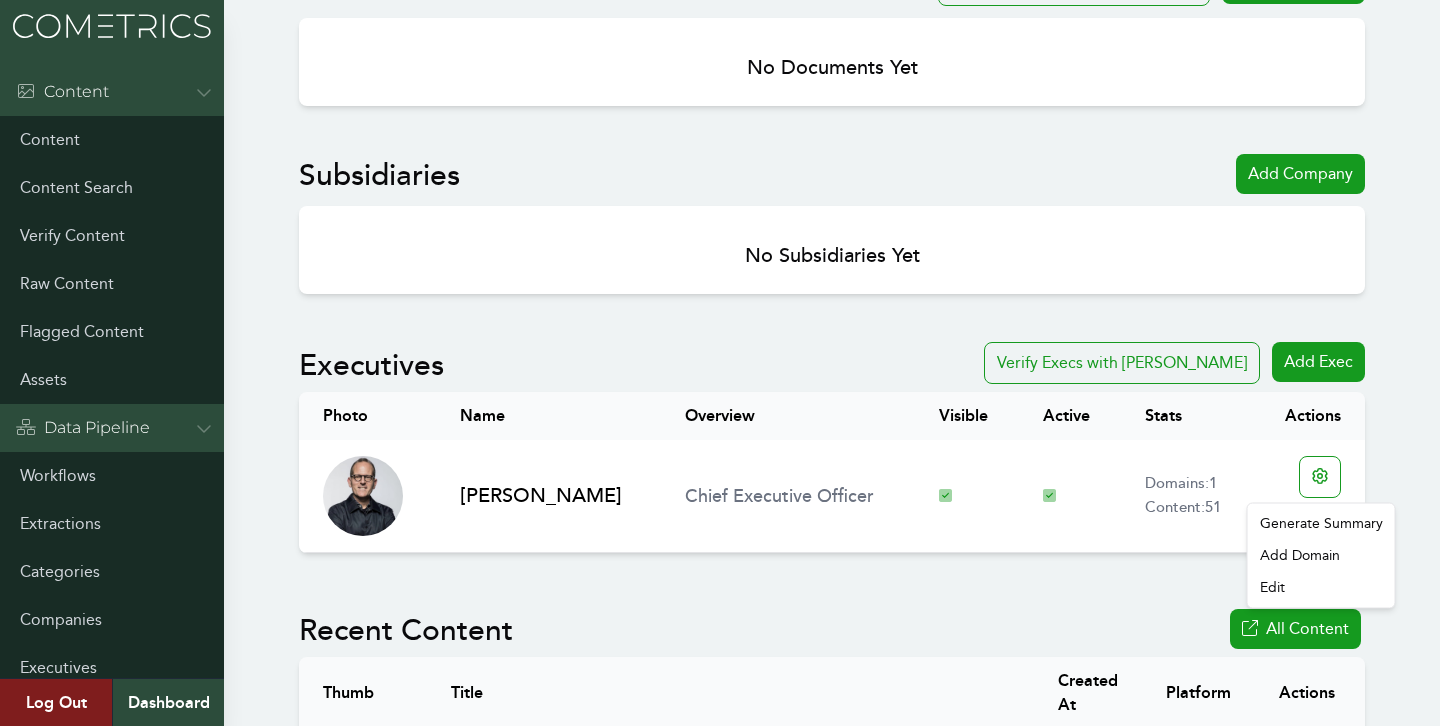 click on "Add Domain" at bounding box center [1300, 556] 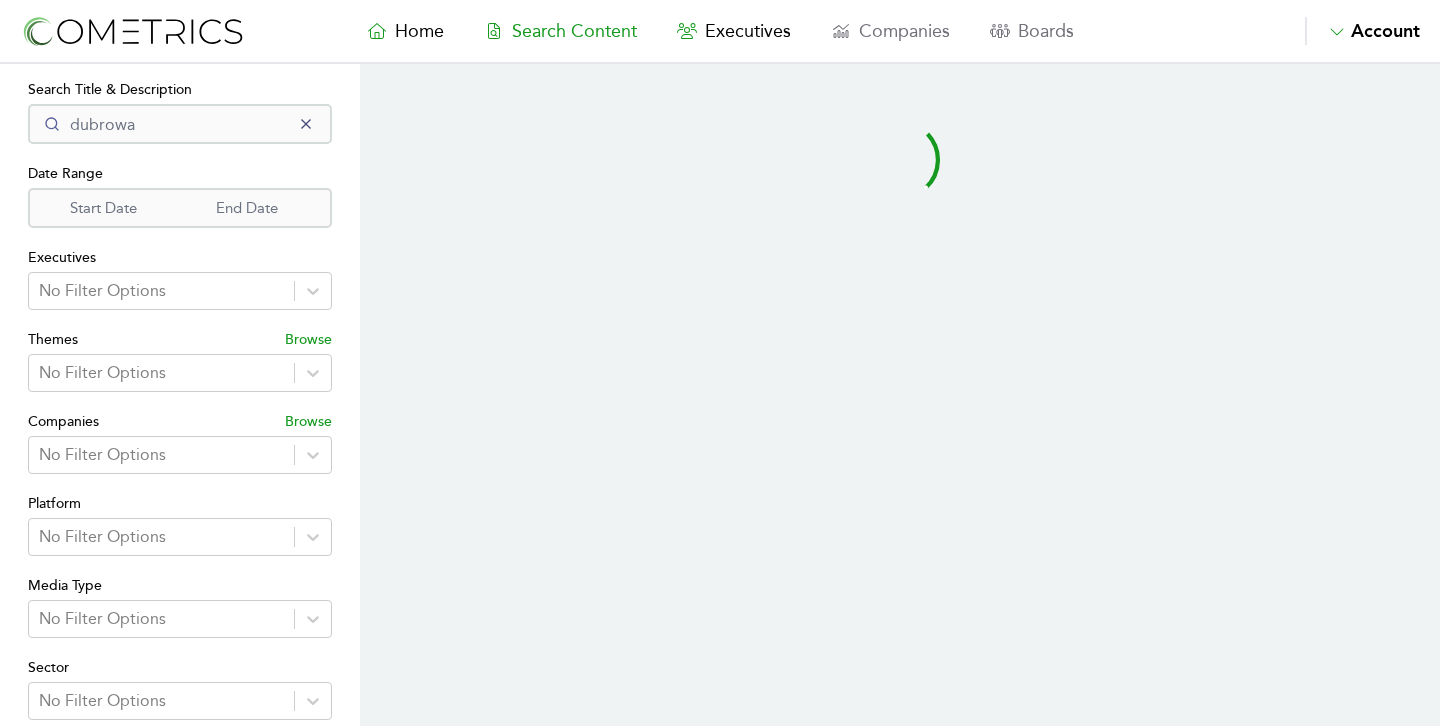select on "50" 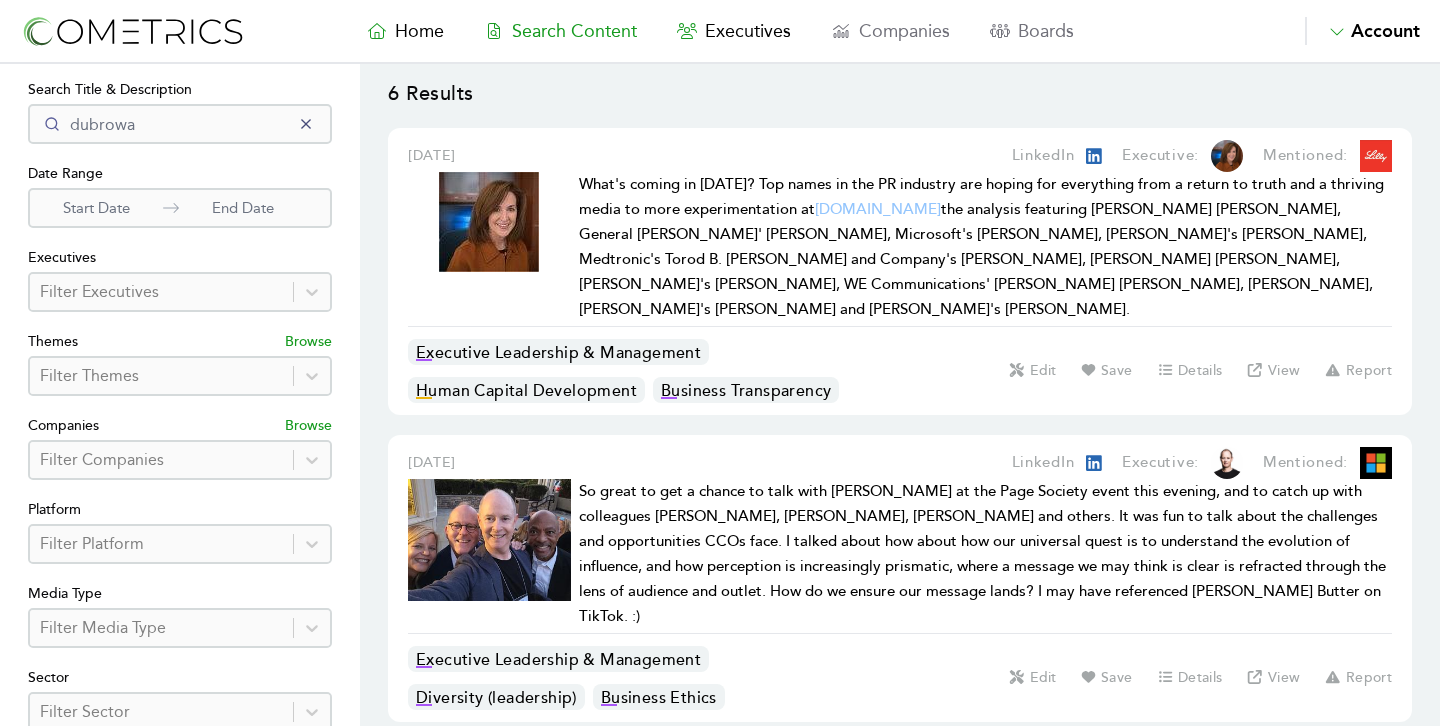 scroll, scrollTop: 0, scrollLeft: 0, axis: both 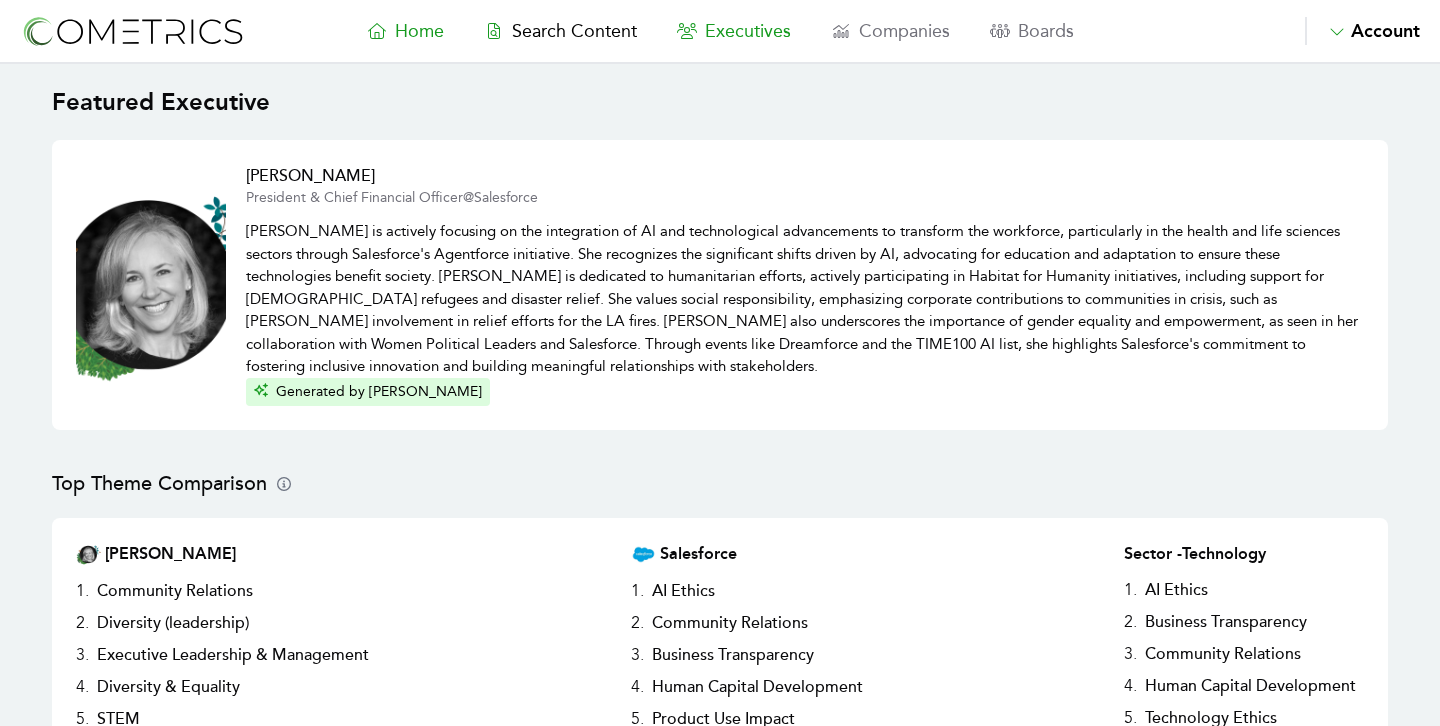 click on "Executives" at bounding box center [748, 31] 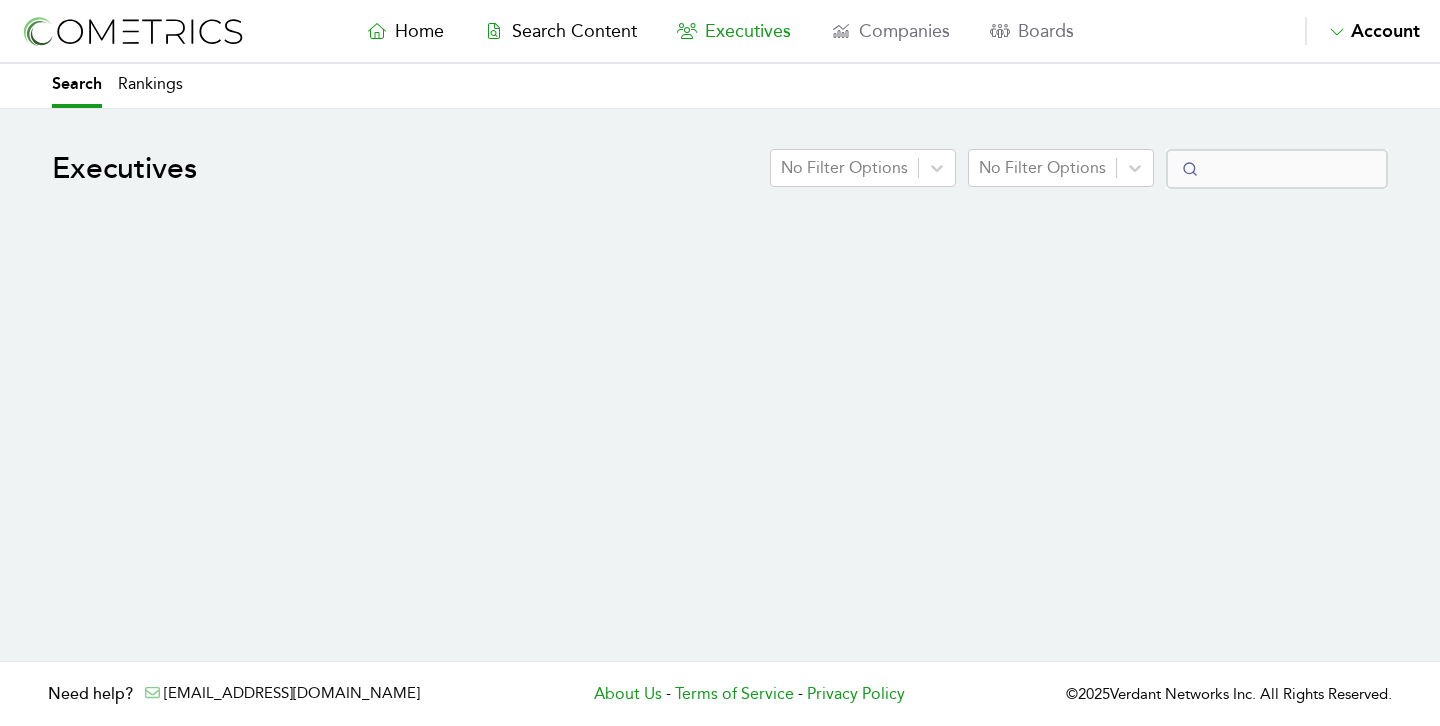 select on "50" 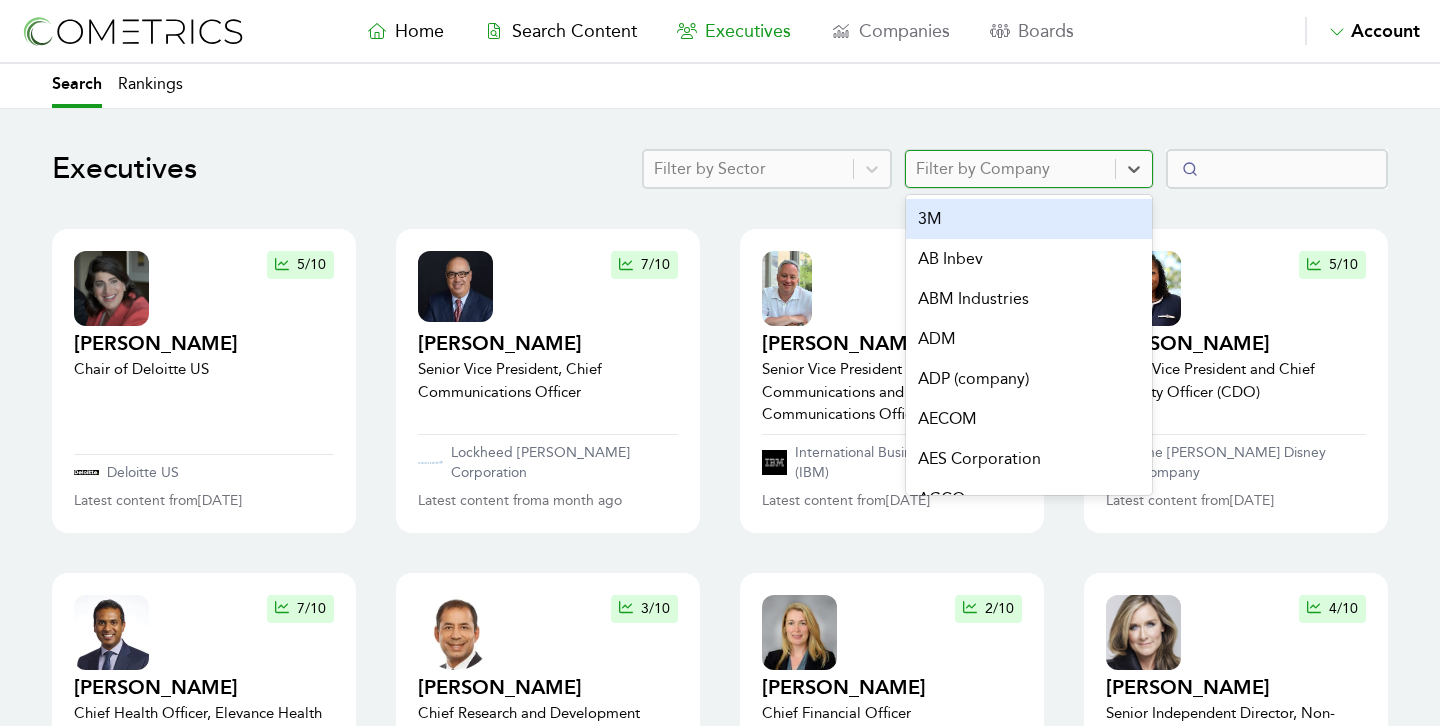 click on "Filter by Company" at bounding box center (1010, 169) 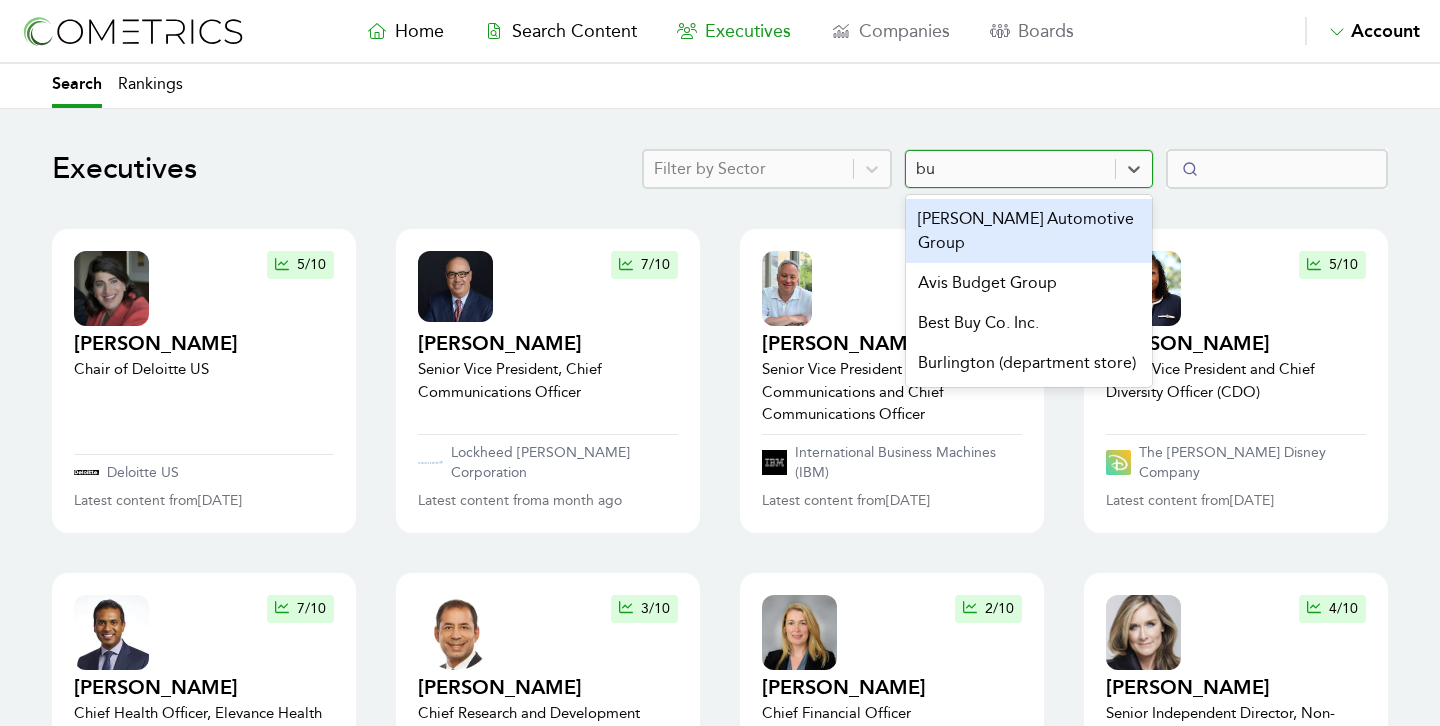 type on "b" 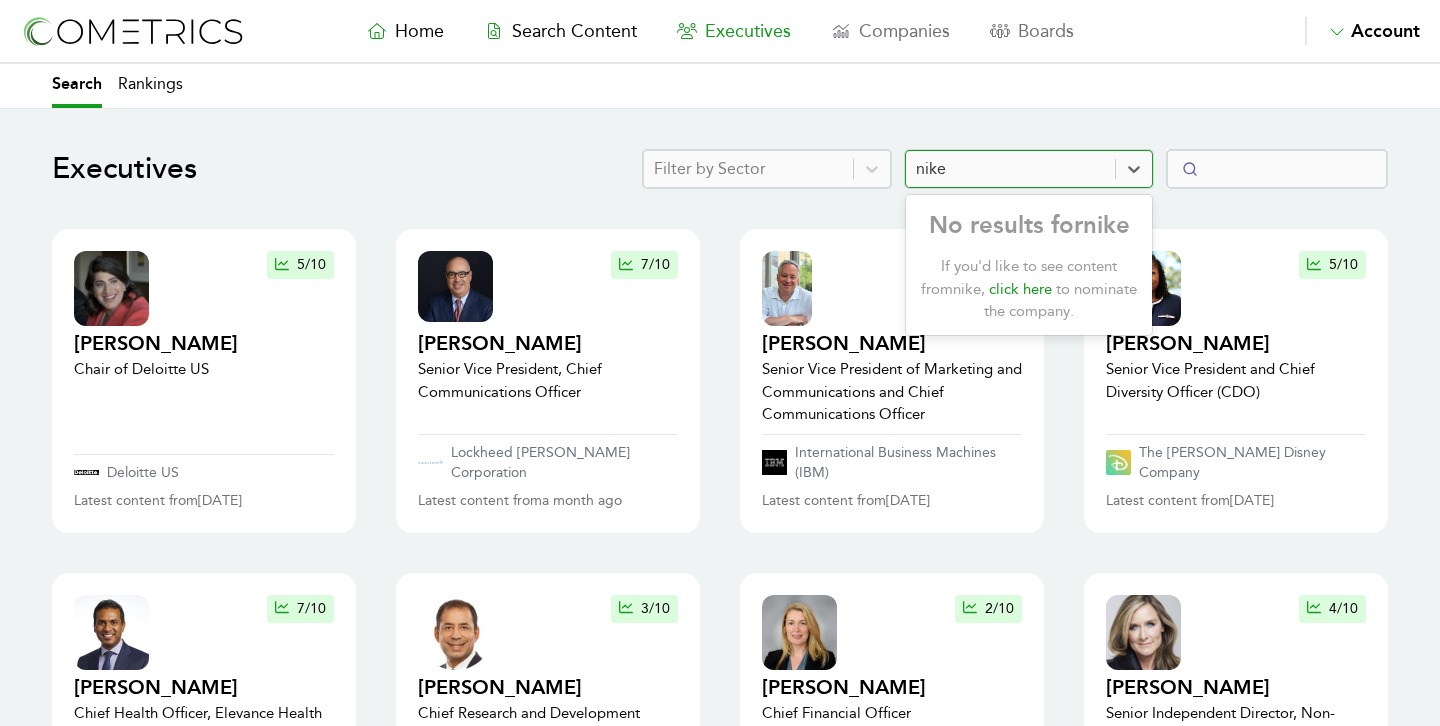 type on "nike" 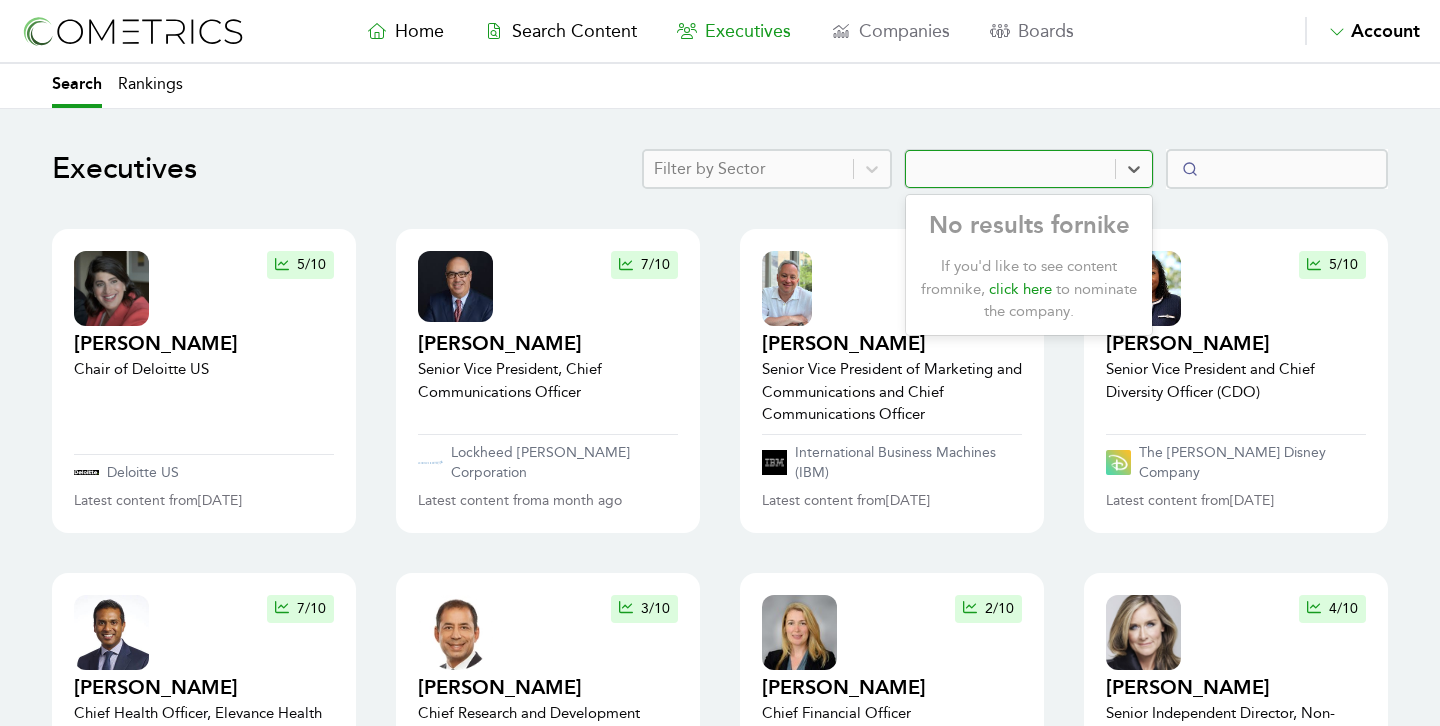 drag, startPoint x: 1252, startPoint y: 135, endPoint x: 1252, endPoint y: 151, distance: 16 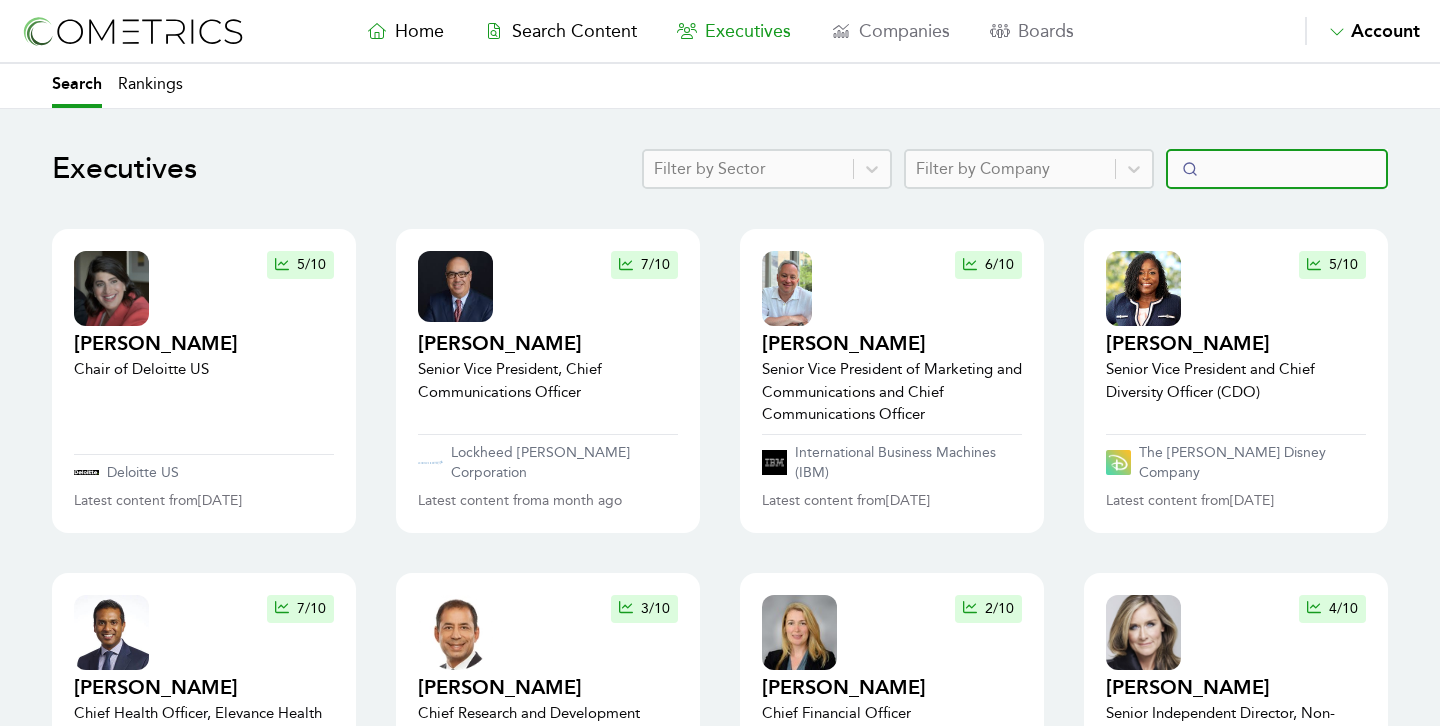click on "Executives Filter by Sector Filter by Company 5 /10 Lara Abrash Chair of Deloitte US Deloitte US Latest content from  6 months ago 7 /10 Dean Acosta Senior Vice President, Chief Communications Officer Lockheed Martin Corporation Latest content from  a month ago 6 /10 Jonathan H. Adashek Senior Vice President of Marketing and Communications and Chief Communications Officer International Business Machines (IBM) Latest content from  7 days ago 5 /10 Tinisha Agramonte Senior Vice President and Chief Diversity Officer (CDO)  The Walt Disney Company Latest content from  5 months ago 7 /10 Dr. Shantanu Agrawal Chief Health Officer, Elevance Health Elevance Health Latest content from  8 months ago 3 /10 Victor Aguilar Chief Research and Development Officer Procter & Gamble Latest content from  7 months ago 2 /10 Nadine Ahn Chief Financial Officer Royal Bank of Canada Latest content from  2 years ago 4 /10 Angela Ahrendts Senior Independent Director, Non-Executive Director WPP Latest content from  5 months ago 4 /10 6" at bounding box center [720, 2316] 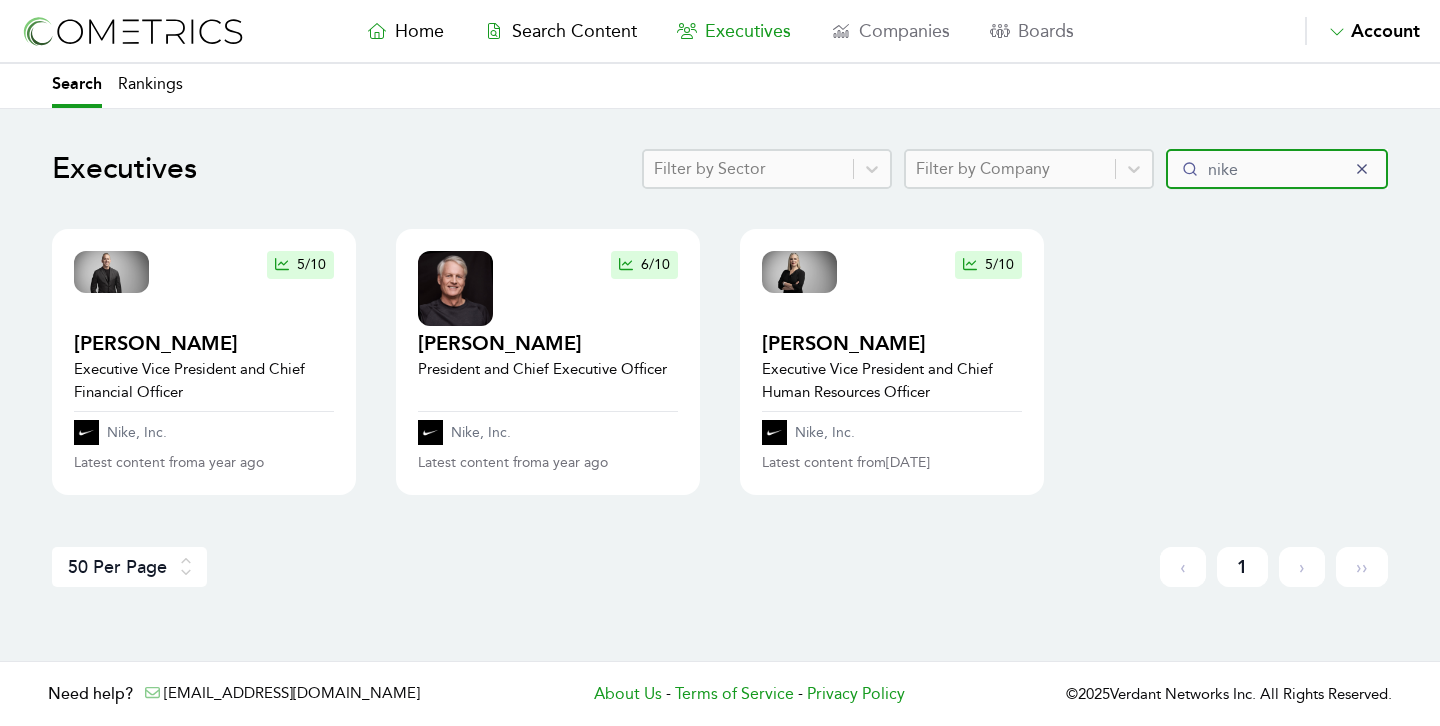 drag, startPoint x: 1259, startPoint y: 174, endPoint x: 1068, endPoint y: 144, distance: 193.34166 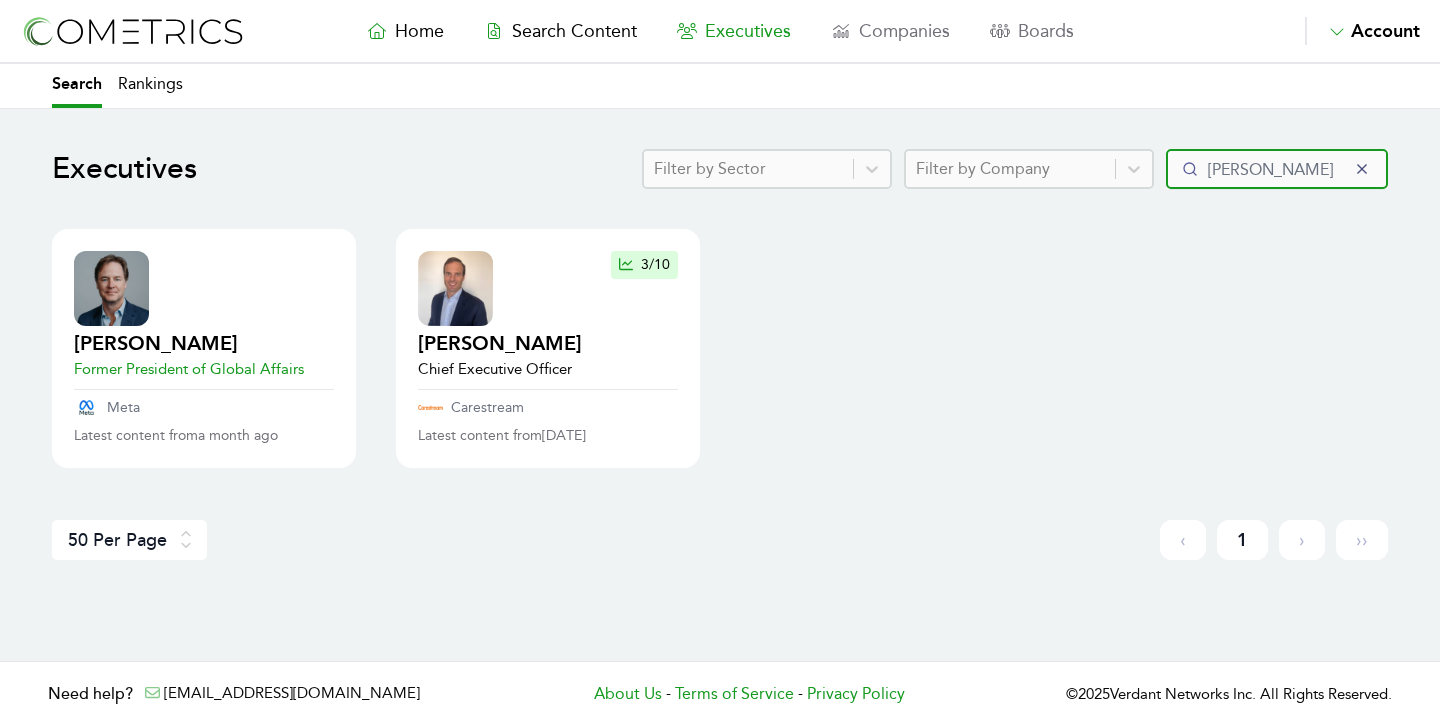 type on "clegg" 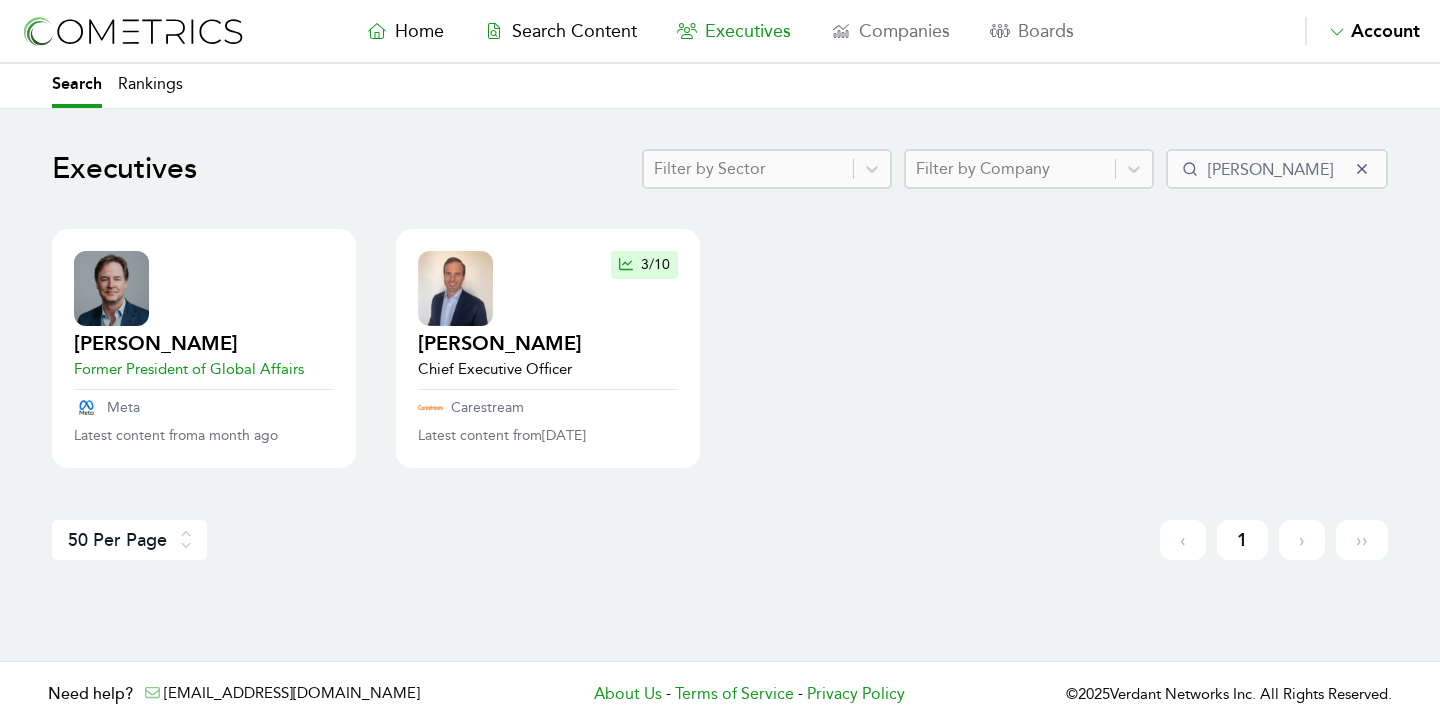 click on "Nick Clegg" at bounding box center [189, 344] 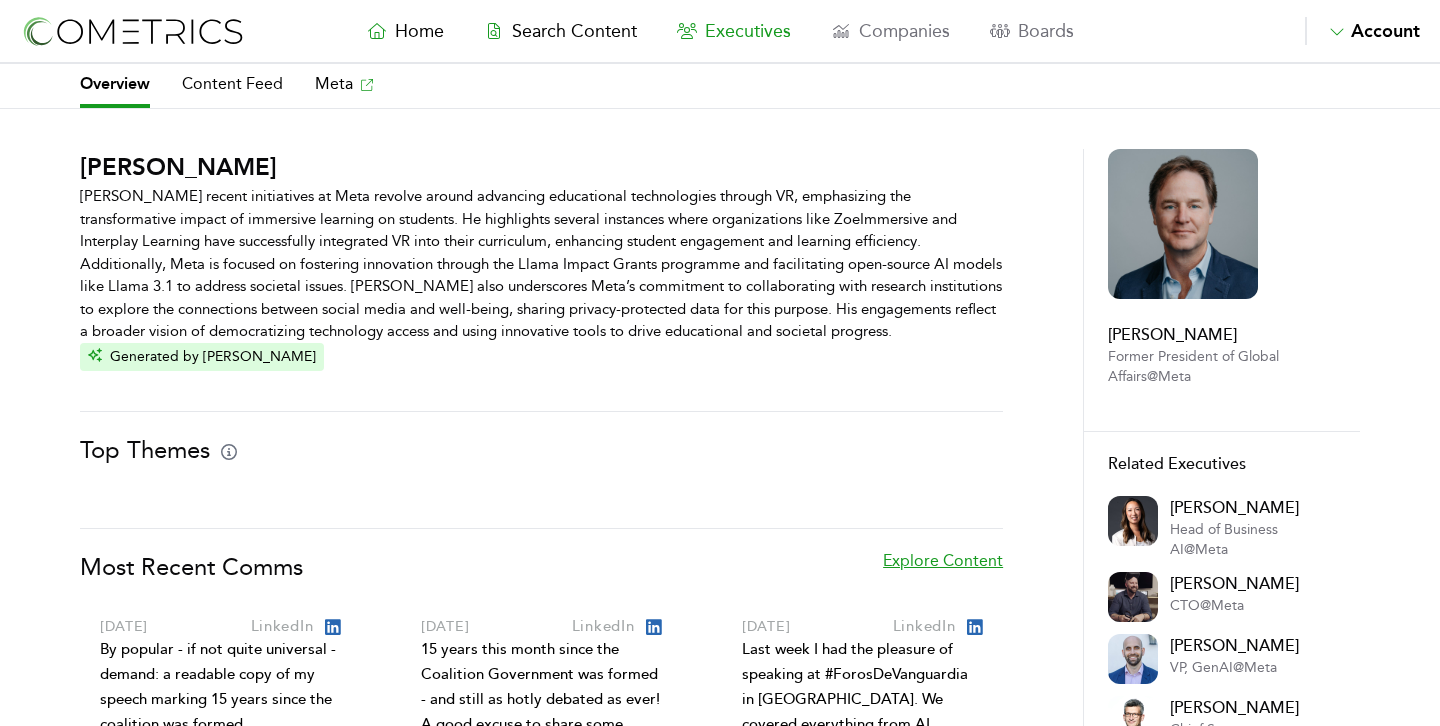 click on "Overview Content Feed Meta Nick Clegg Nick Clegg's recent initiatives at Meta revolve around advancing educational technologies through VR, emphasizing the transformative impact of immersive learning on students. He highlights several instances where organizations like ZoeImmersive and Interplay Learning have successfully integrated VR into their curriculum, enhancing student engagement and learning efficiency. Additionally, Meta is focused on fostering innovation through the Llama Impact Grants programme and facilitating open-source AI models like Llama 3.1 to address societal issues. Clegg also underscores Meta’s commitment to collaborating with research institutions to explore the connections between social media and well-being, sharing privacy-protected data for this purpose. His engagements reflect a broader vision of democratizing technology access and using innovative tools to drive educational and societal progress.   Generated by CLAIR Top Themes   Most Recent Comms Explore Content June 17, 2025" at bounding box center (720, 519) 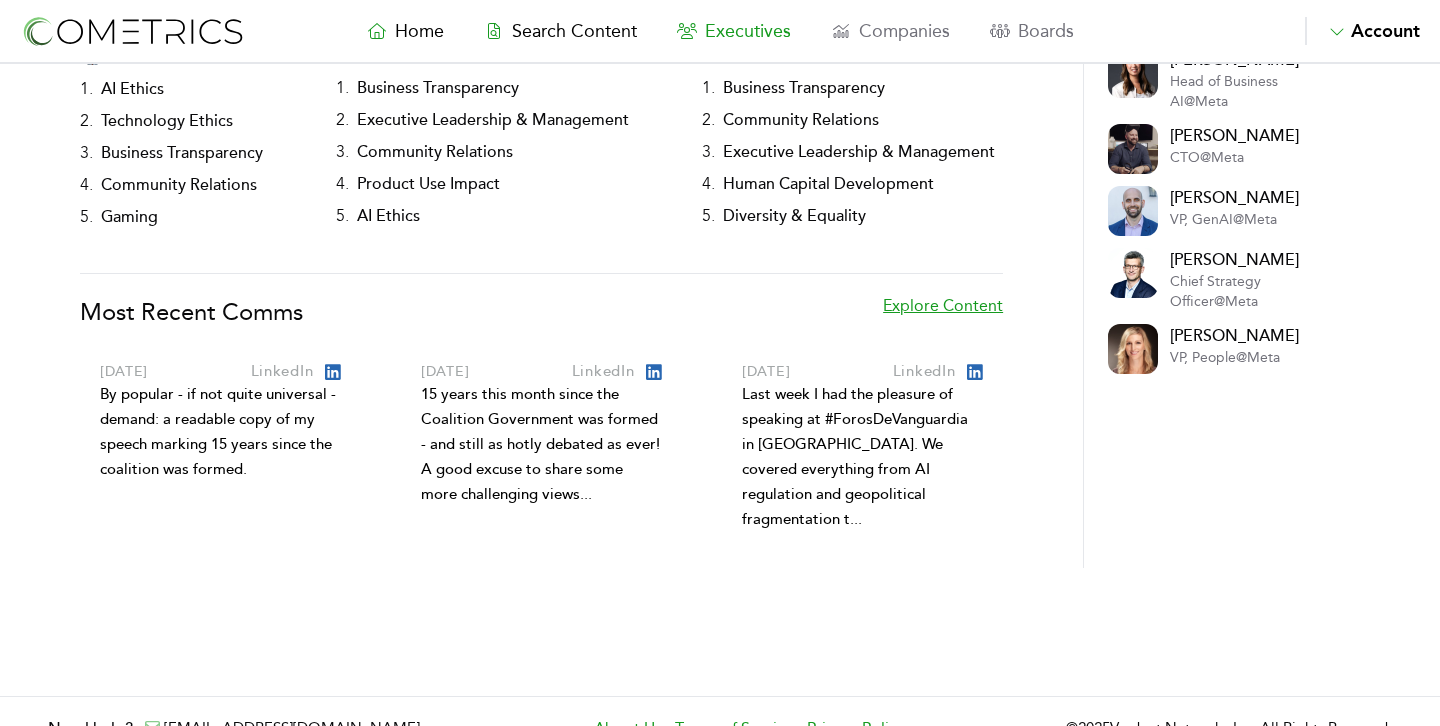 scroll, scrollTop: 0, scrollLeft: 0, axis: both 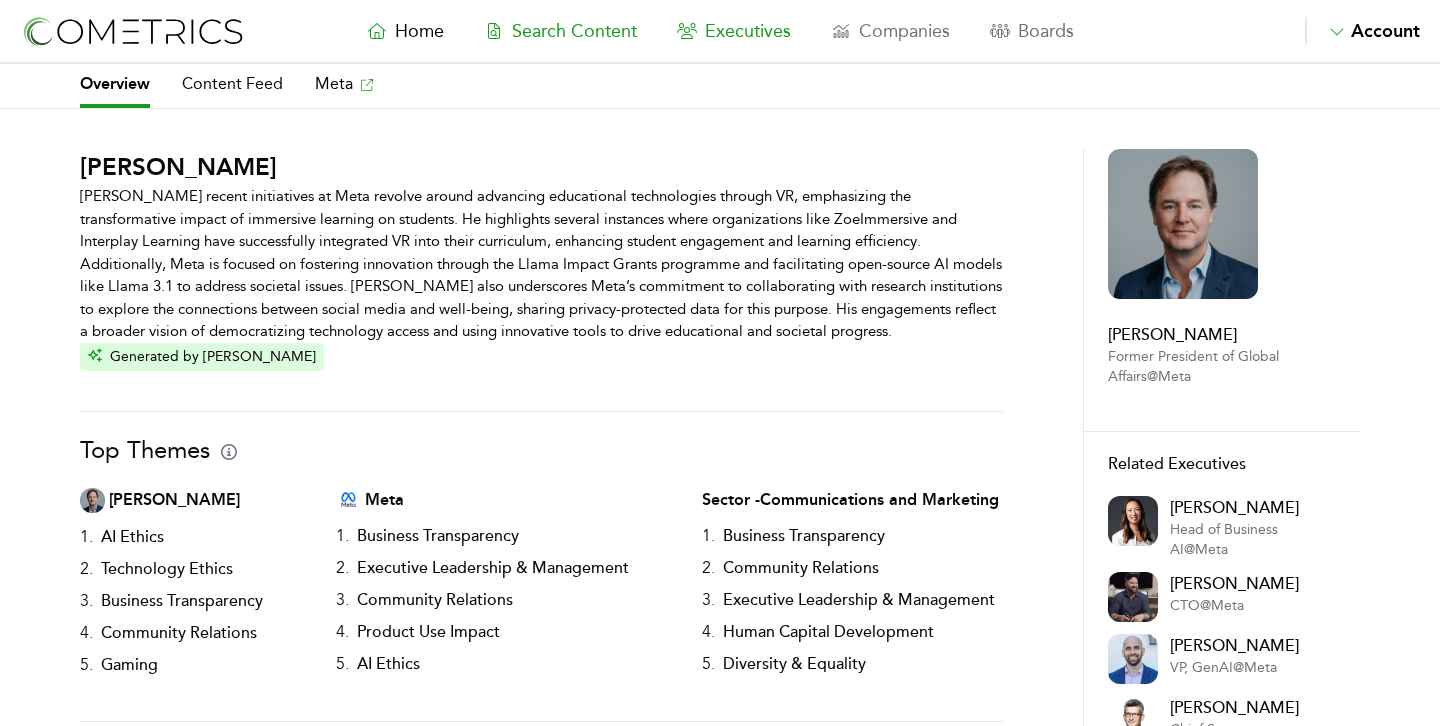 click on "Search Content" at bounding box center (574, 31) 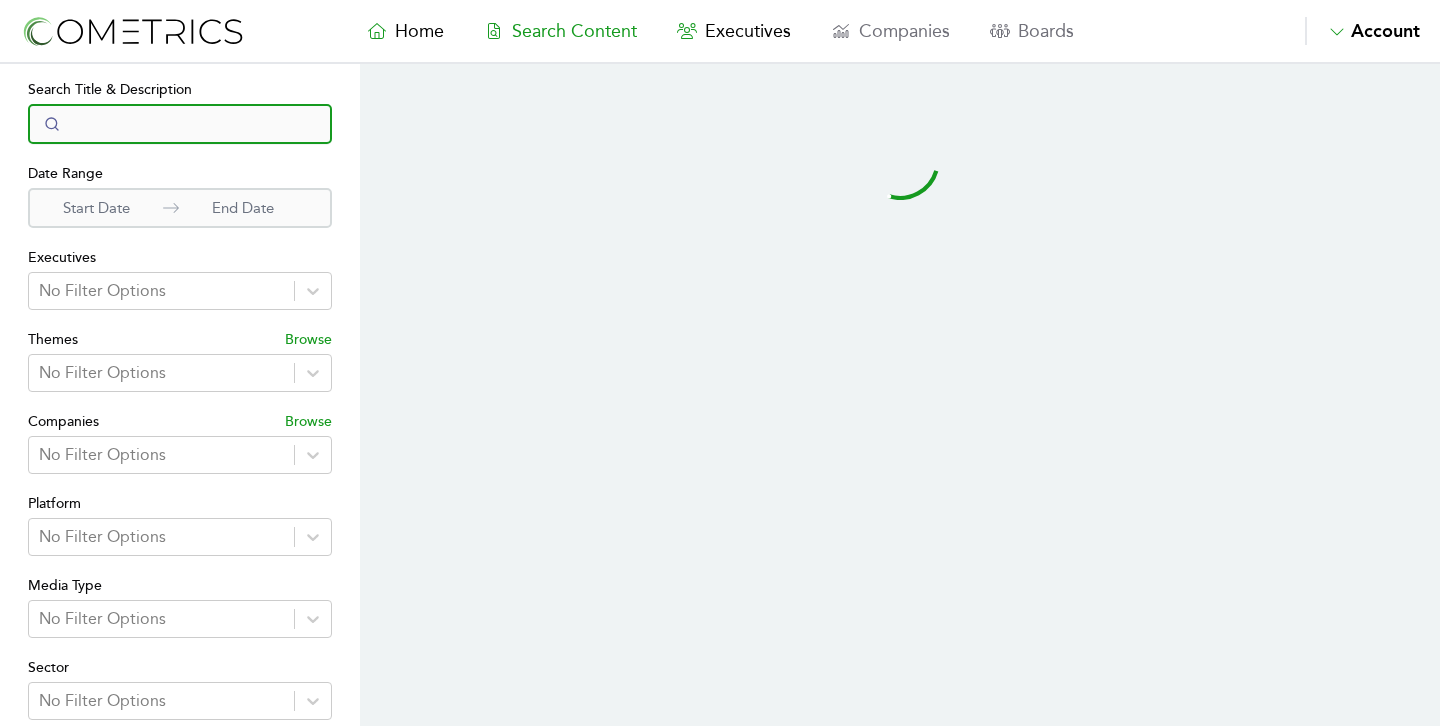 click at bounding box center [180, 124] 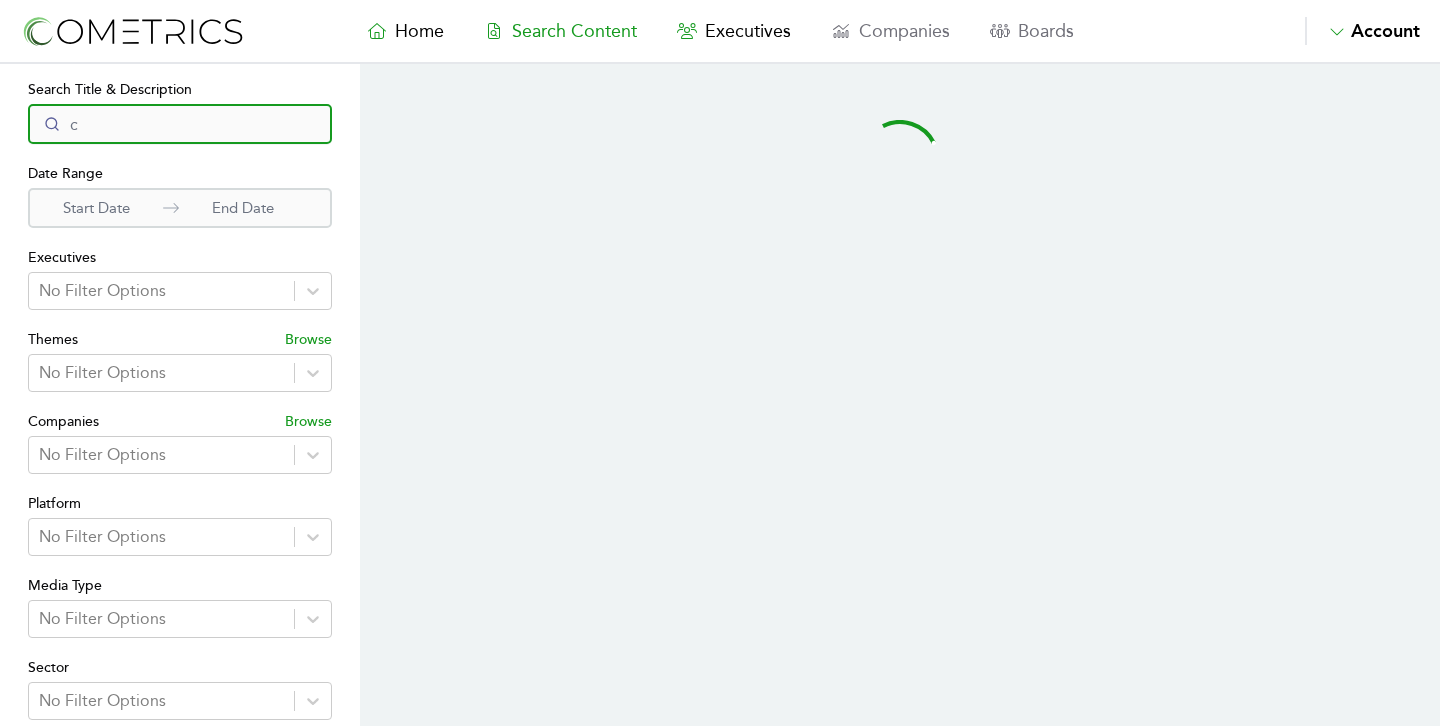 type on "co" 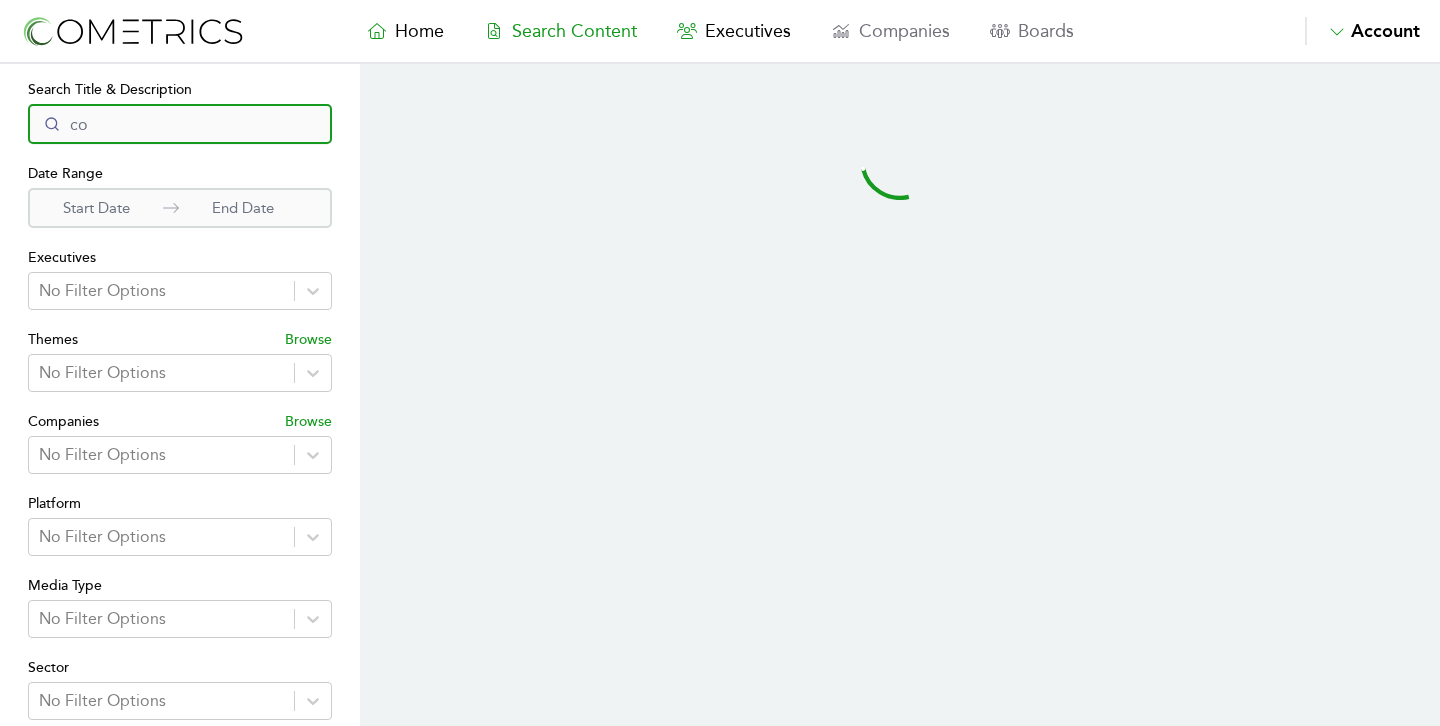 select on "50" 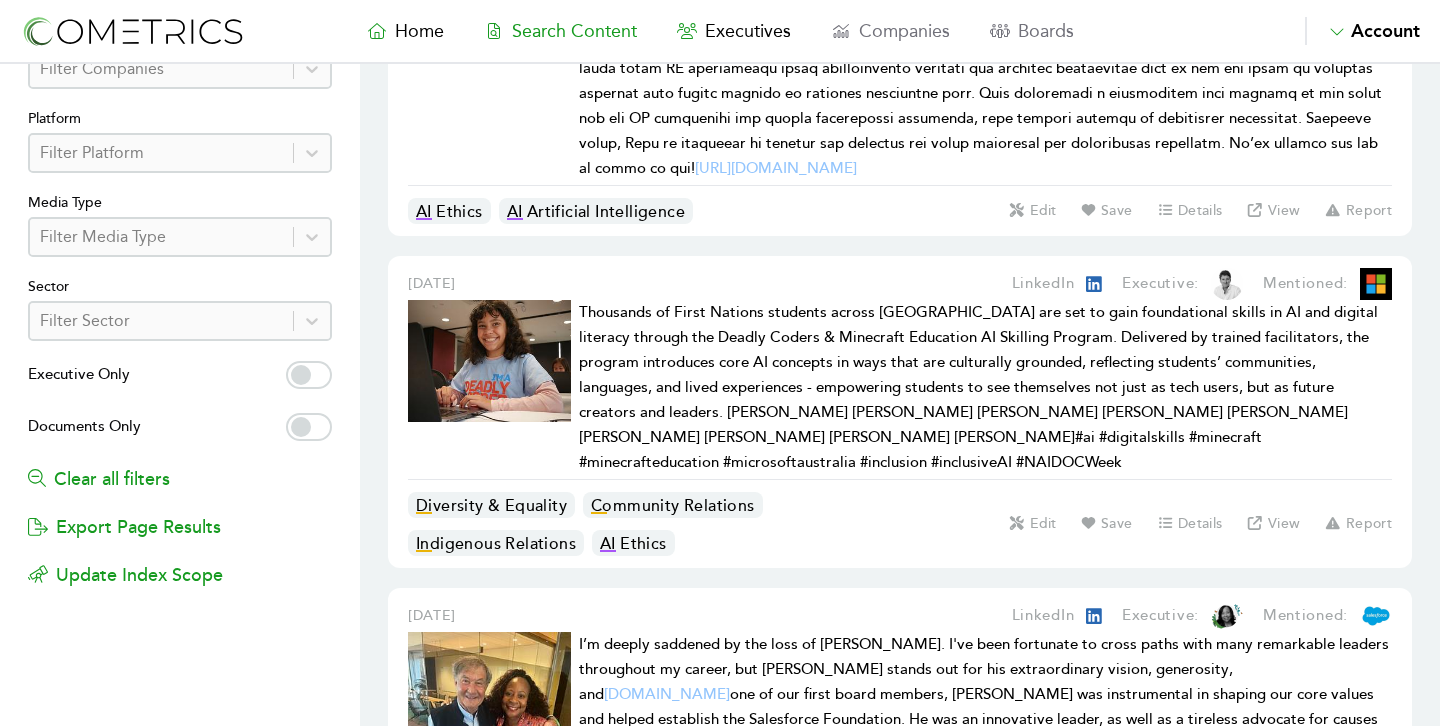 scroll, scrollTop: 395, scrollLeft: 0, axis: vertical 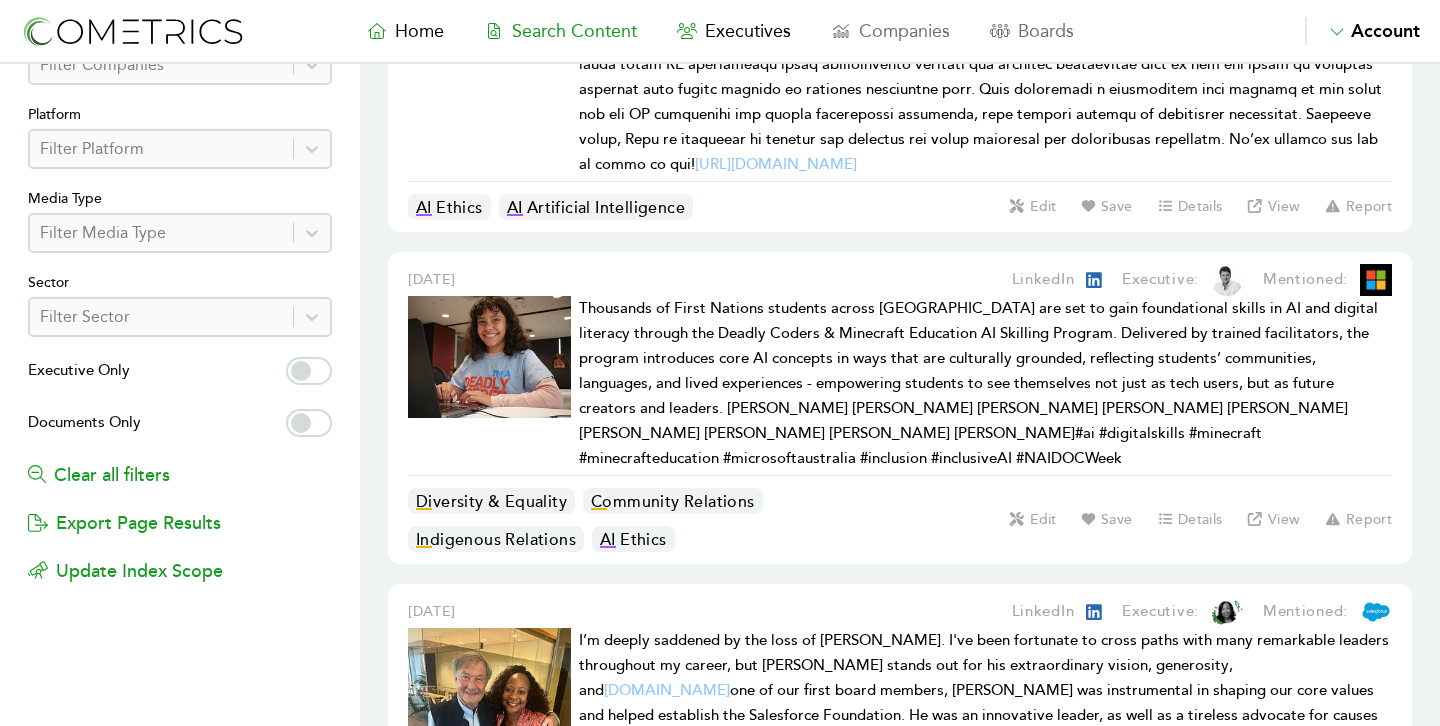 type on "corey" 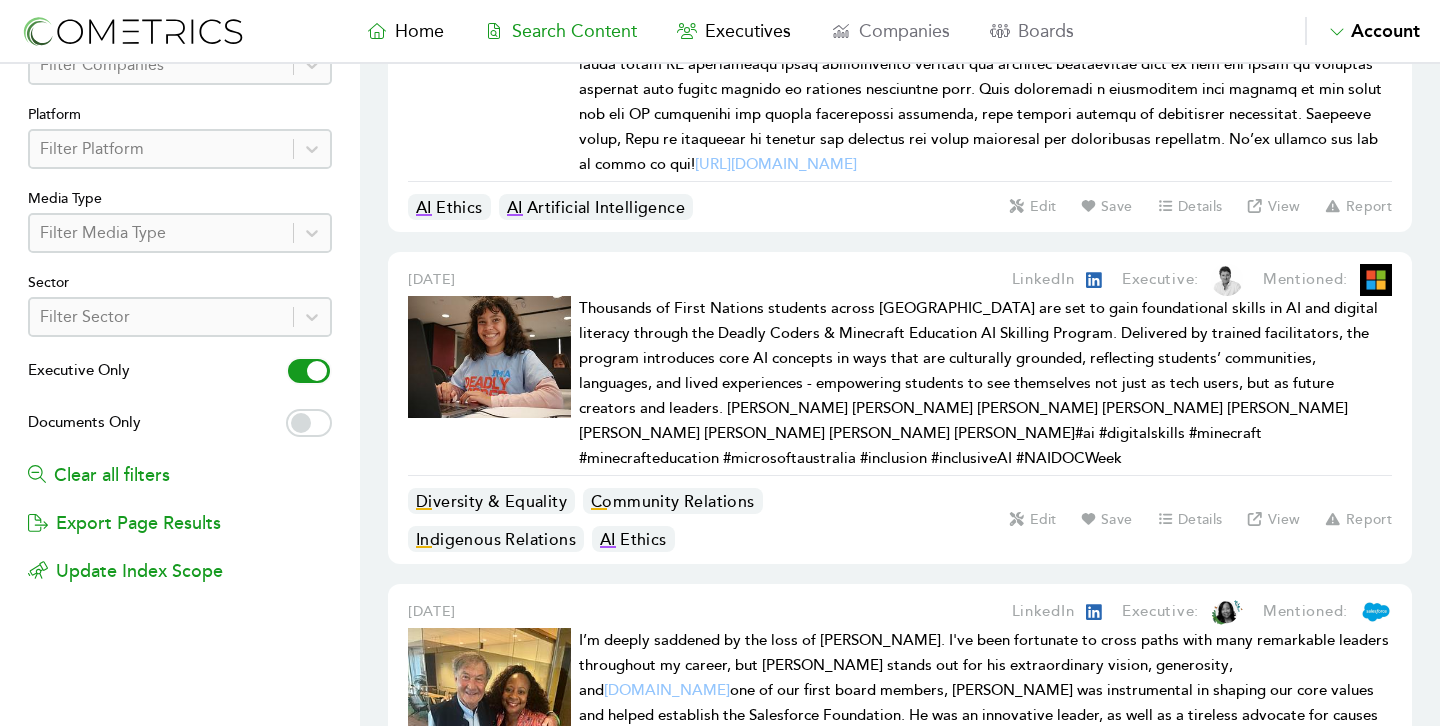checkbox on "true" 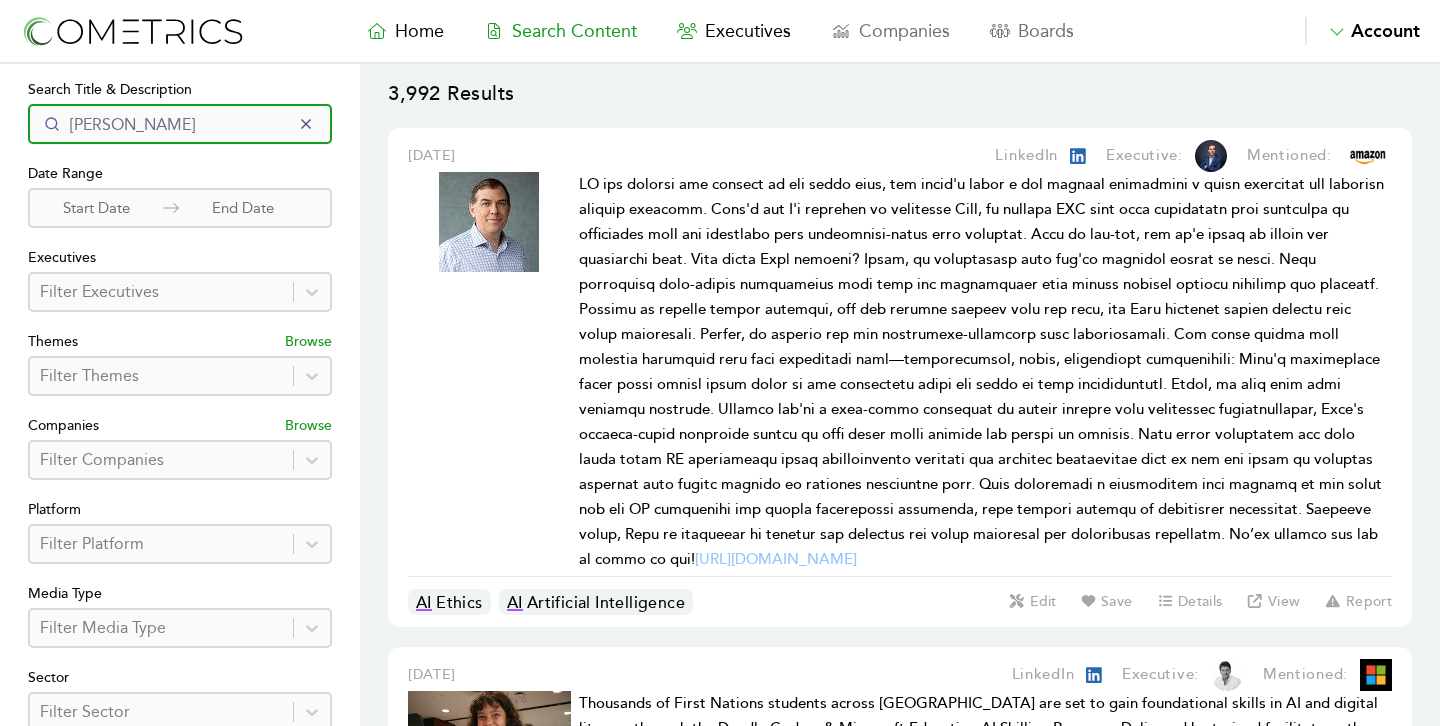 drag, startPoint x: 146, startPoint y: 127, endPoint x: 0, endPoint y: 101, distance: 148.297 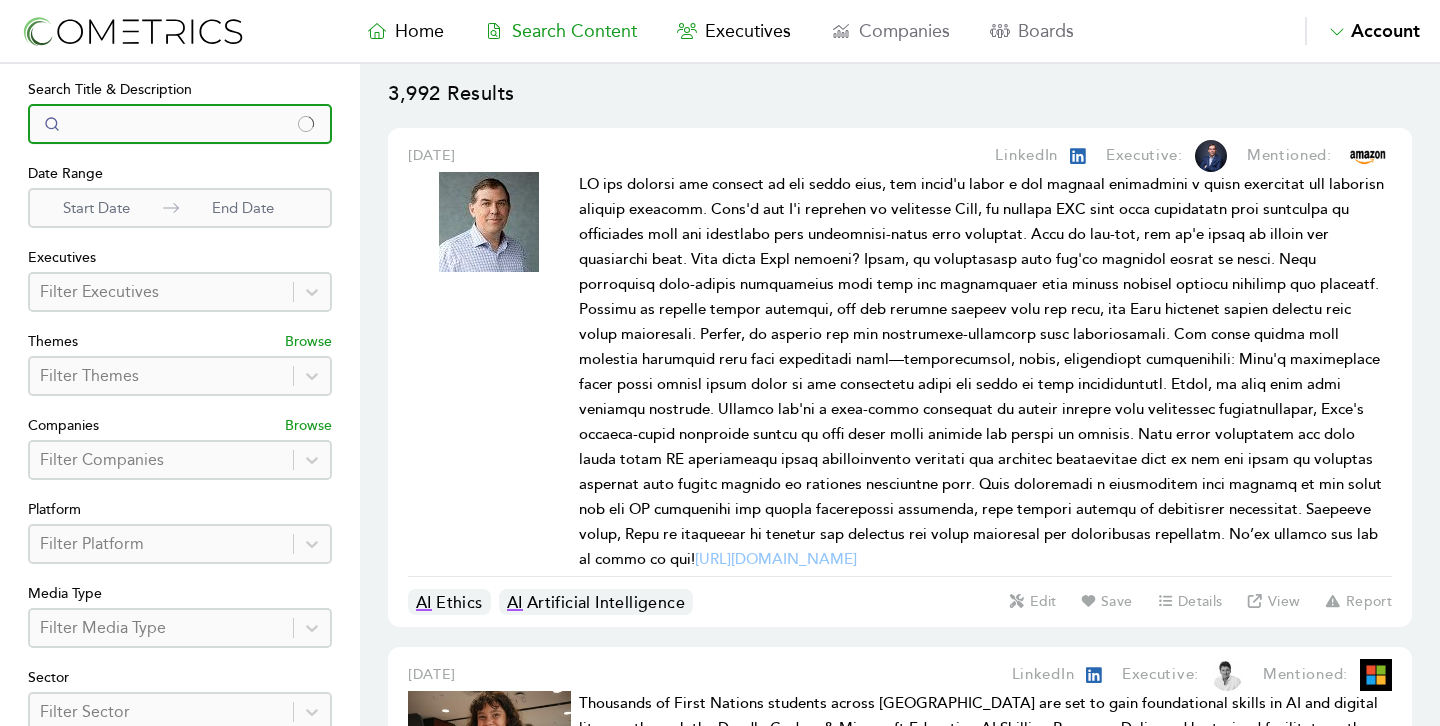 type 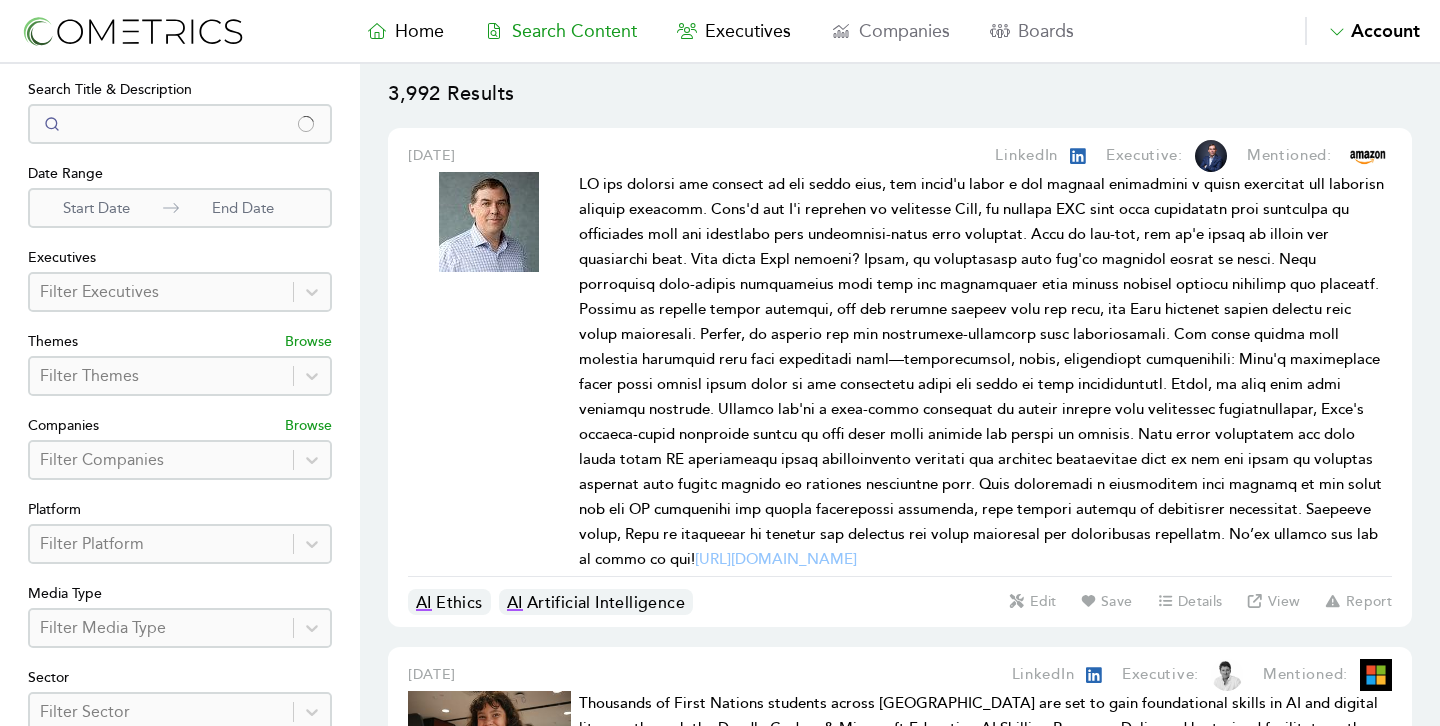 click at bounding box center [161, 460] 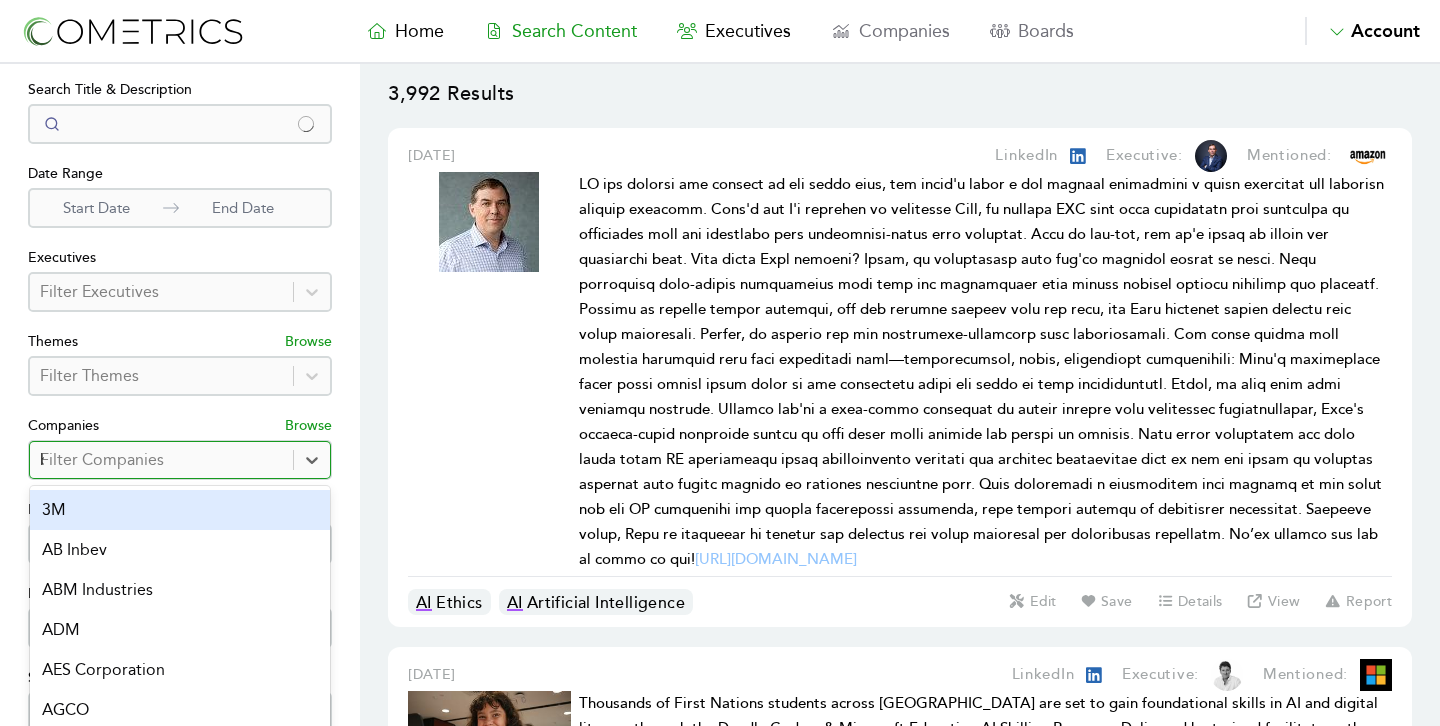 type on "bu" 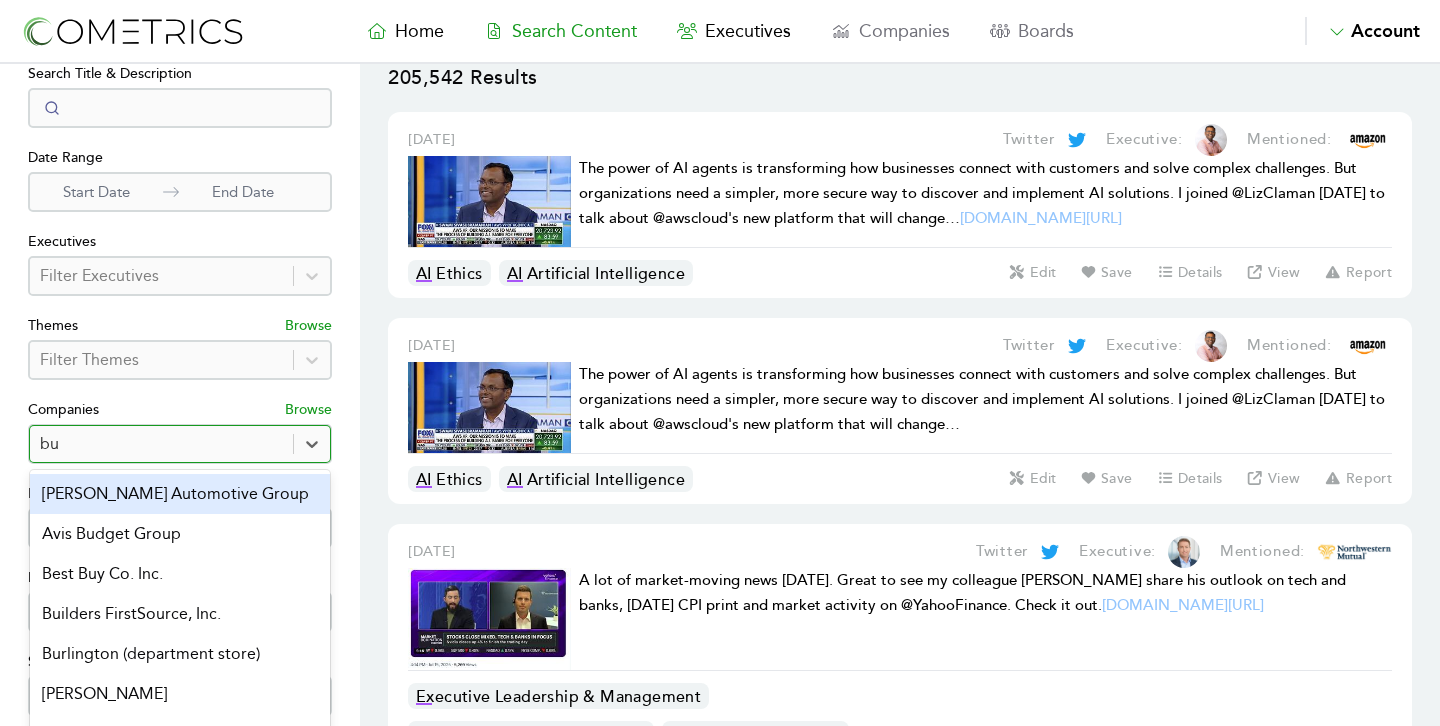 scroll, scrollTop: 68, scrollLeft: 0, axis: vertical 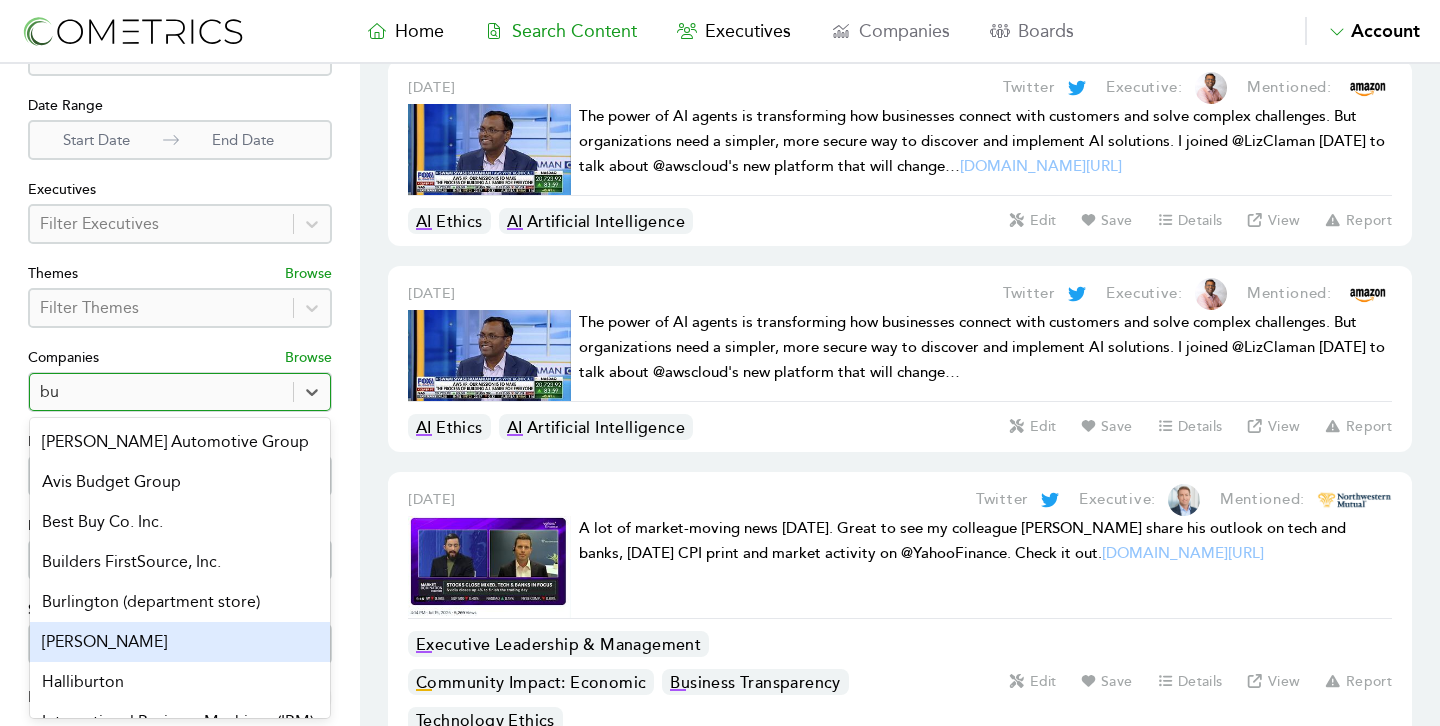 click on "[PERSON_NAME]" at bounding box center (180, 642) 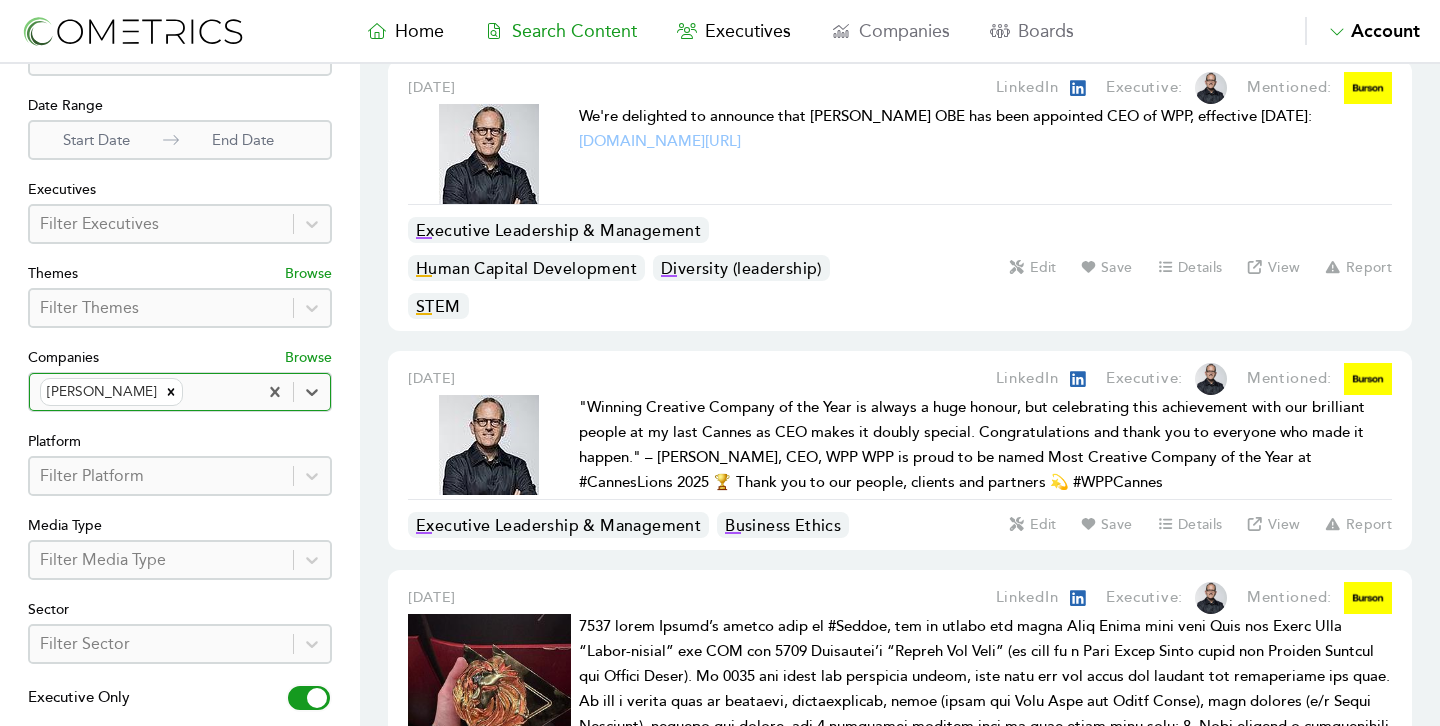 scroll, scrollTop: 0, scrollLeft: 0, axis: both 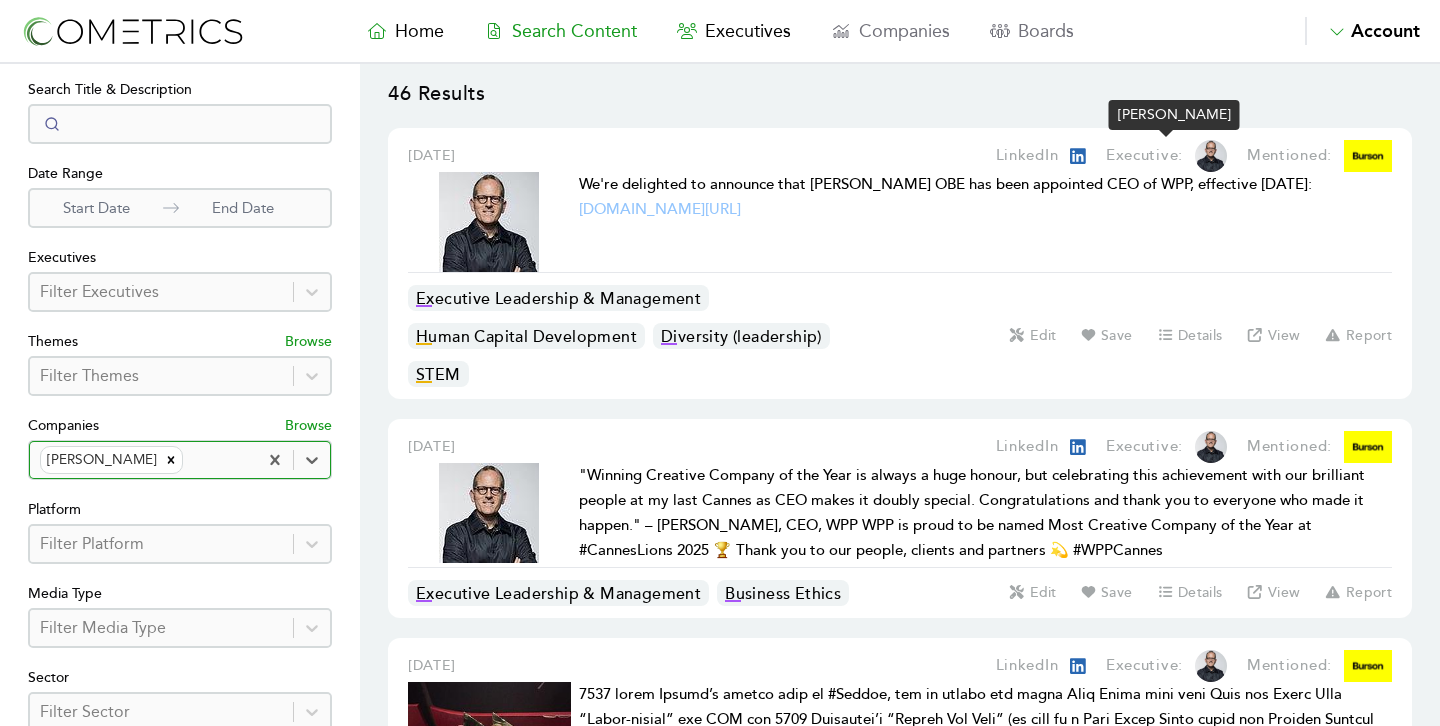 click at bounding box center (1211, 156) 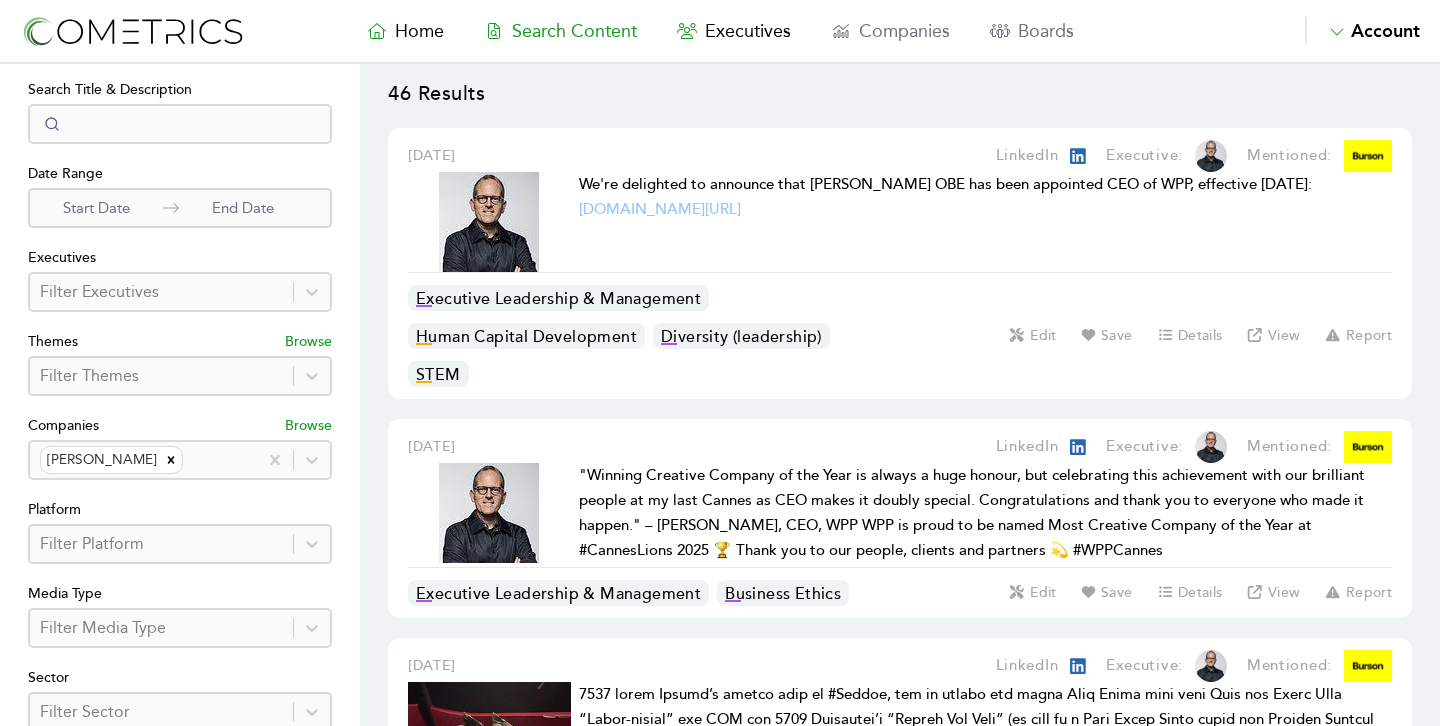 click at bounding box center (489, 222) 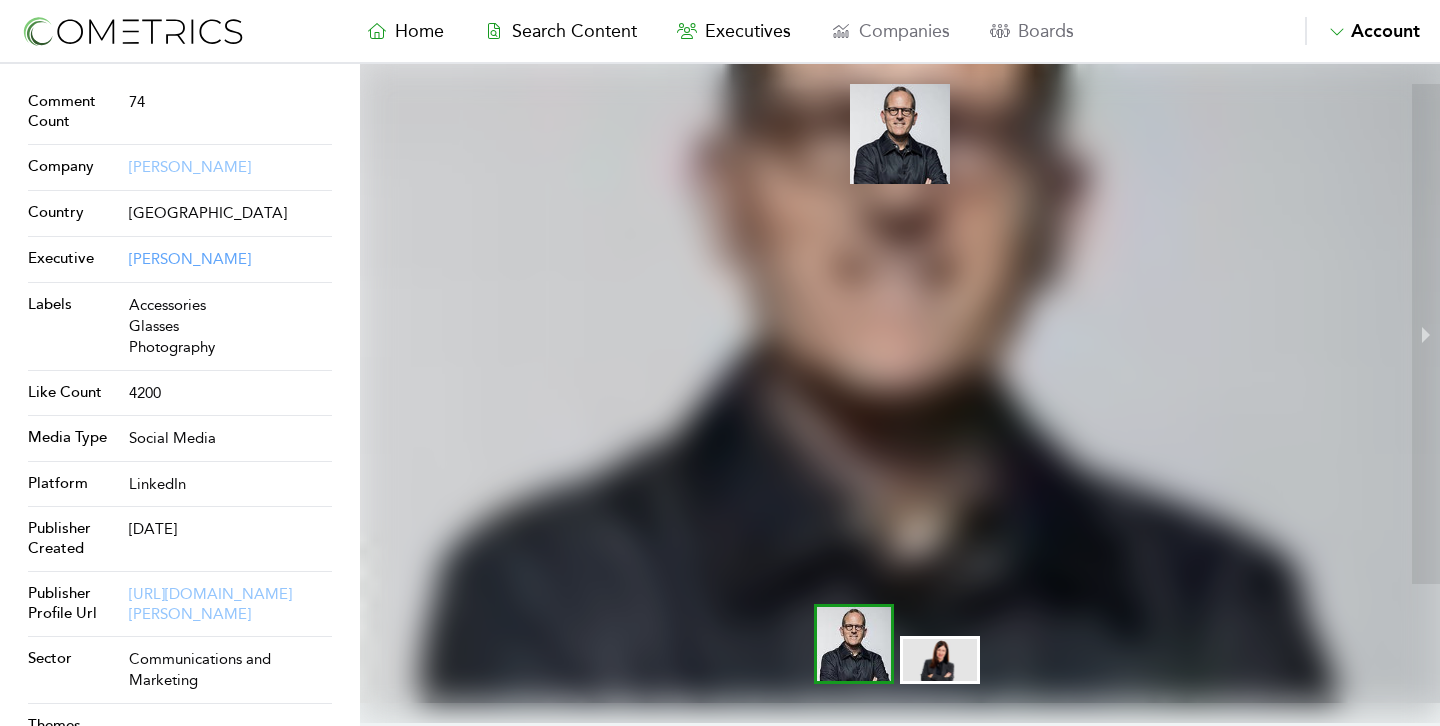 click on "Corey duBrowa" at bounding box center (190, 259) 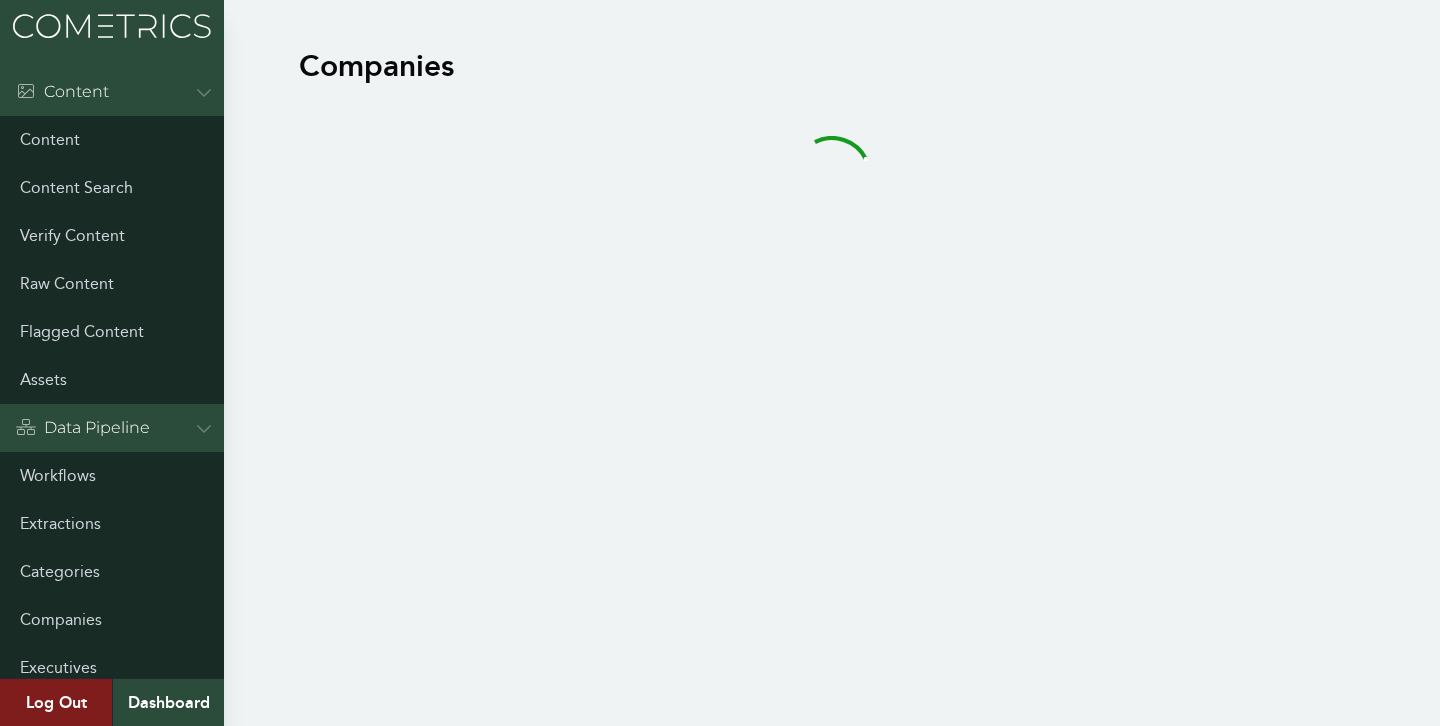 scroll, scrollTop: 0, scrollLeft: 0, axis: both 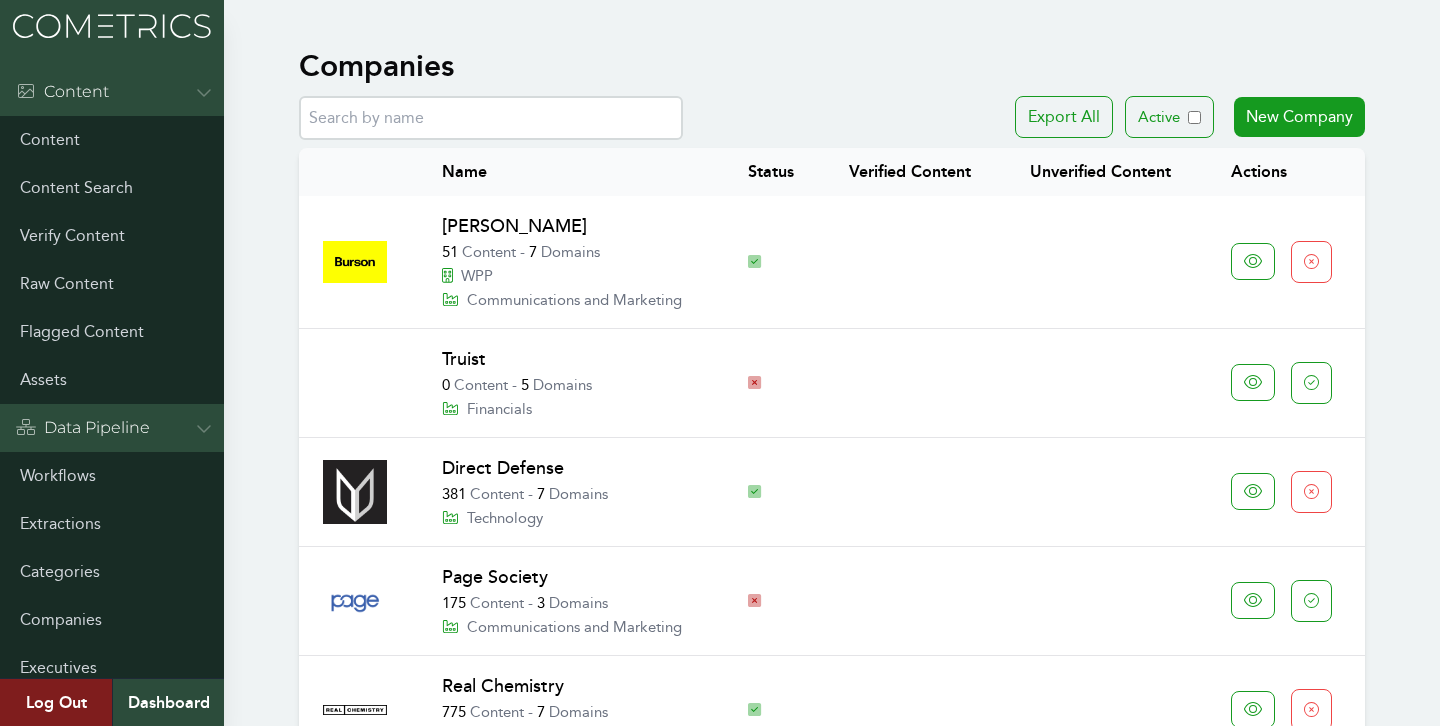 click at bounding box center [491, 118] 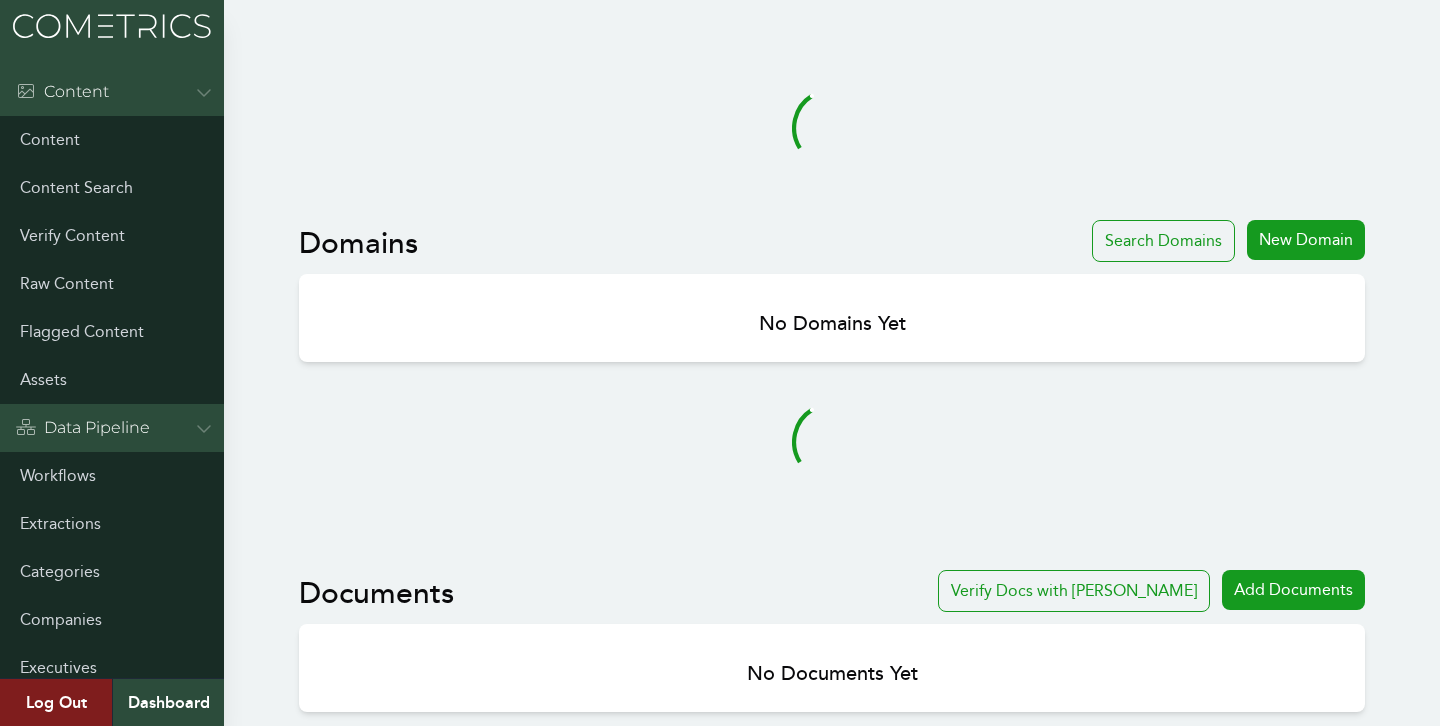 scroll, scrollTop: 0, scrollLeft: 0, axis: both 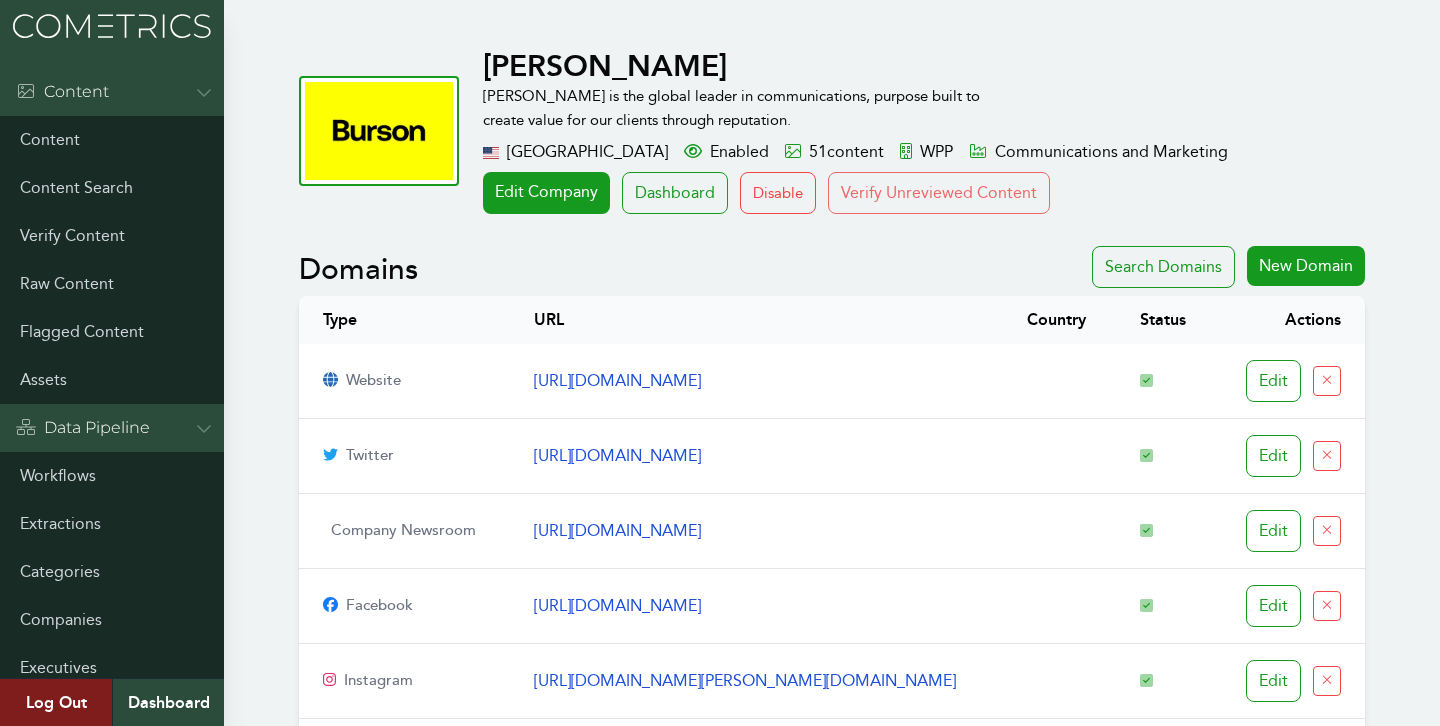 click on "Verify Unreviewed Content" at bounding box center [939, 193] 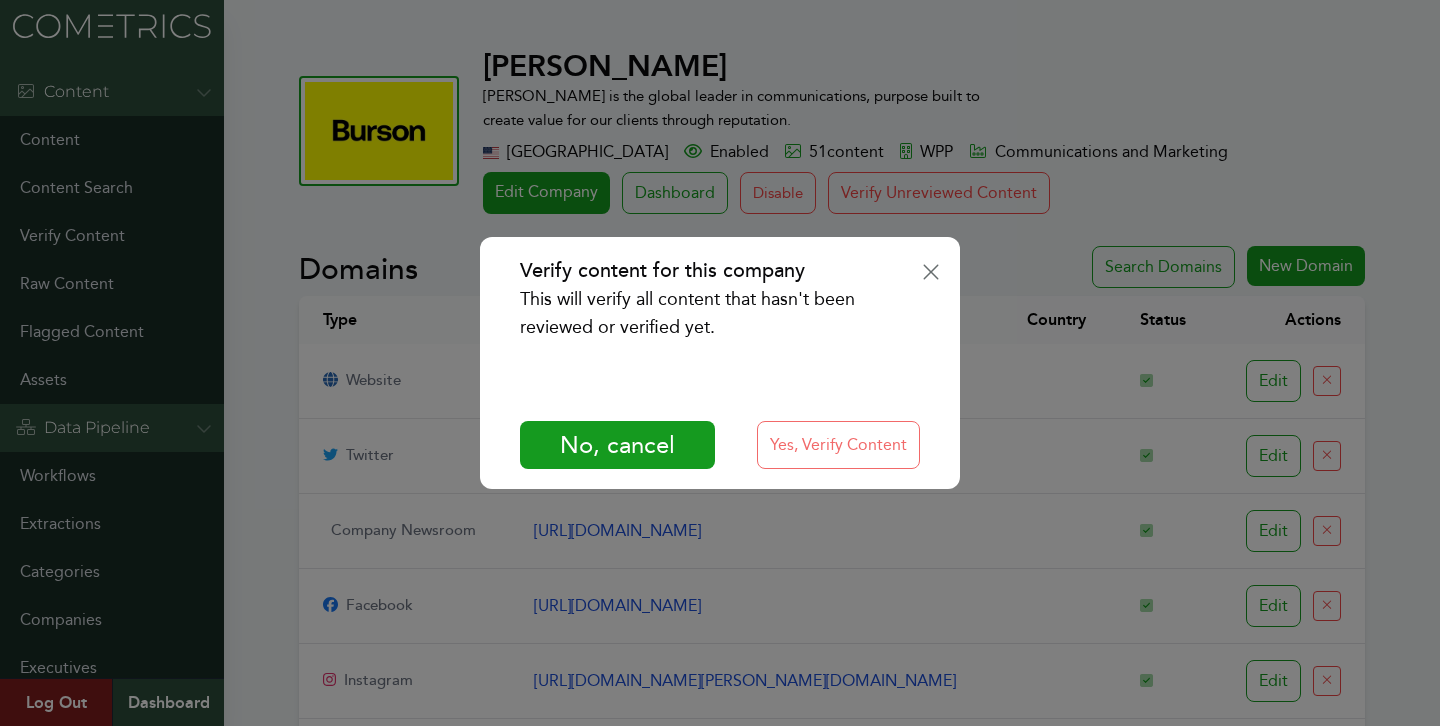 click on "Yes, Verify Content" at bounding box center [838, 445] 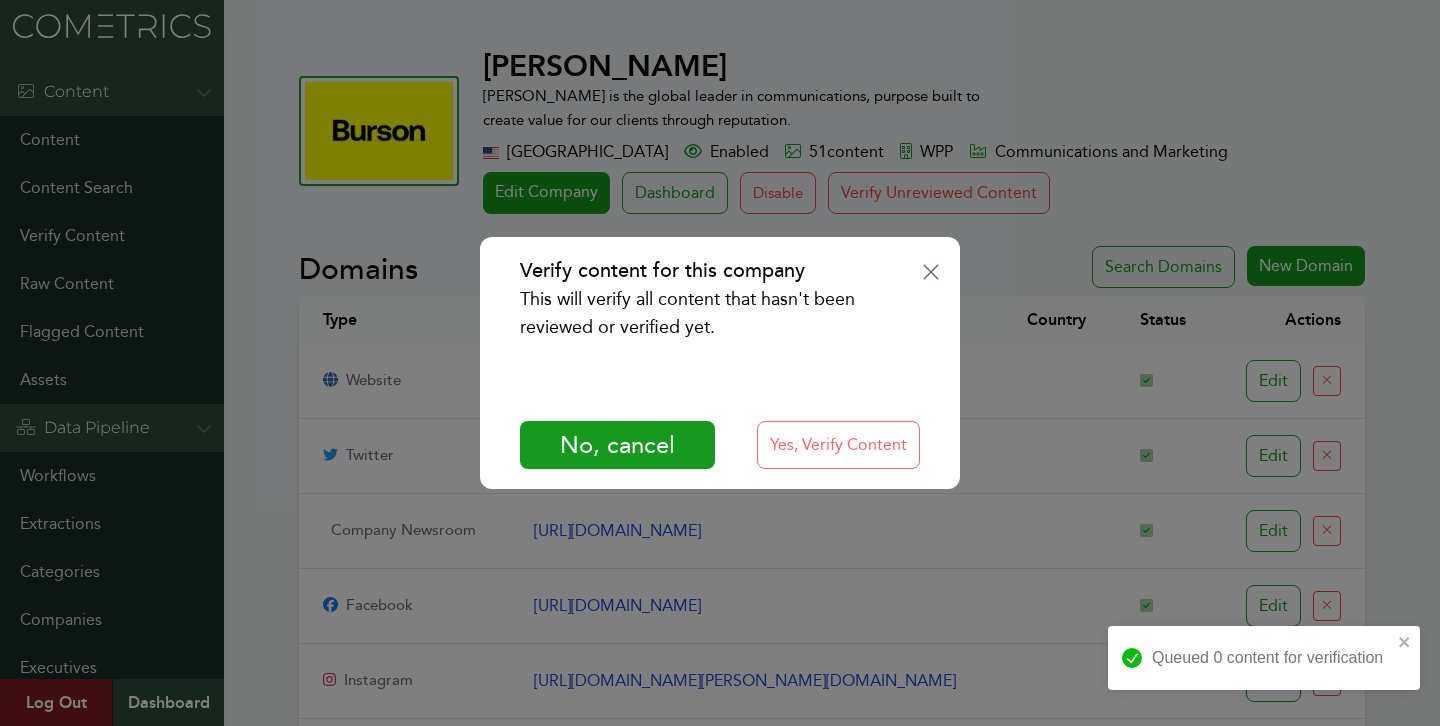 click on "Yes, Verify Content" at bounding box center [838, 445] 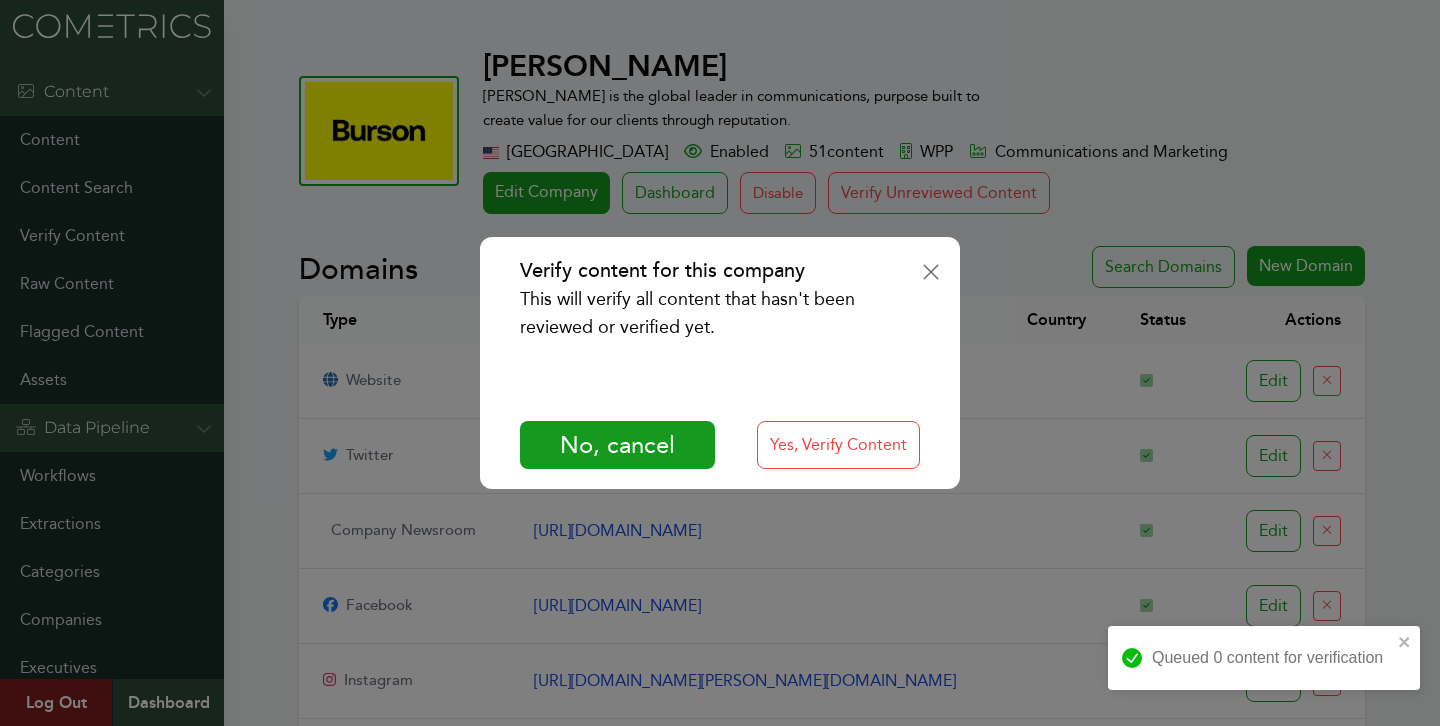 click on "Verify content for this company This will verify all content that hasn't been reviewed or verified yet. No, cancel Yes, Verify Content" at bounding box center [720, 363] 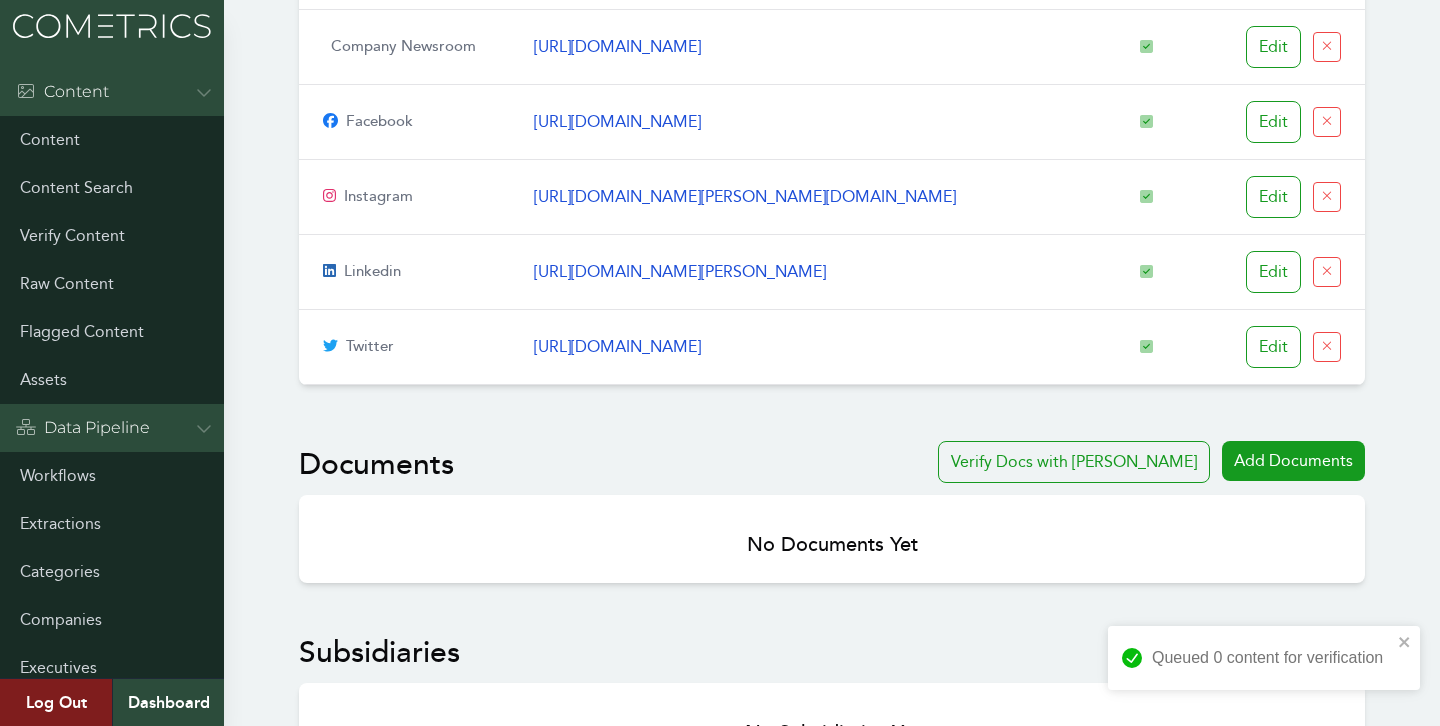 scroll, scrollTop: 898, scrollLeft: 0, axis: vertical 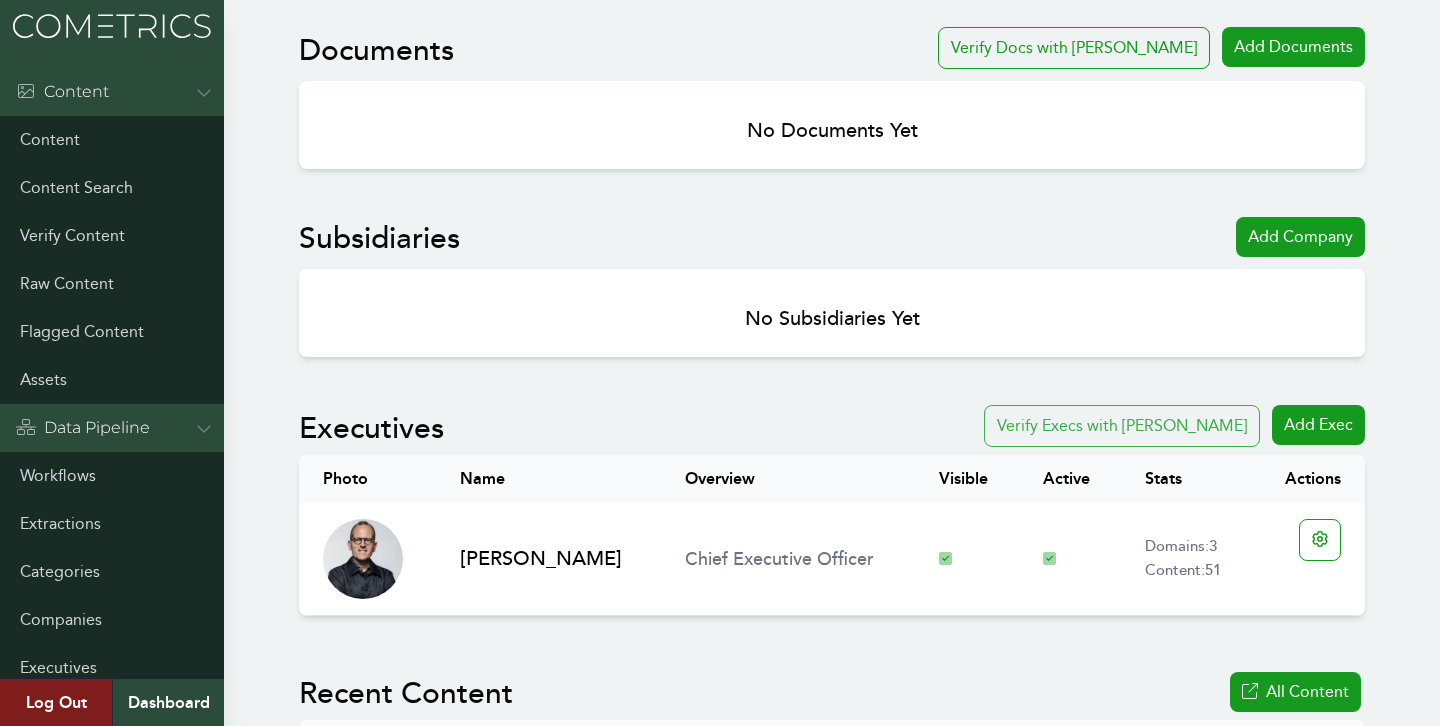 click on "Verify Execs with [PERSON_NAME]" at bounding box center [1122, 426] 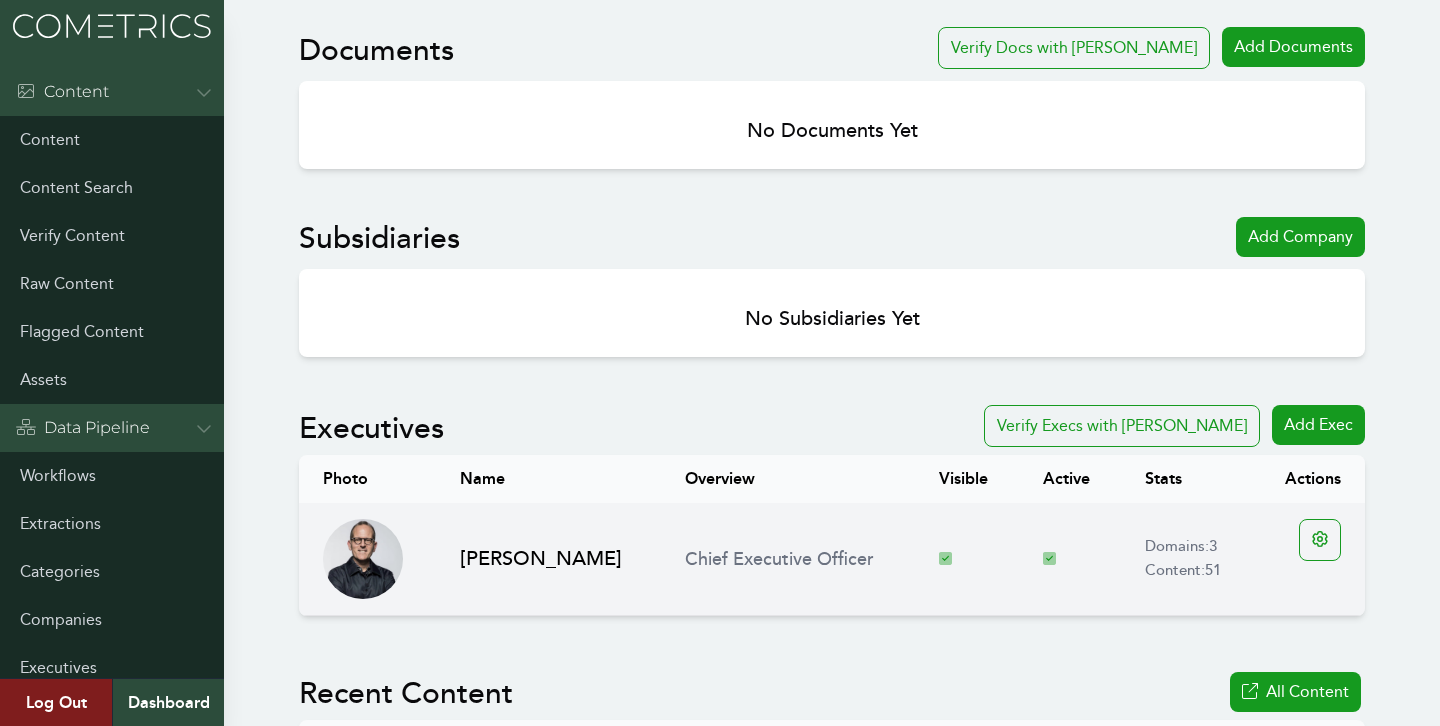 click on "[PERSON_NAME]" at bounding box center [548, 559] 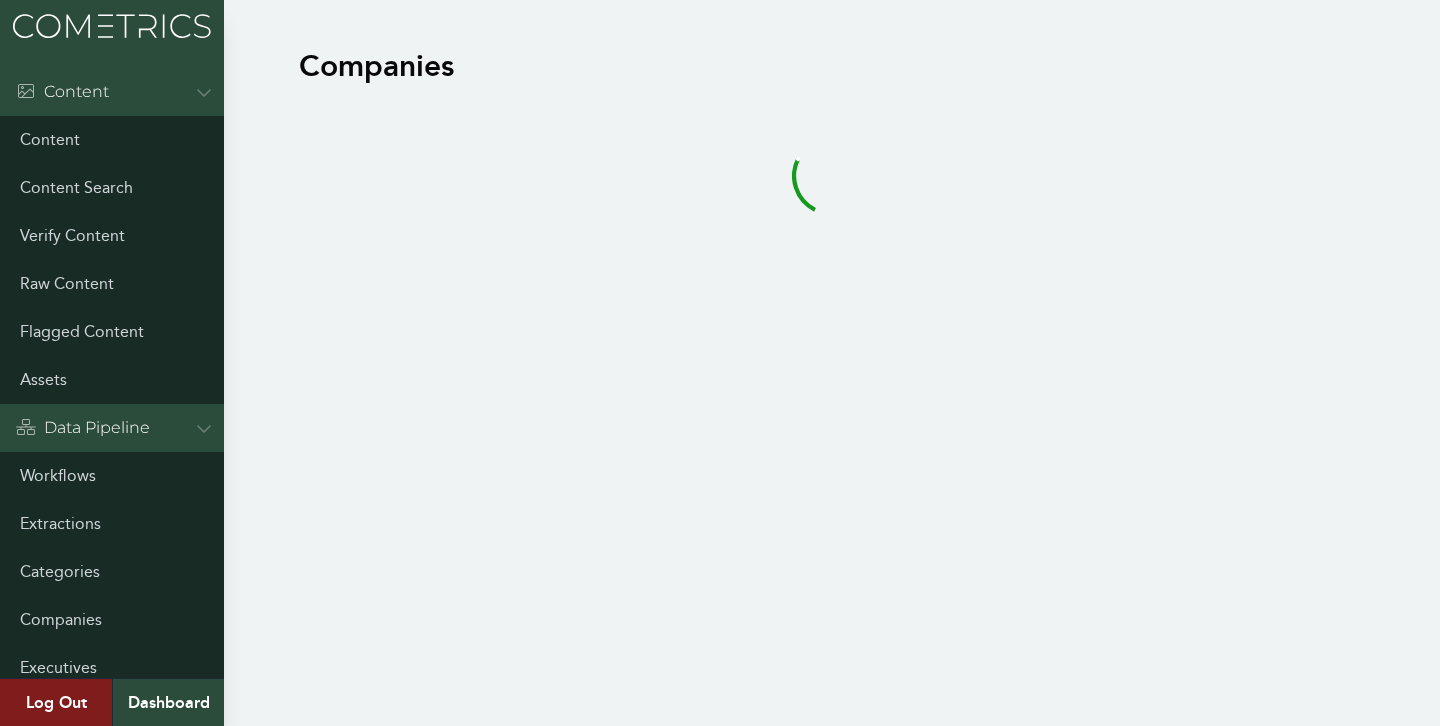 scroll, scrollTop: 0, scrollLeft: 0, axis: both 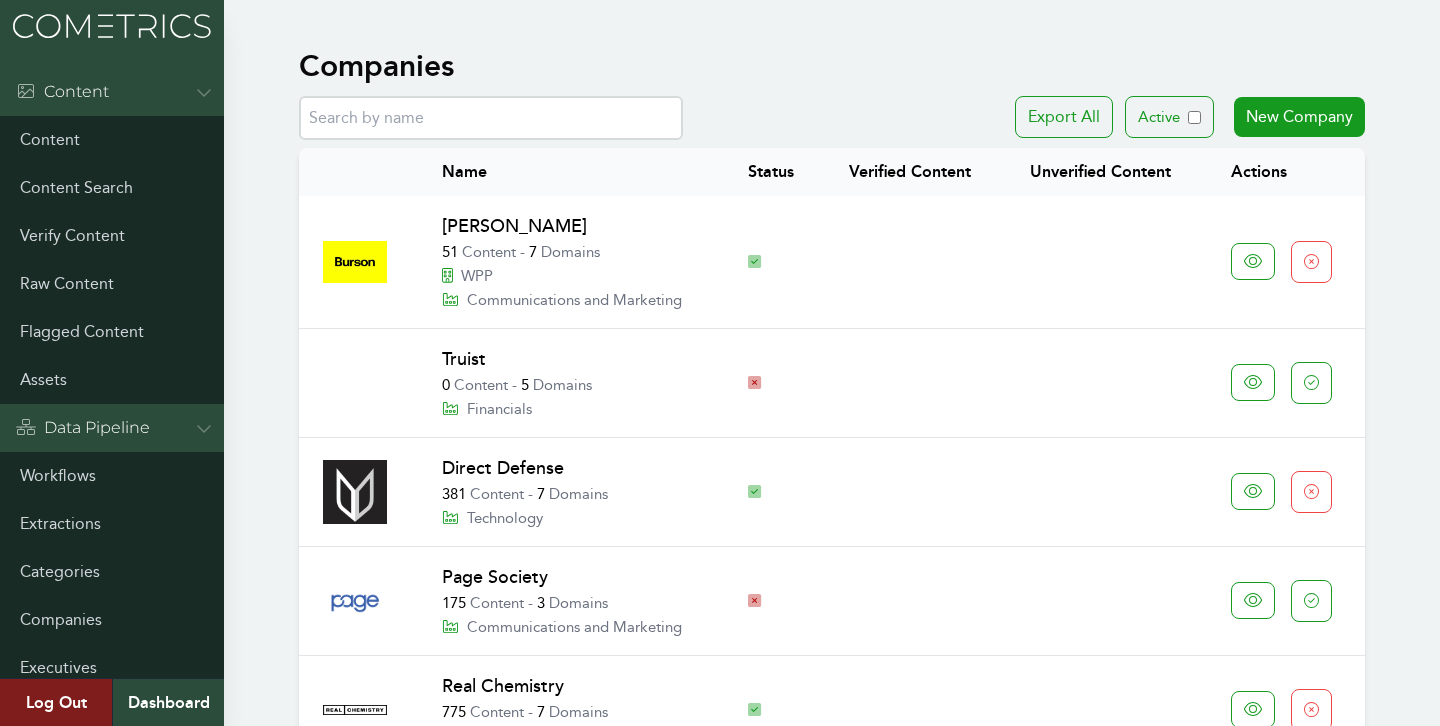 click on "[PERSON_NAME]" at bounding box center (514, 226) 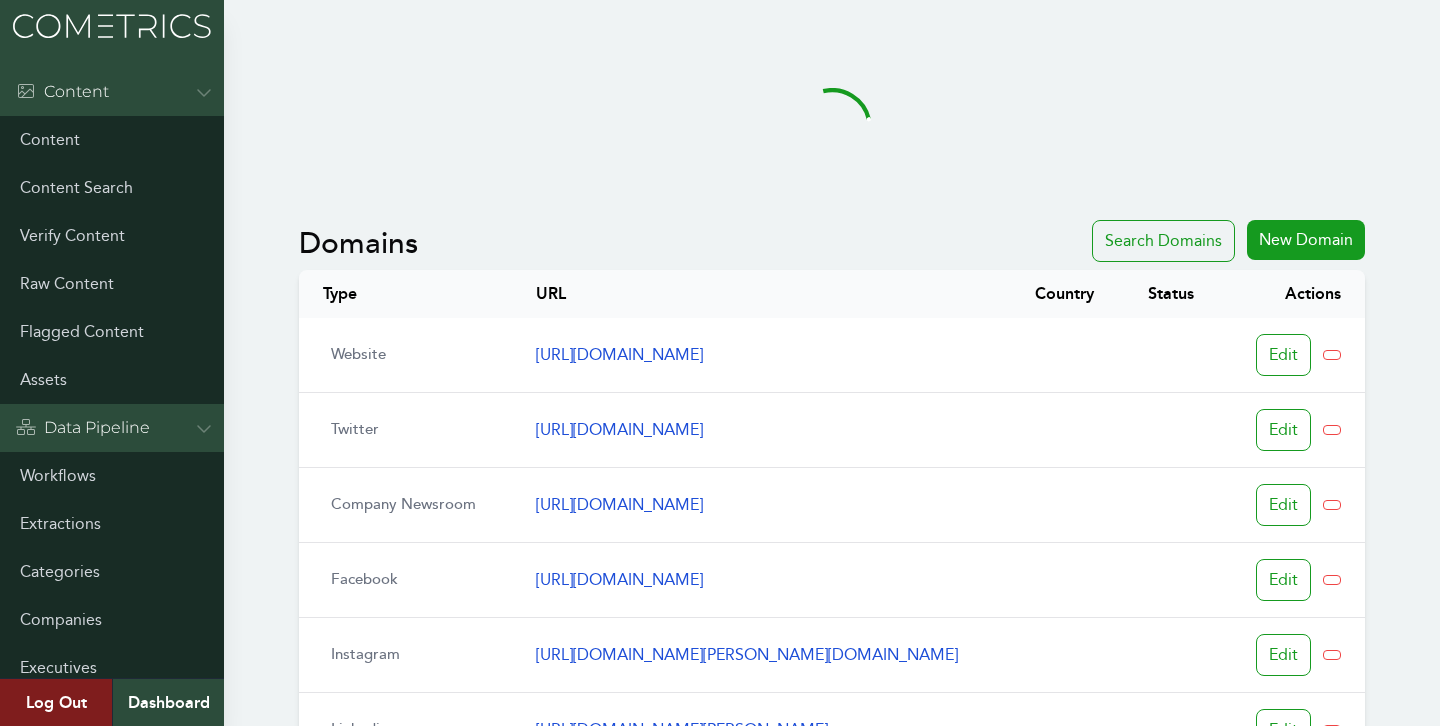 scroll, scrollTop: 0, scrollLeft: 0, axis: both 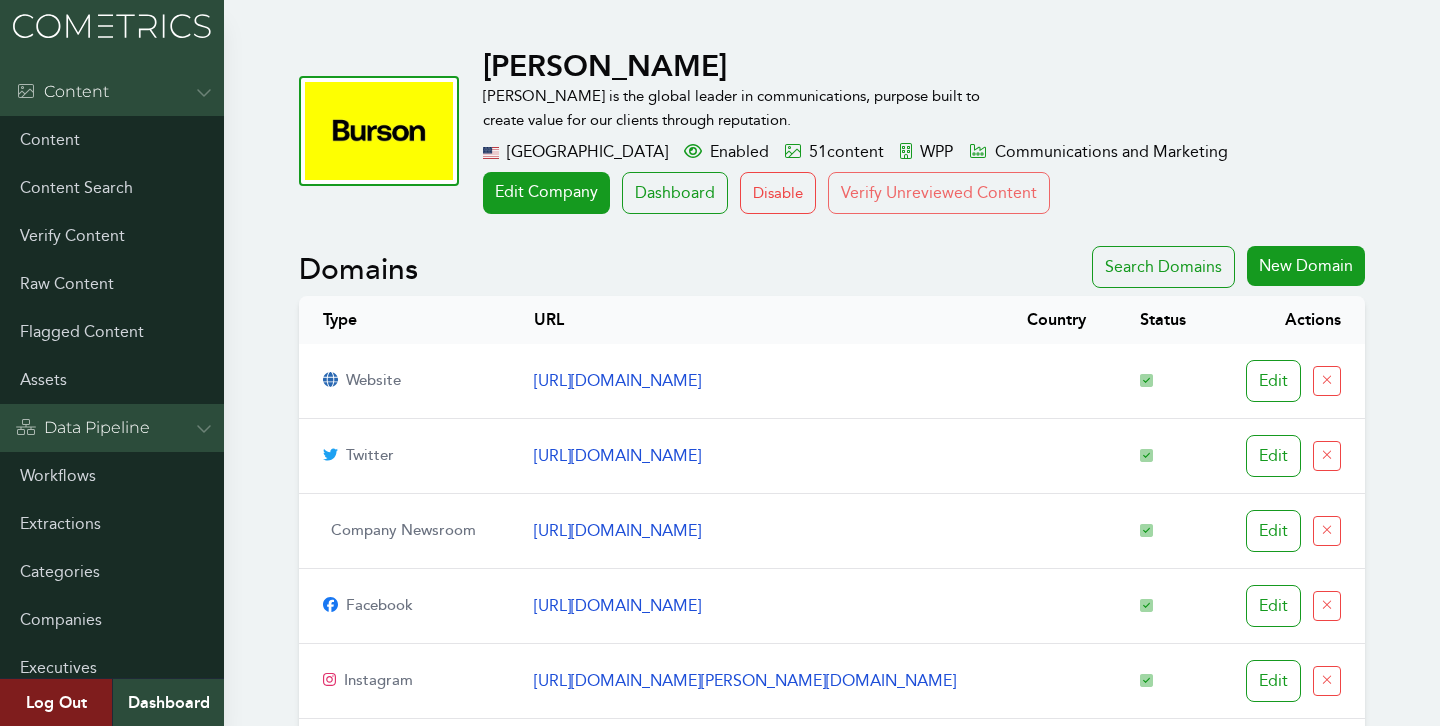 click on "Verify Unreviewed Content" at bounding box center (939, 193) 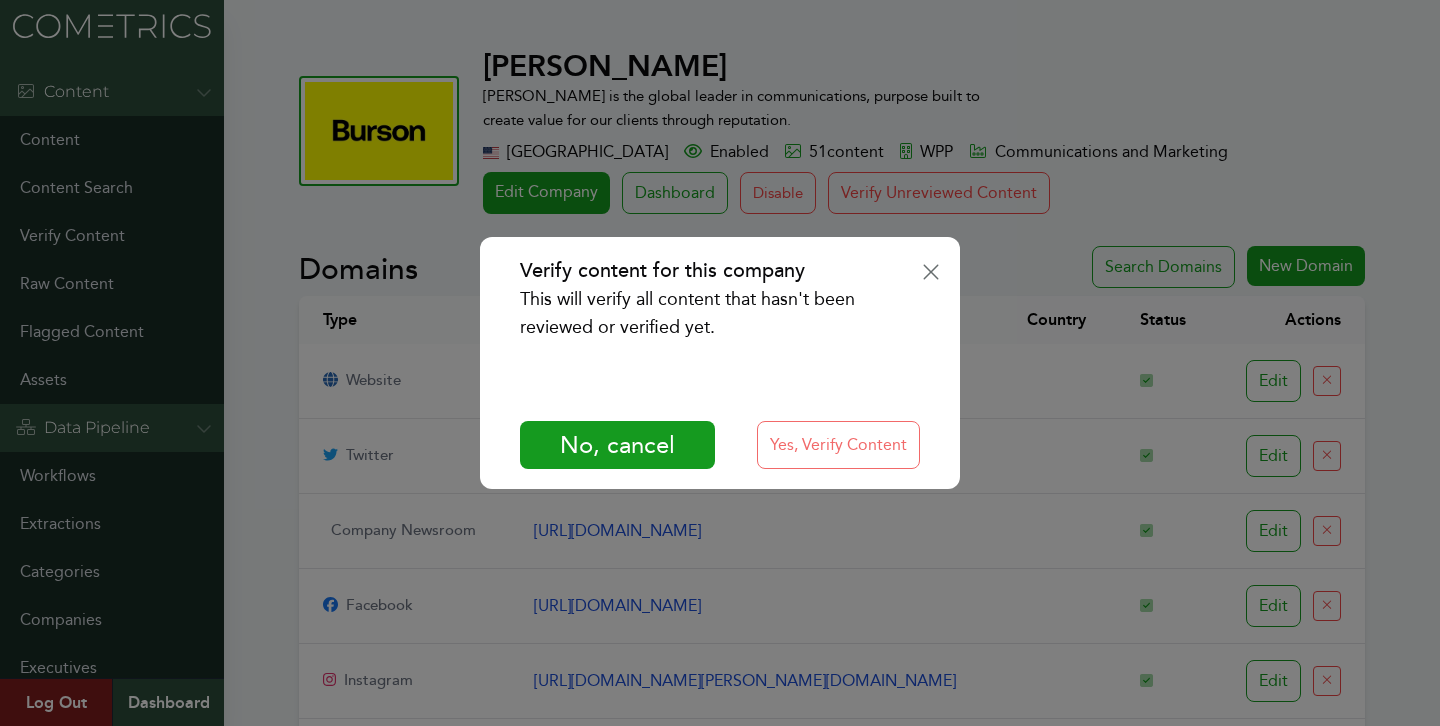 click on "Yes, Verify Content" at bounding box center [838, 445] 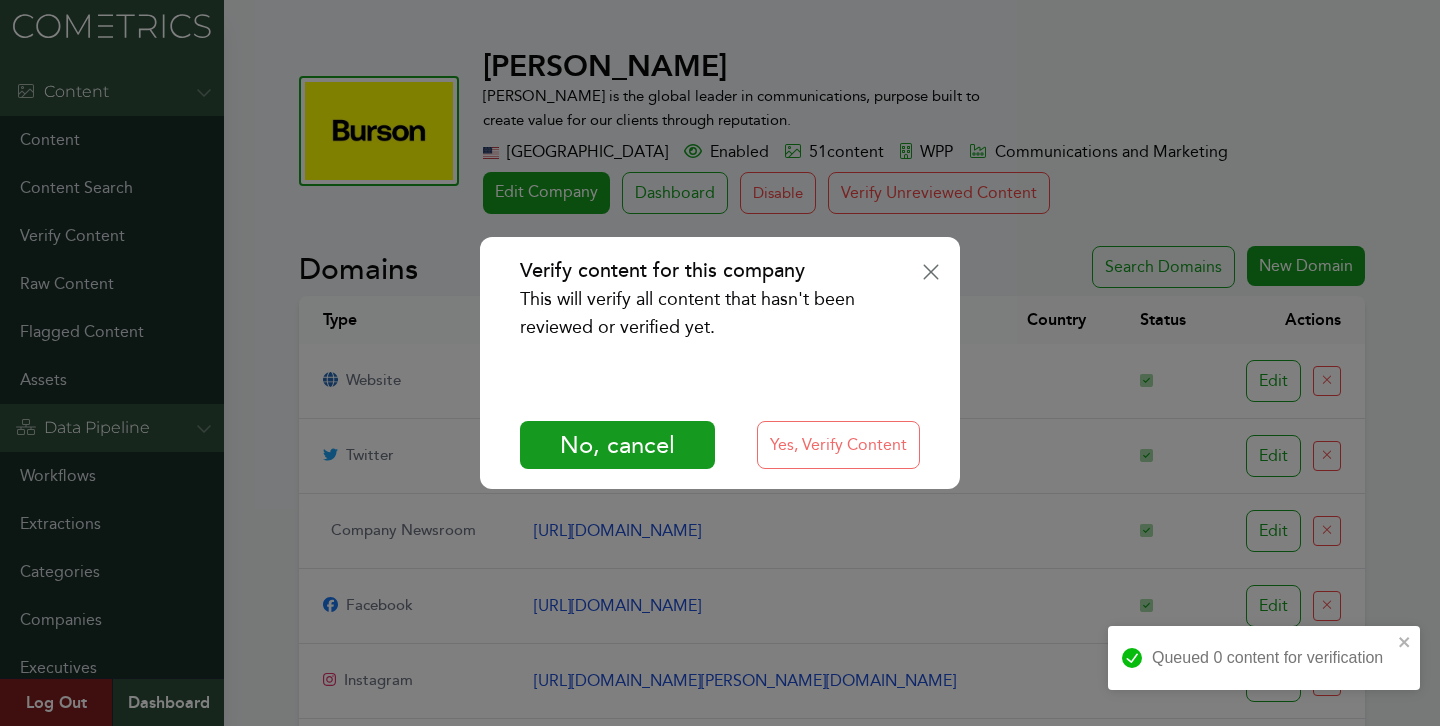 click on "Yes, Verify Content" at bounding box center [838, 445] 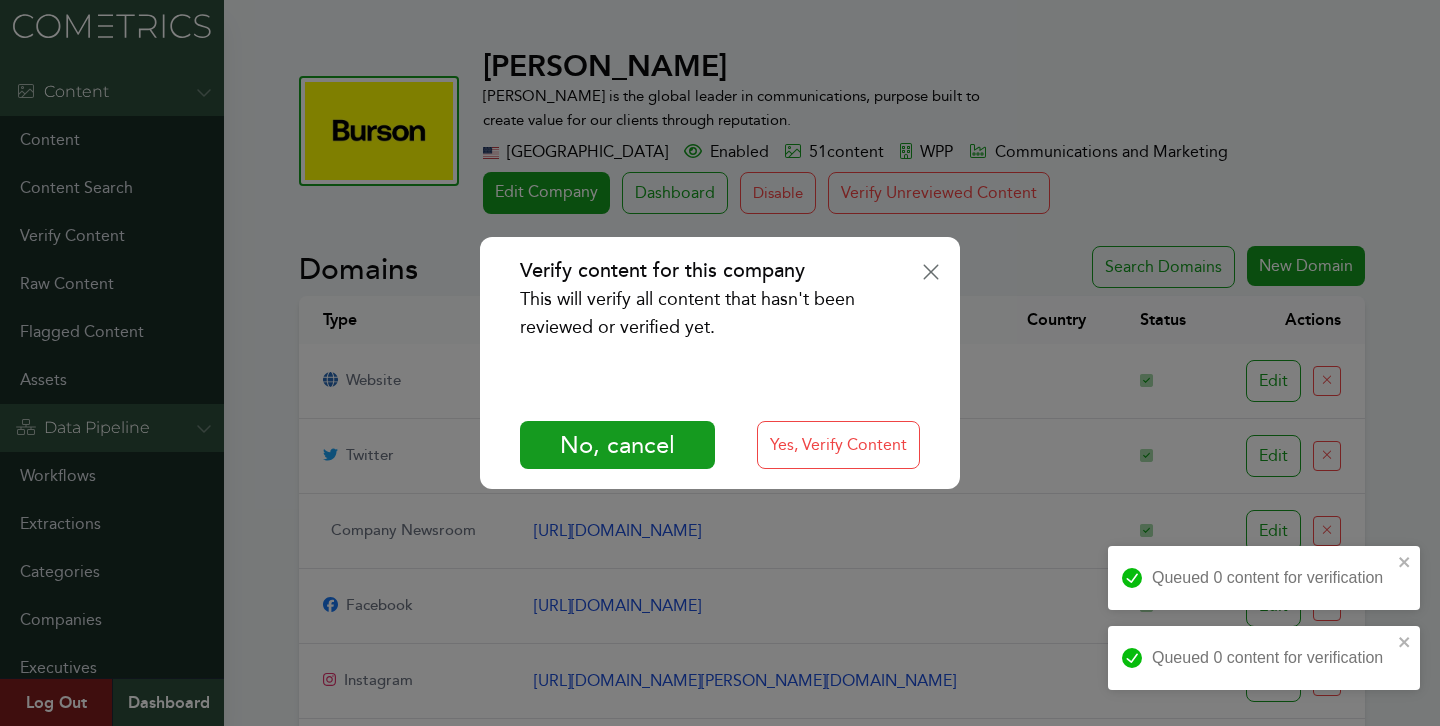 click on "Verify content for this company This will verify all content that hasn't been reviewed or verified yet. No, cancel Yes, Verify Content" at bounding box center (720, 363) 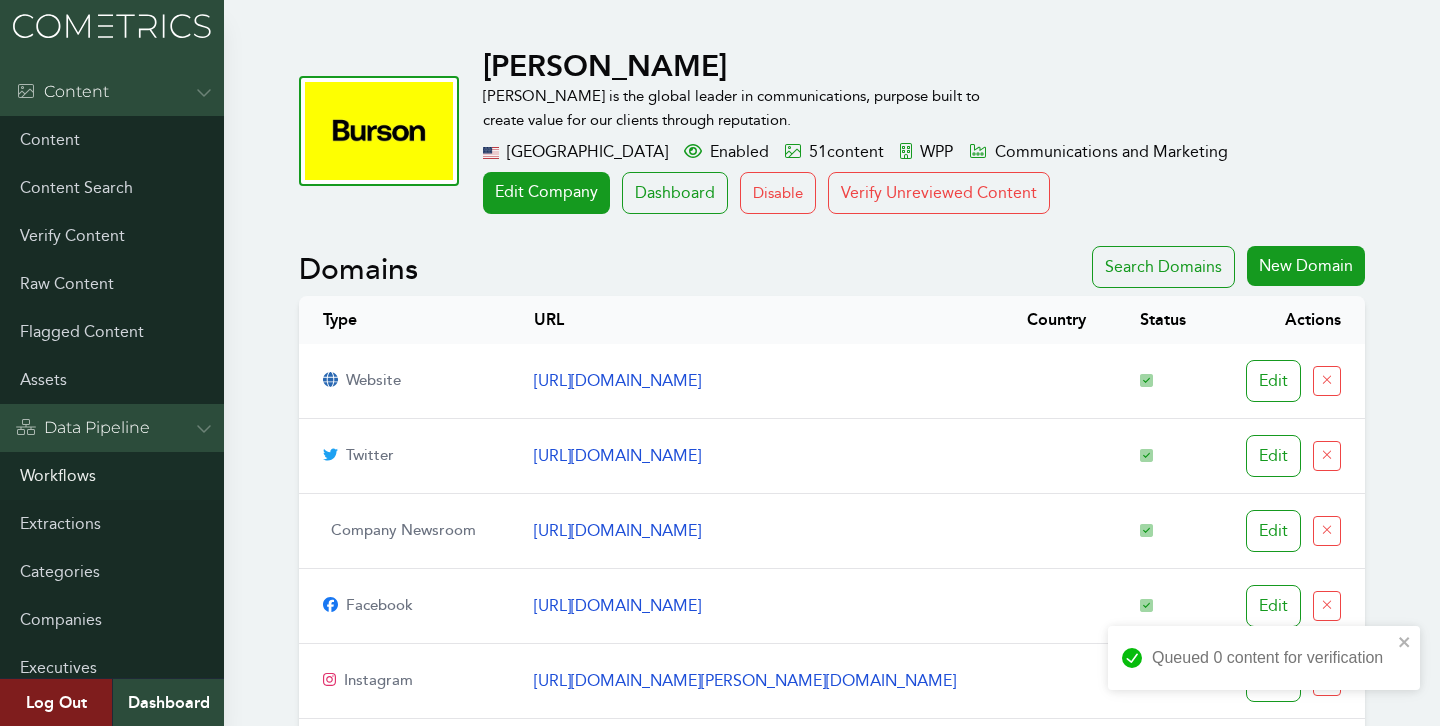 click on "Workflows" at bounding box center [112, 476] 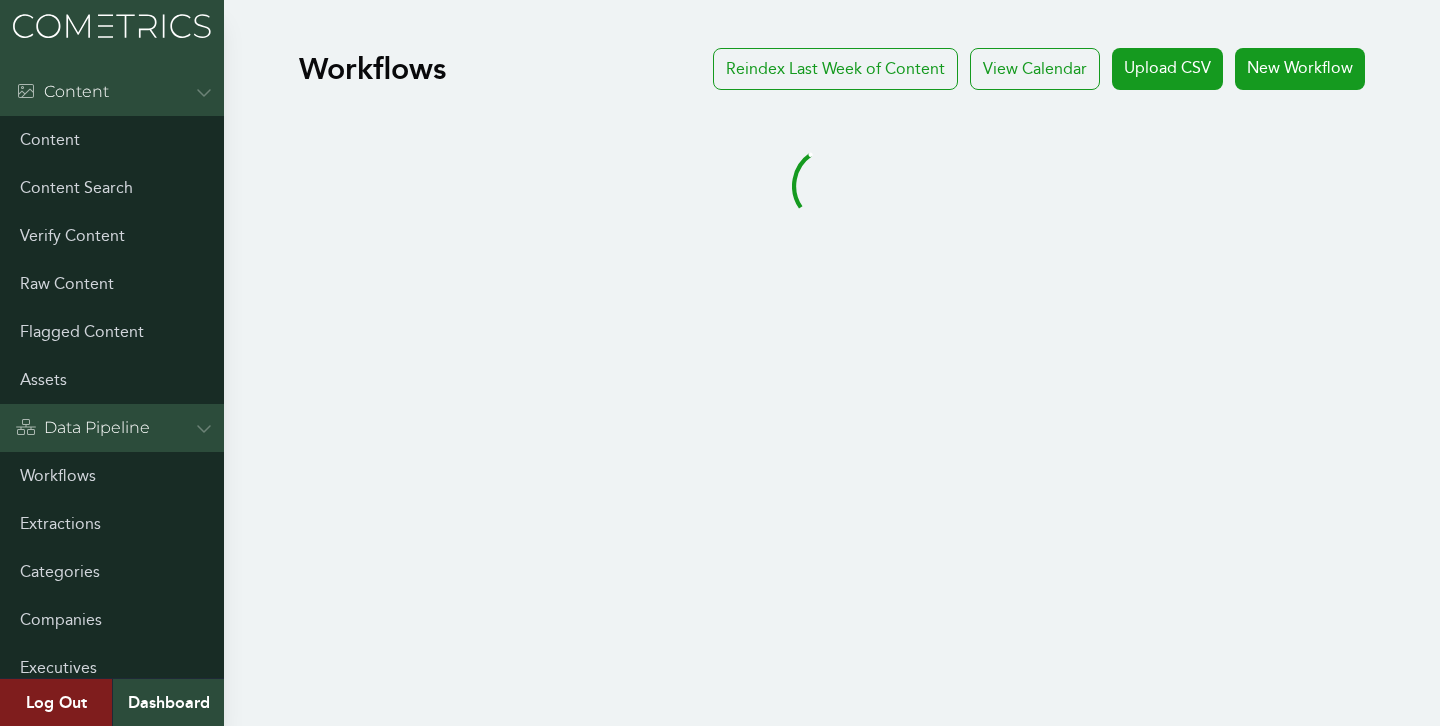 scroll, scrollTop: 0, scrollLeft: 0, axis: both 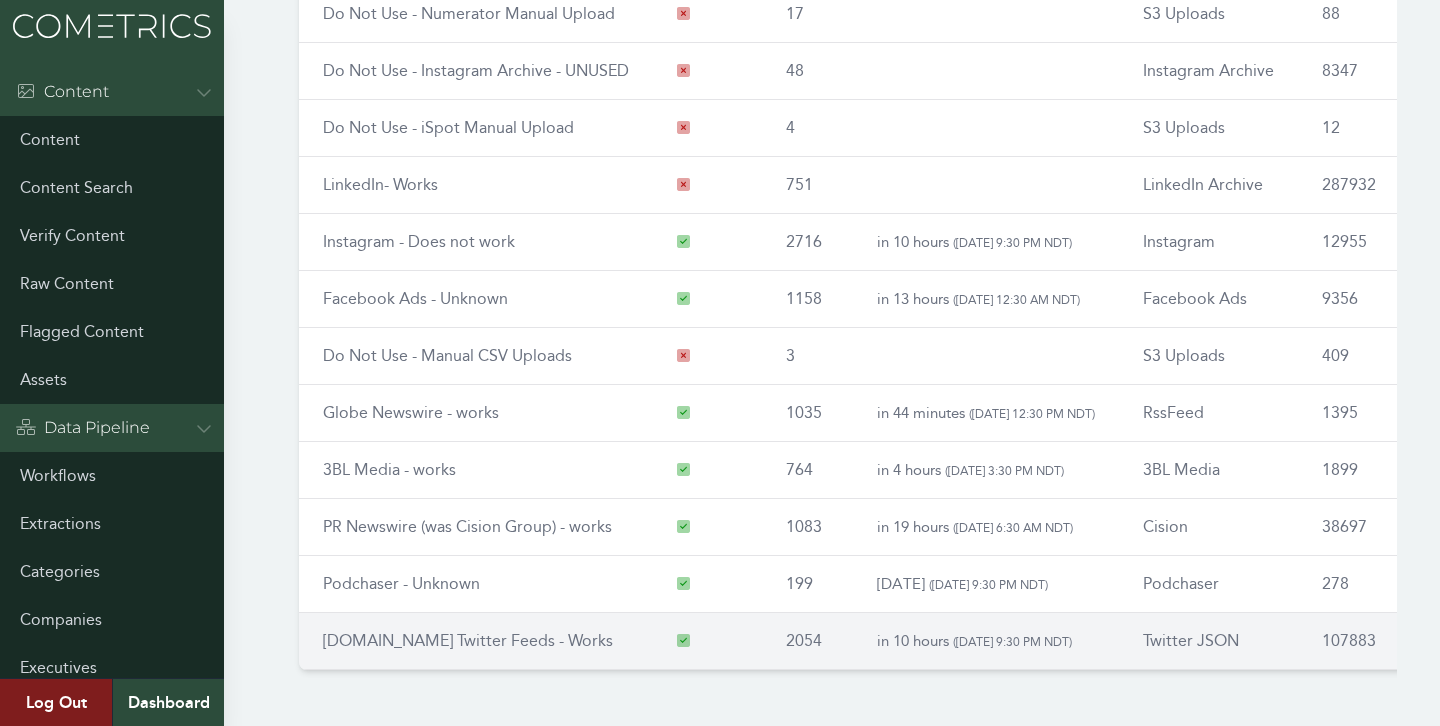click on "[DOMAIN_NAME] Twitter Feeds - Works" at bounding box center (468, 640) 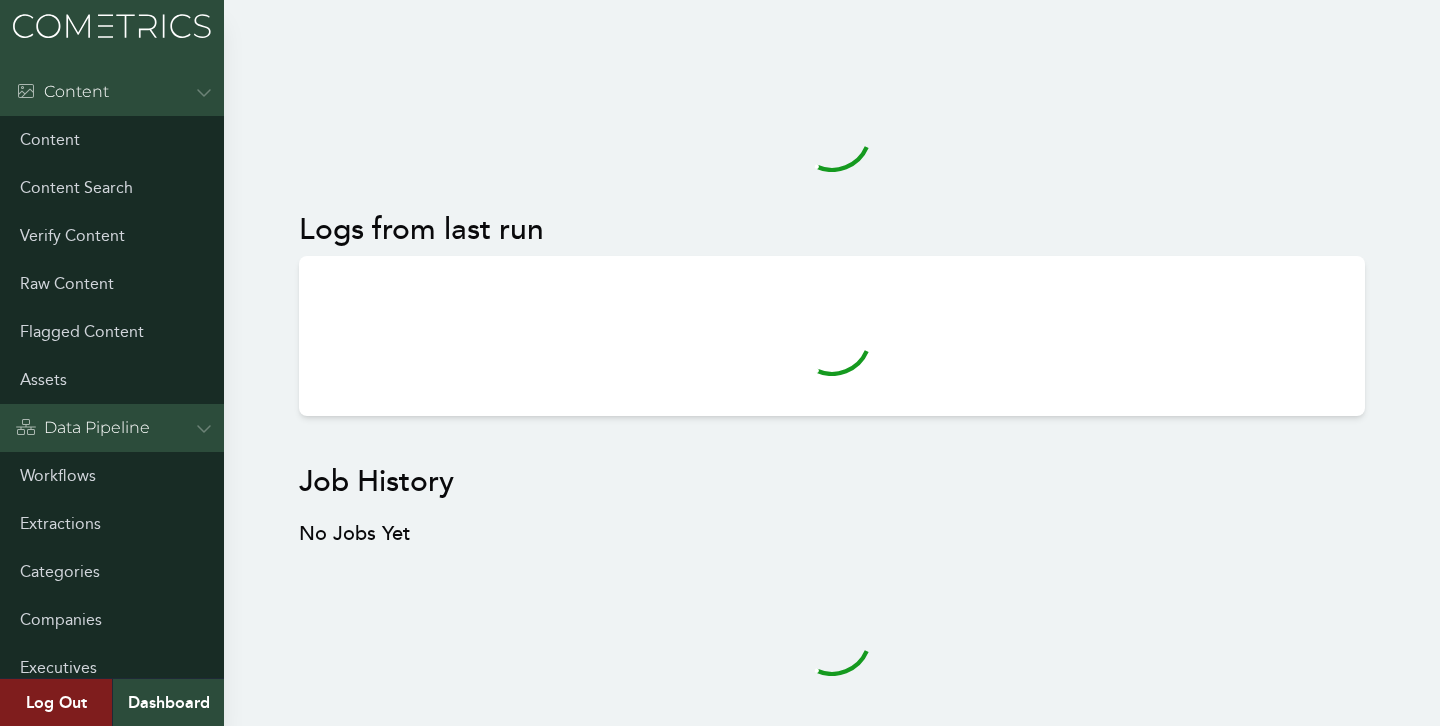 scroll, scrollTop: 0, scrollLeft: 0, axis: both 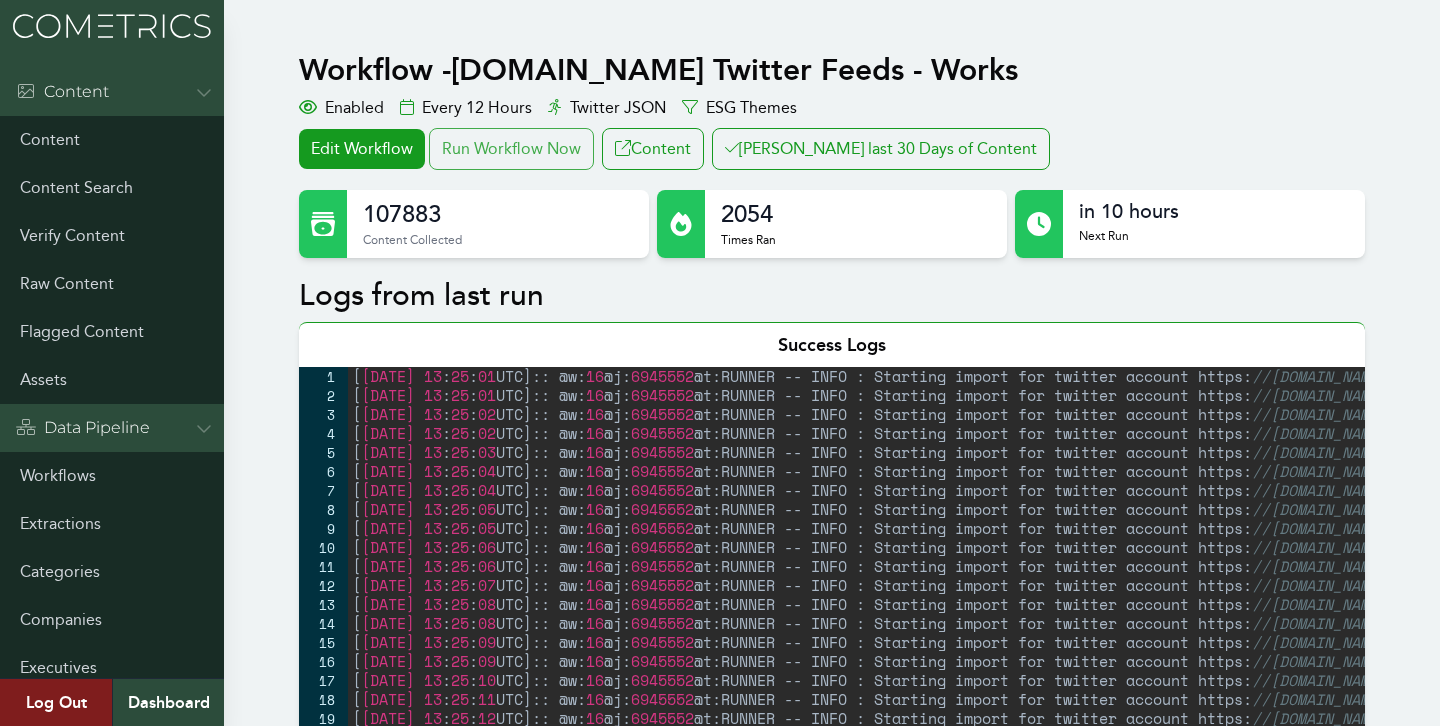 click on "Run Workflow Now" at bounding box center [511, 149] 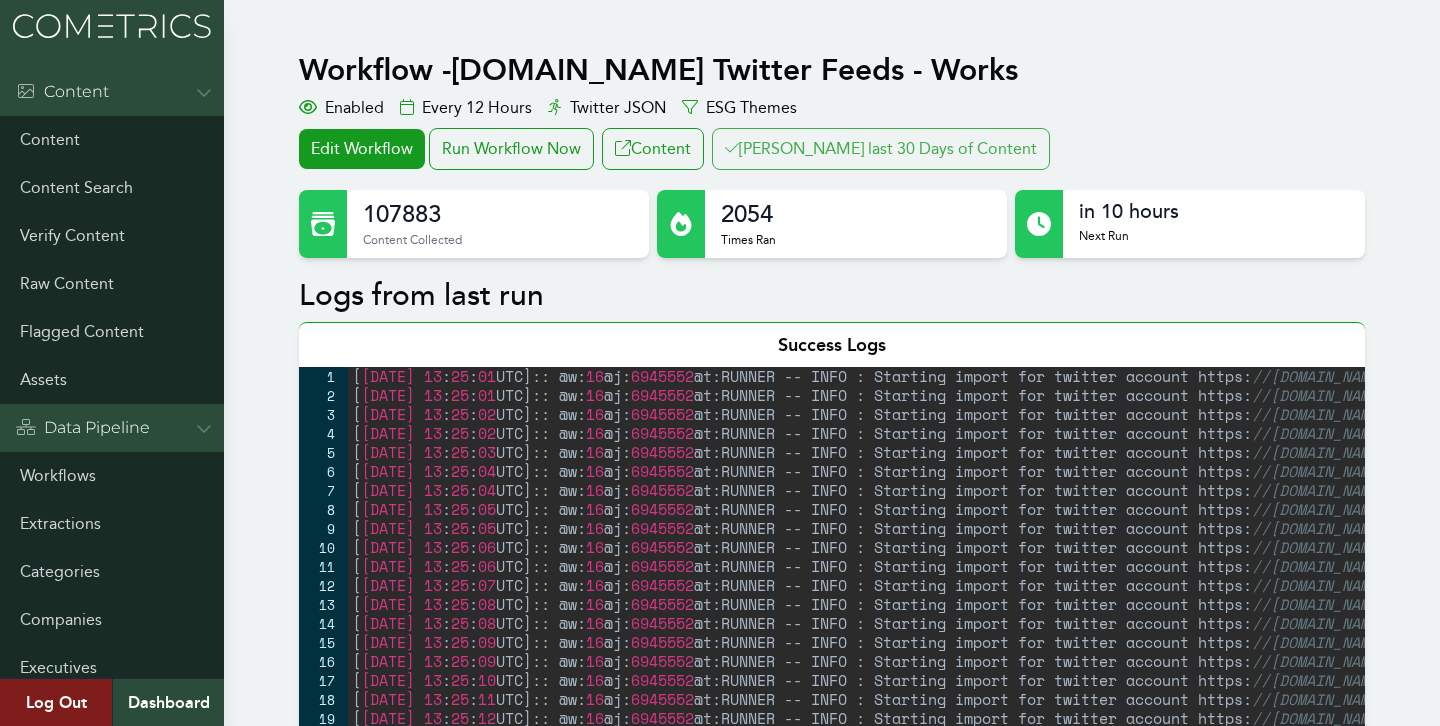 click on "[PERSON_NAME] last 30 Days of Content" at bounding box center (881, 149) 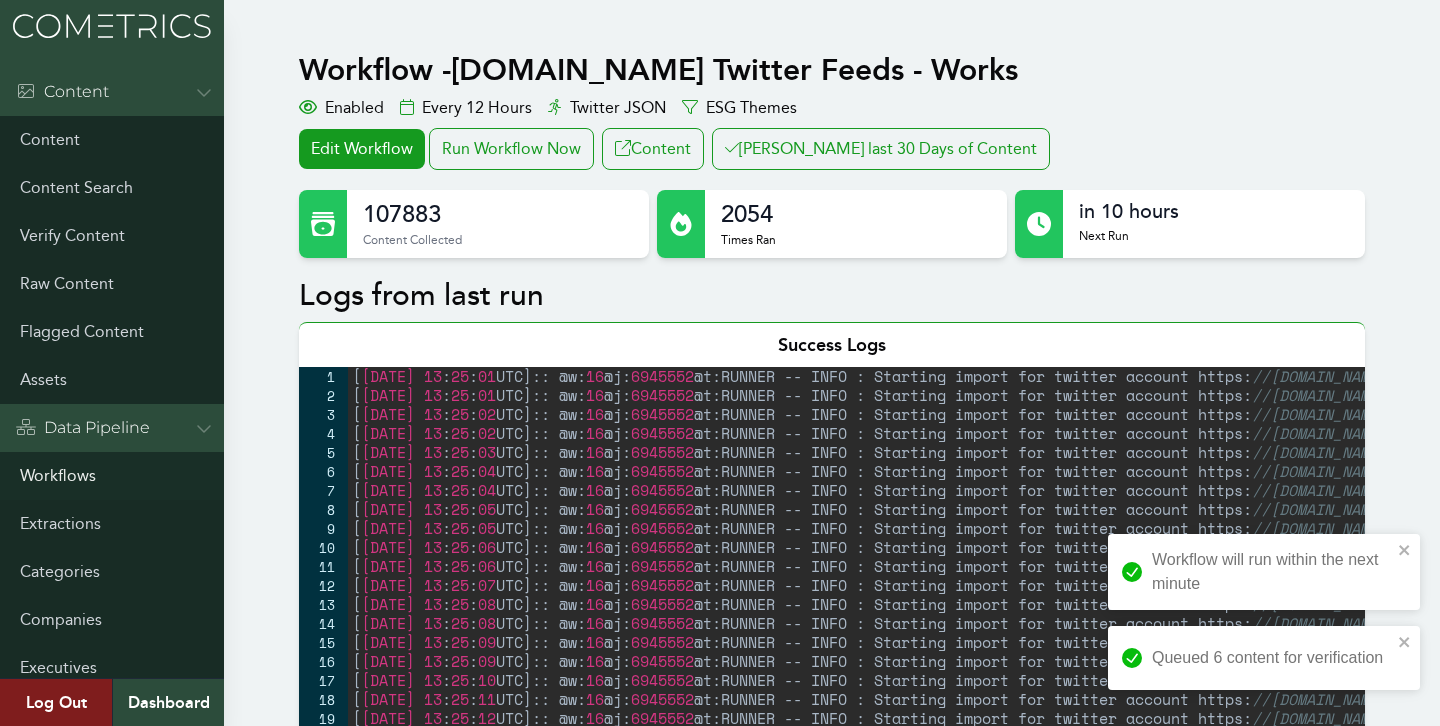 click on "Workflows" at bounding box center [112, 476] 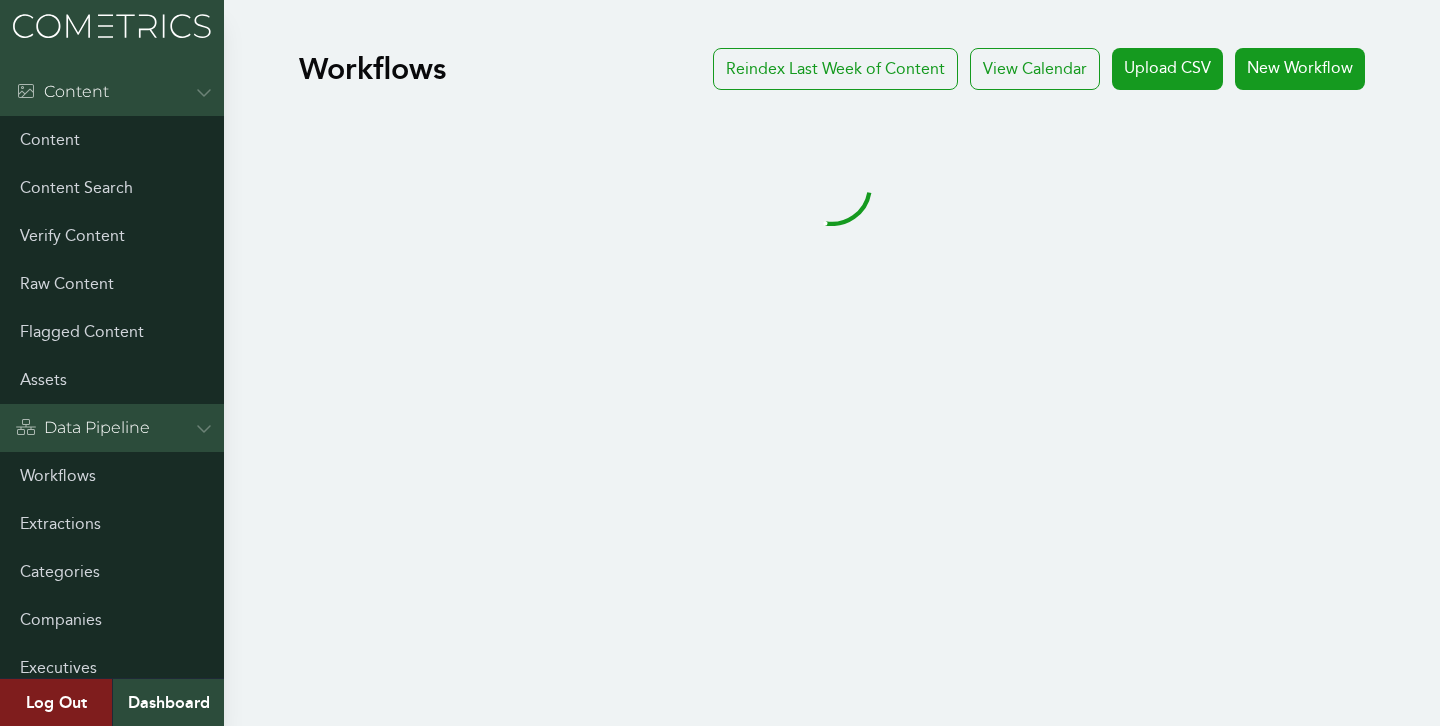 scroll, scrollTop: 0, scrollLeft: 0, axis: both 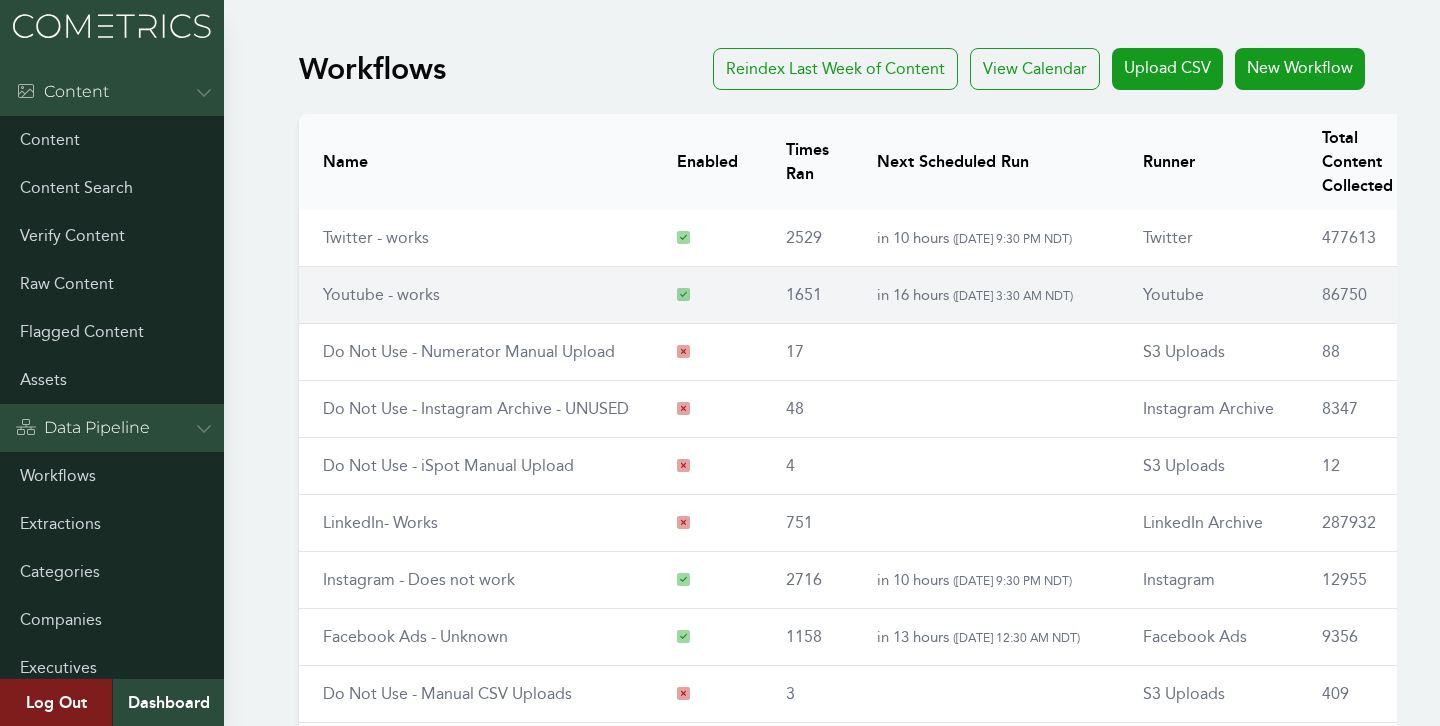 click on "Youtube - works" at bounding box center [381, 294] 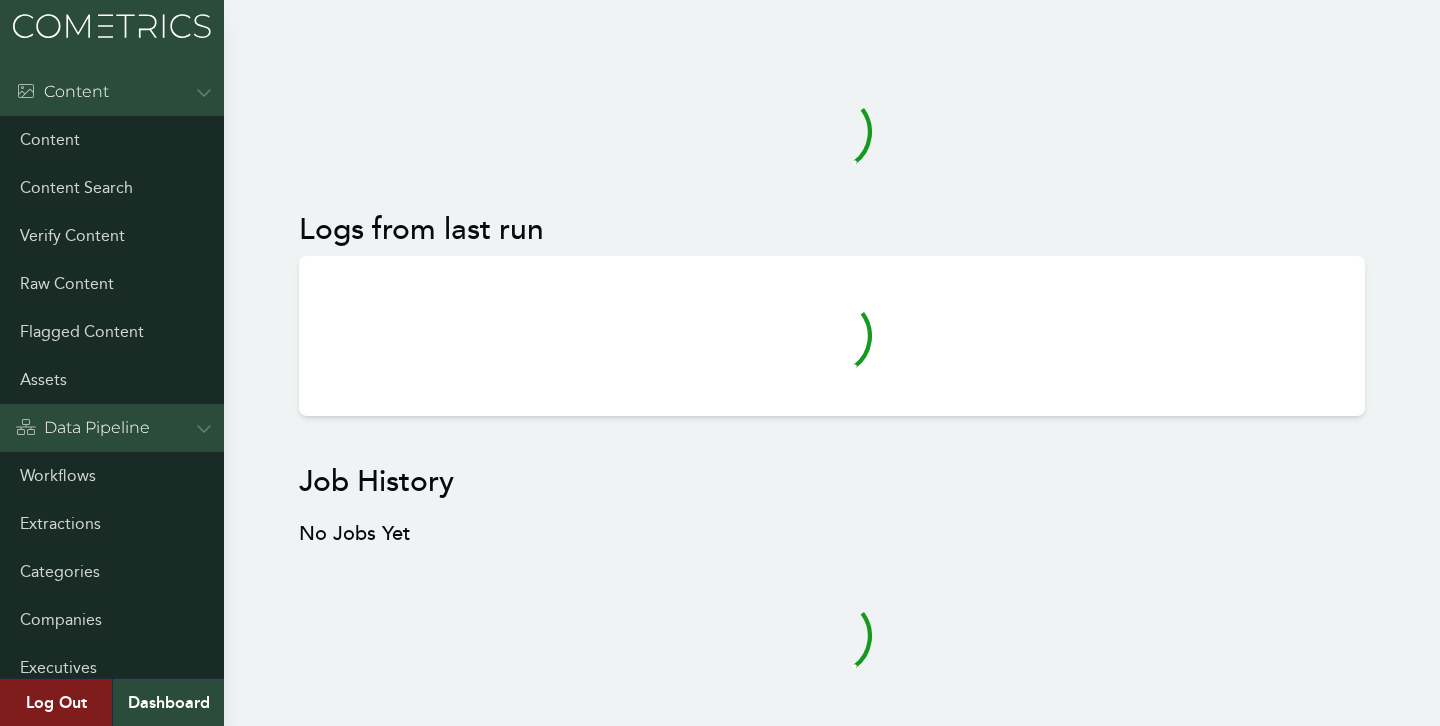 scroll, scrollTop: 0, scrollLeft: 0, axis: both 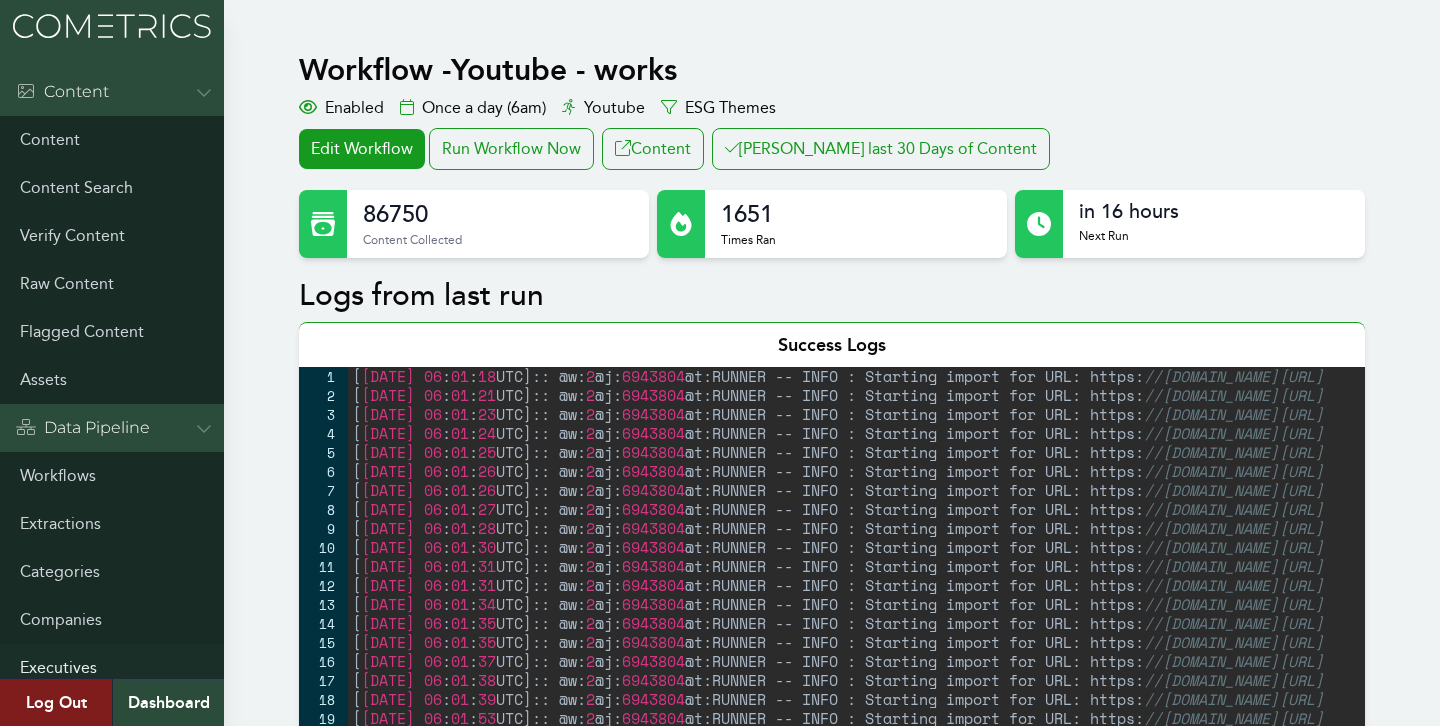 click on "Executives" at bounding box center [112, 668] 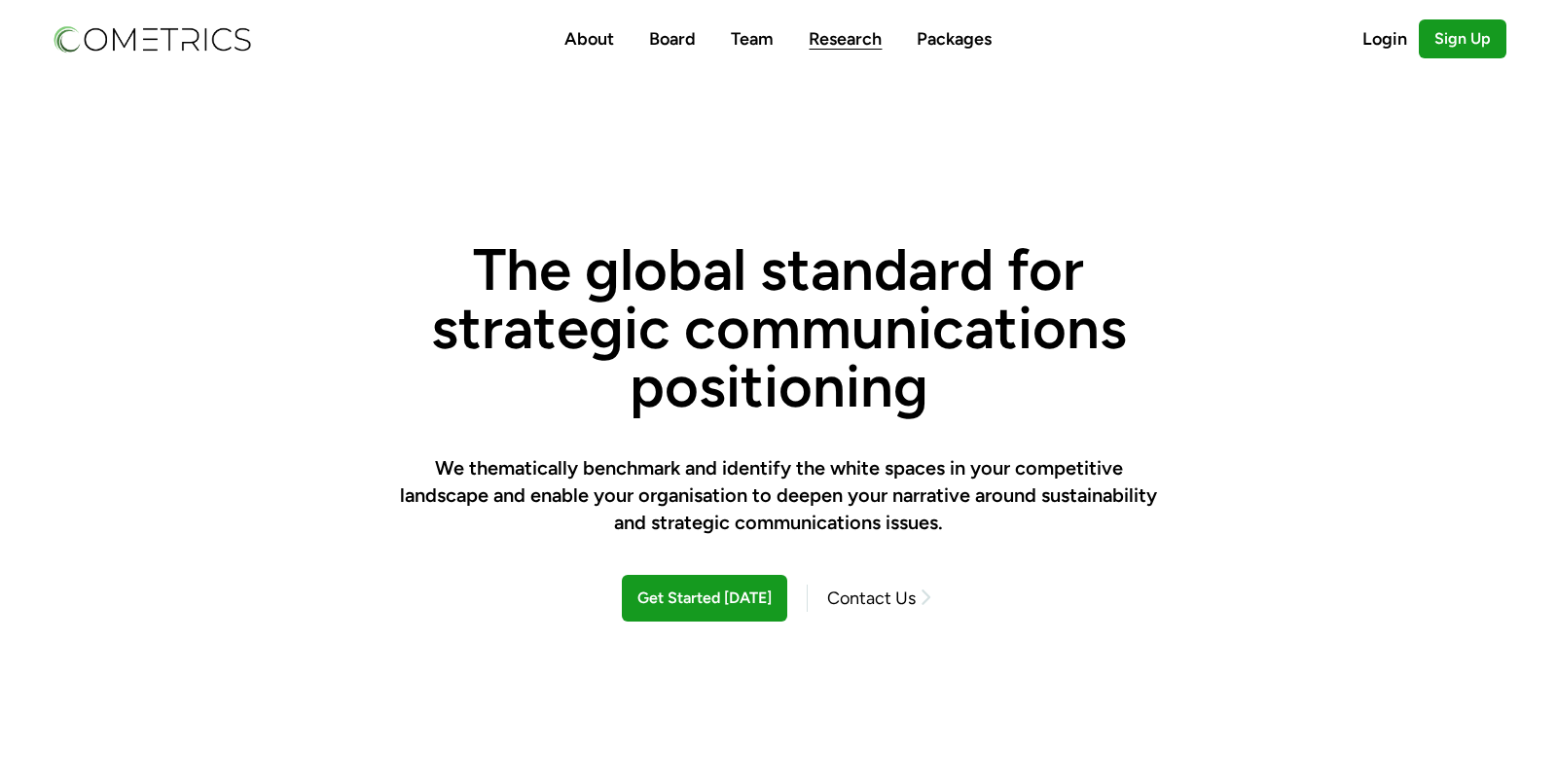 scroll, scrollTop: 0, scrollLeft: 0, axis: both 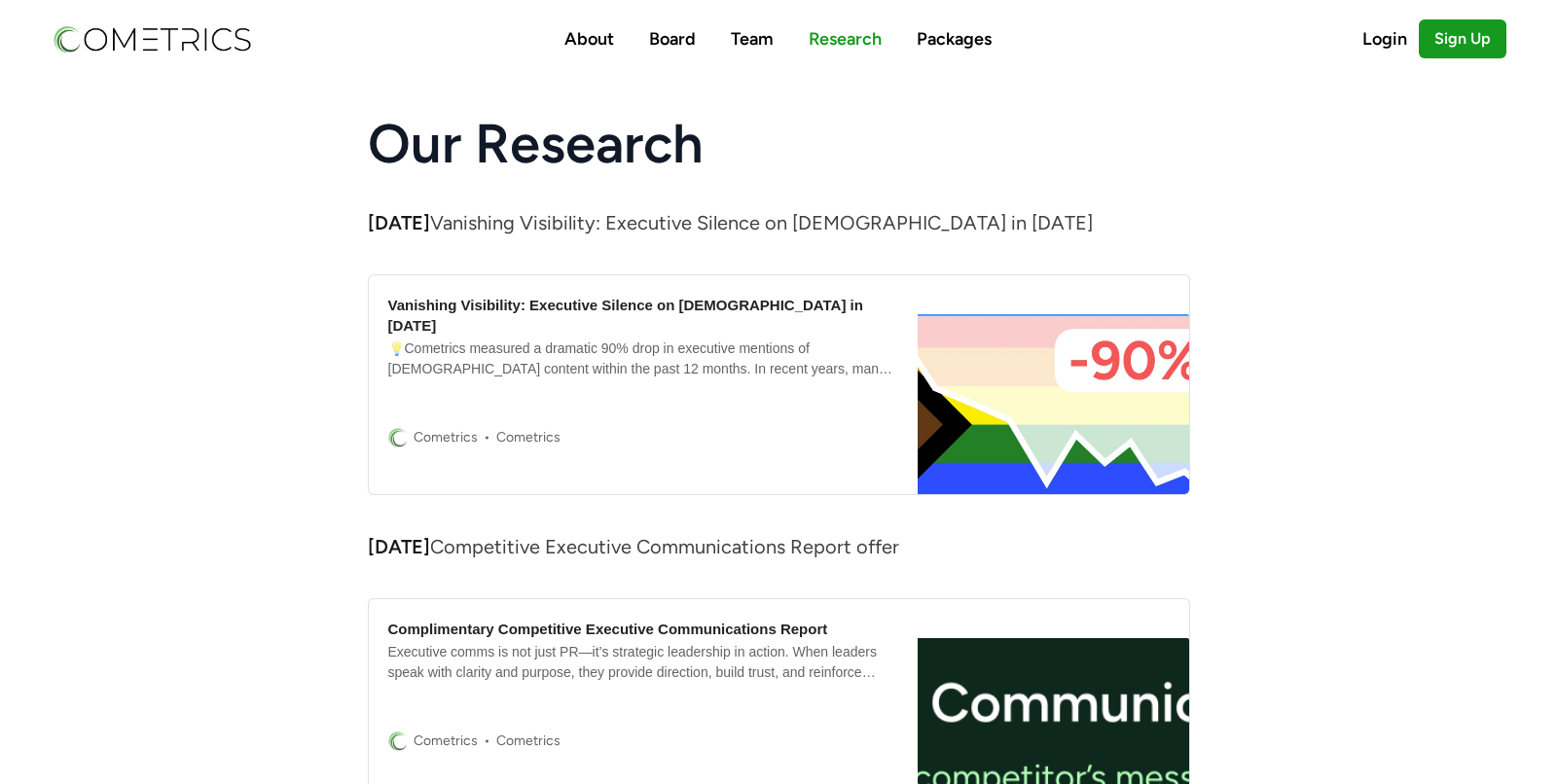 click on "💡Cometrics measured a dramatic 90% drop in executive mentions of [DEMOGRAPHIC_DATA] content within the past 12 months. In recent years, many Fortune 500 executives built reputations as vocal supporters of the [DEMOGRAPHIC_DATA] community—especially during Pride Month. Their social media activity frequently highlighted supportive messaging, event sponsorship and participation, and" at bounding box center (643, 359) 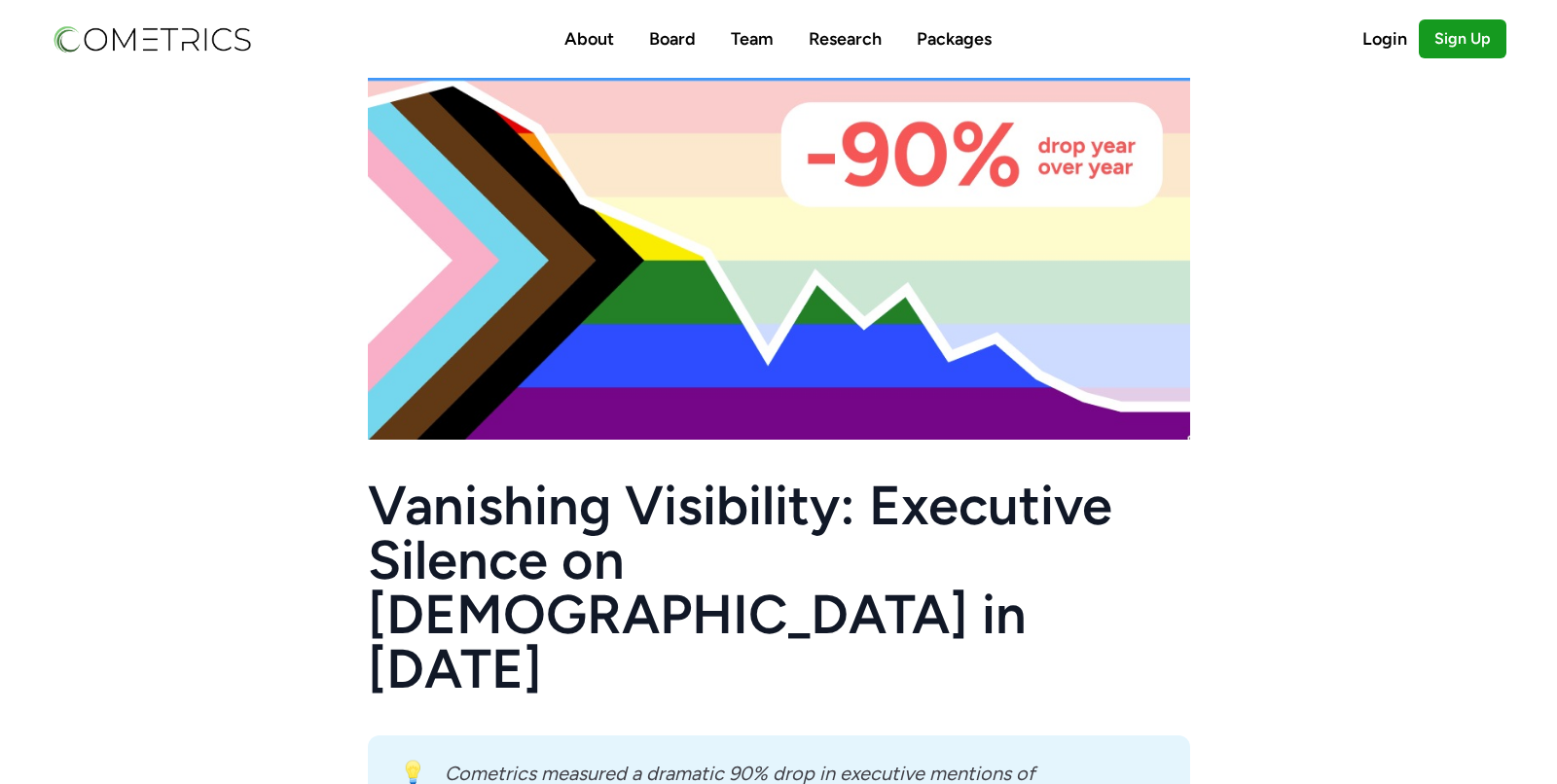 scroll, scrollTop: 0, scrollLeft: 0, axis: both 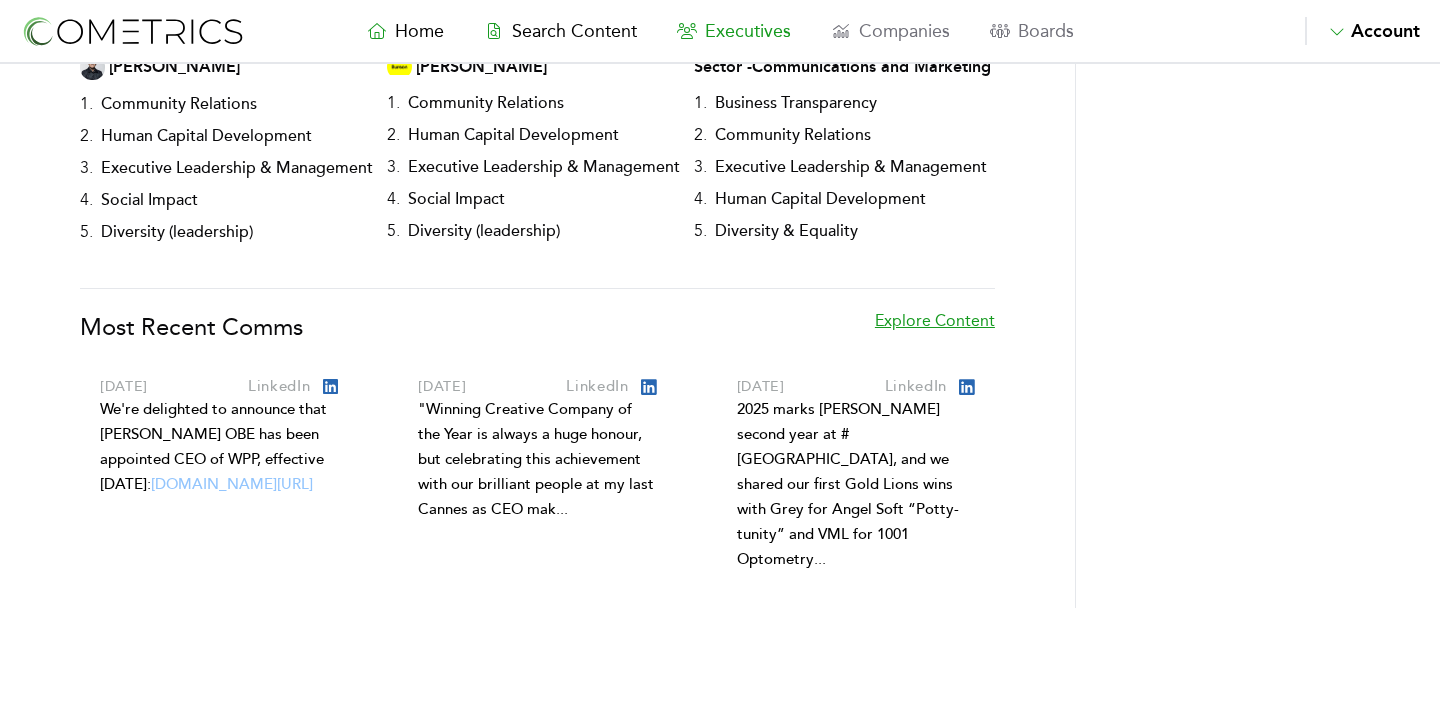 click on "Explore Content" at bounding box center (935, 337) 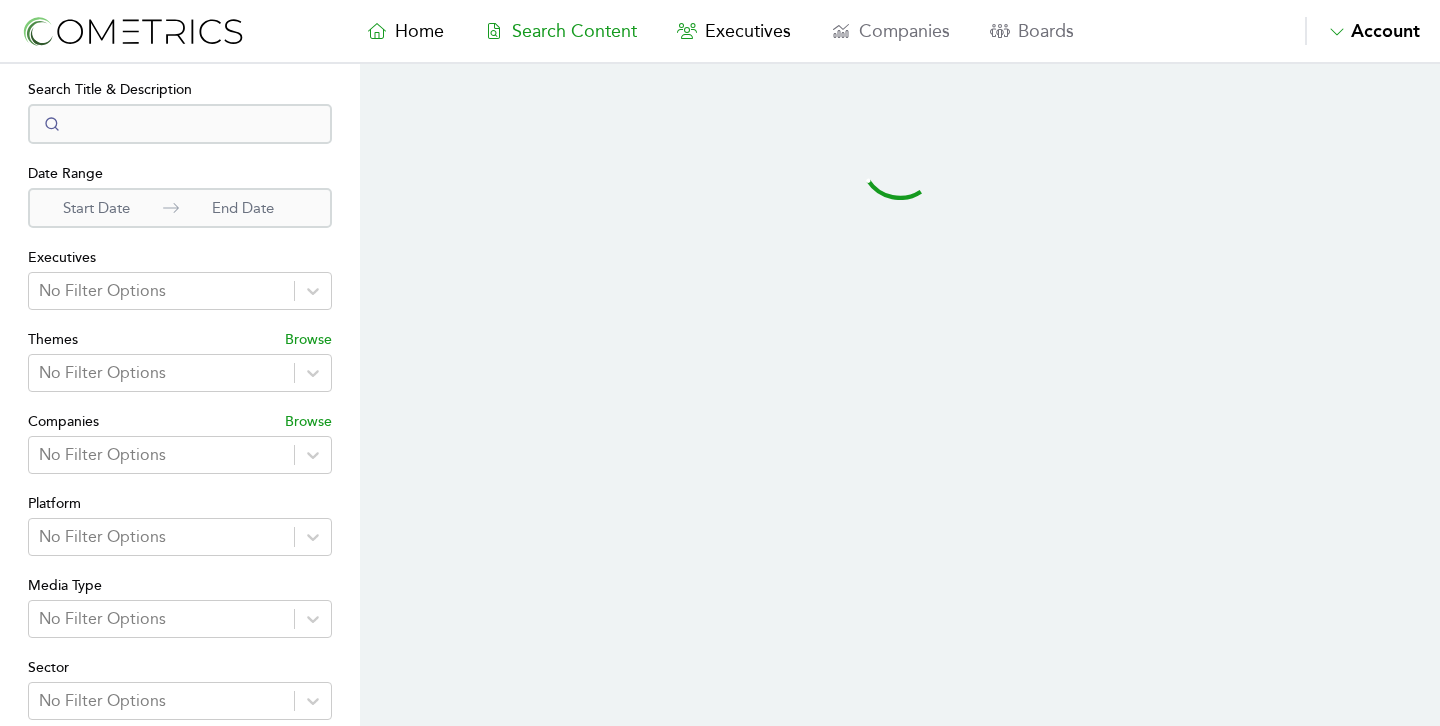 select on "50" 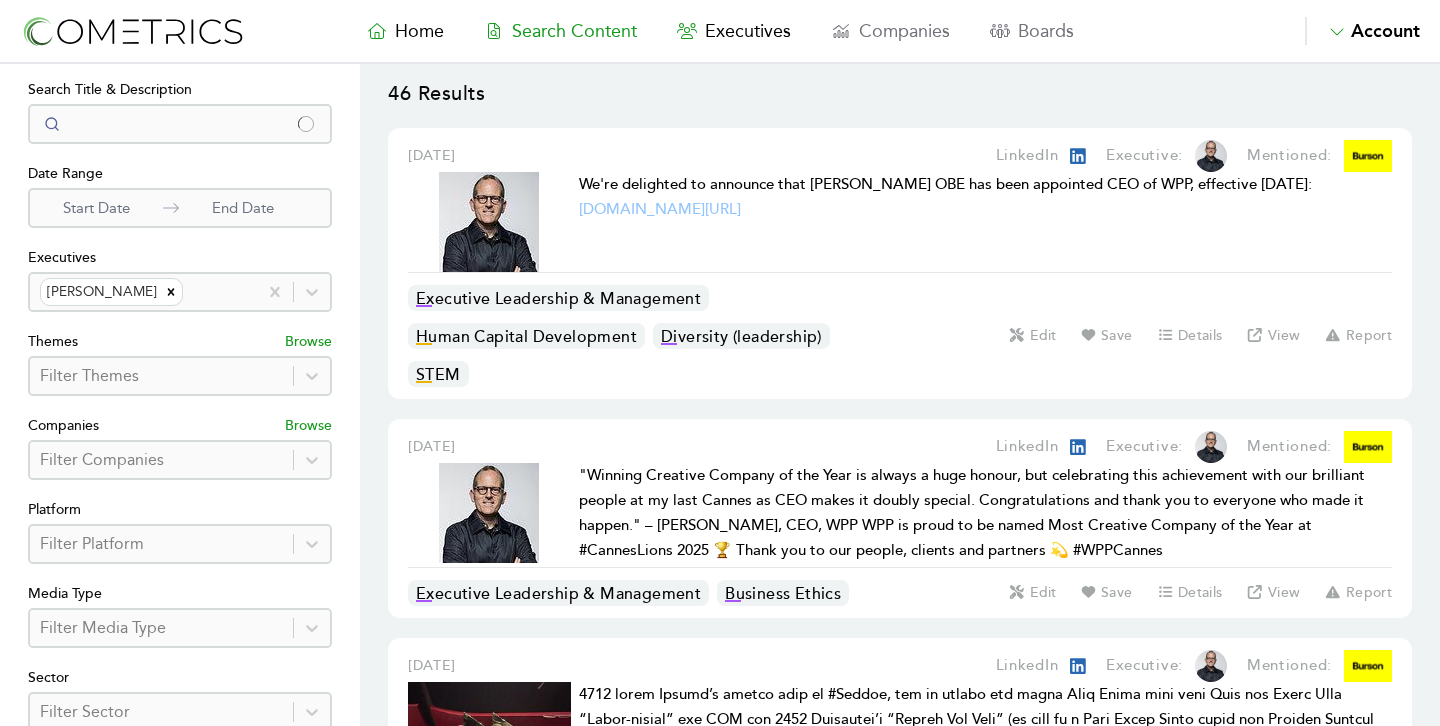 click on "Search Filters Search Title & Description Date Range Start Date End Date Executives Corey duBrowa - Burson Themes Browse Filter Themes Companies Browse Filter Companies Platform Filter Platform Media Type Filter Media Type Sector Filter Sector Executive Only Documents Only Clear all filters Export Page Results Update Index Scope Search Title & Description Date Range Start Date End Date Executives Corey duBrowa - Burson Themes Browse Filter Themes Companies Browse Filter Companies Platform Filter Platform Media Type Filter Media Type Sector Filter Sector Executive Only Documents Only Clear all filters Export Page Results Update Index Scope" at bounding box center [180, 530] 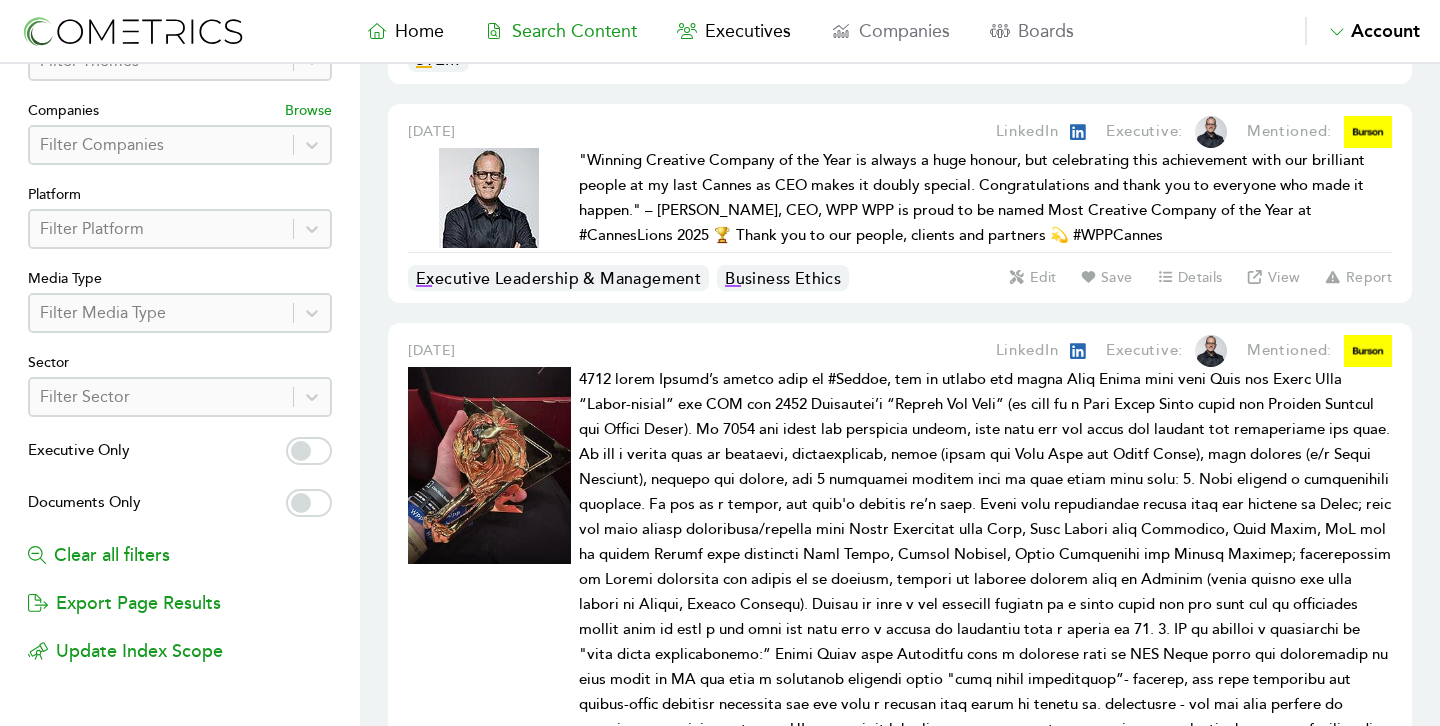 scroll, scrollTop: 256, scrollLeft: 0, axis: vertical 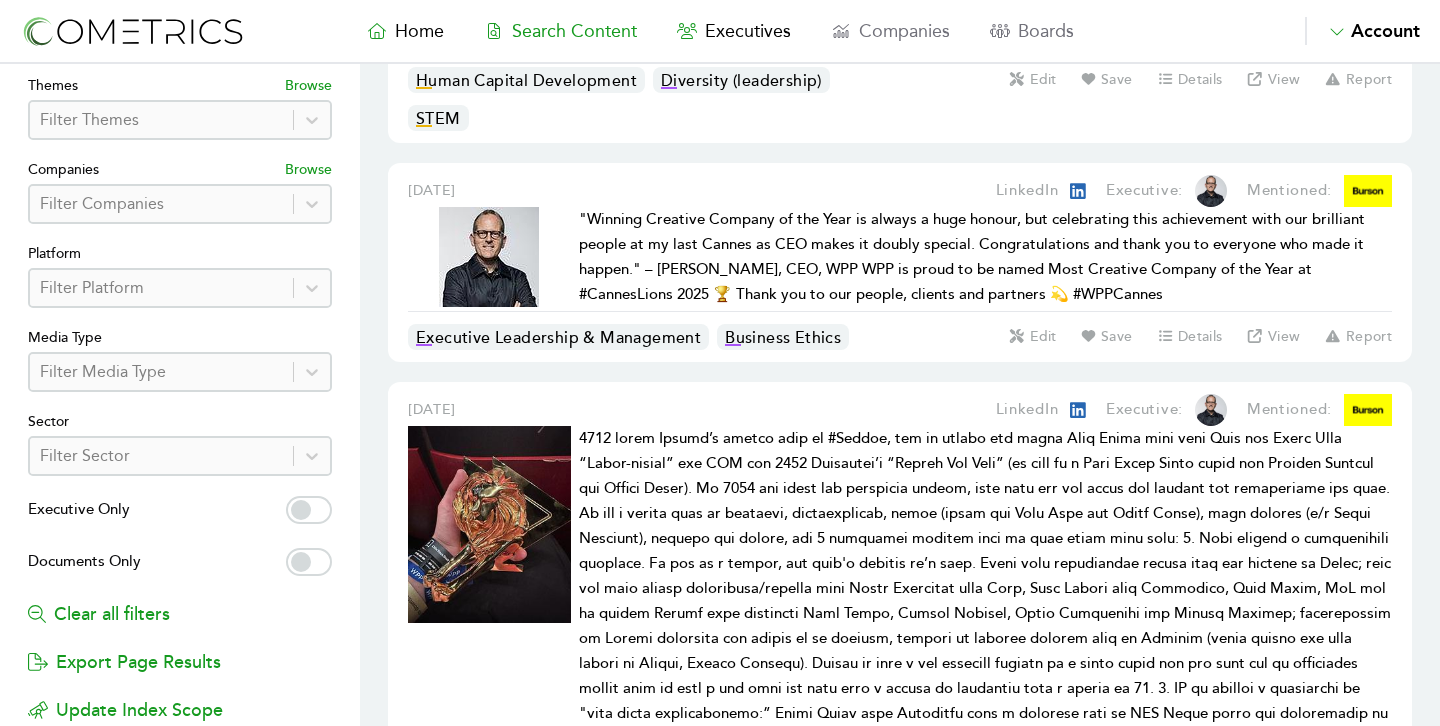 click at bounding box center [161, 120] 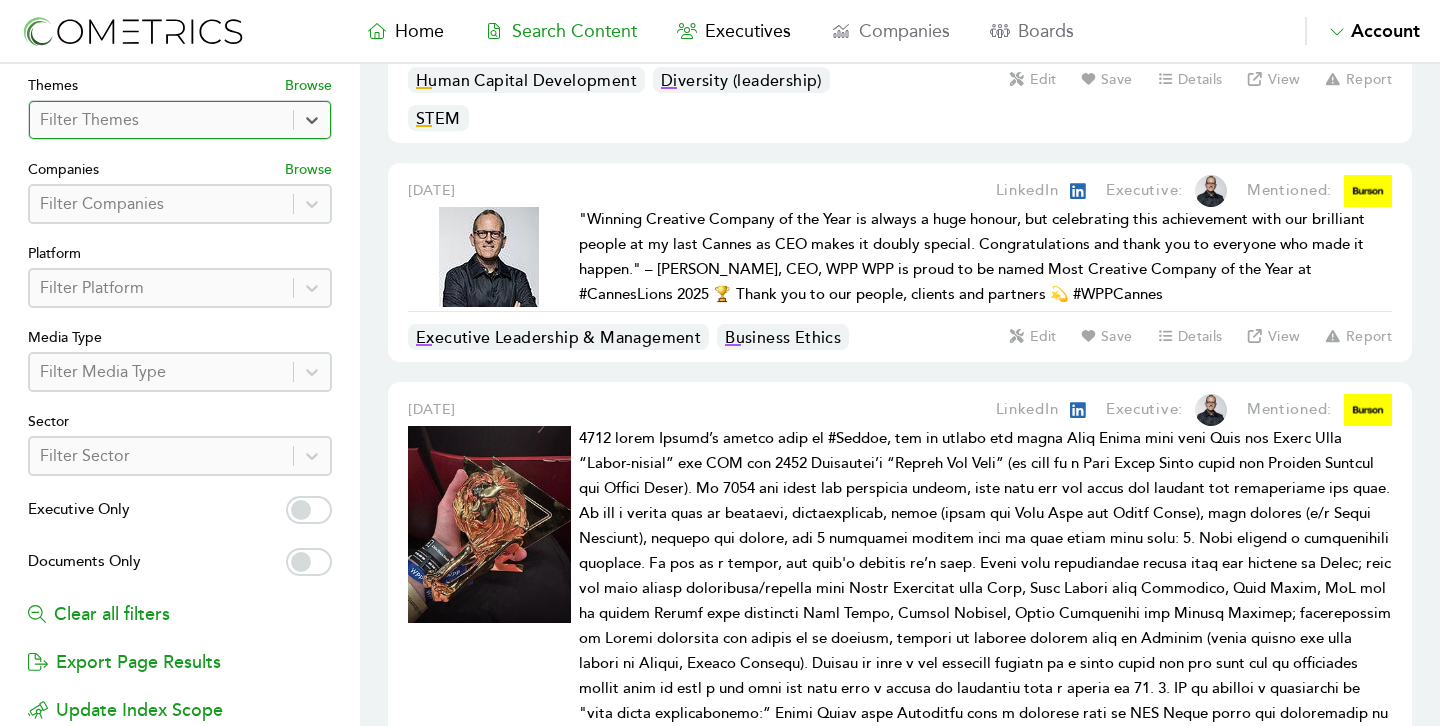 click at bounding box center [161, 120] 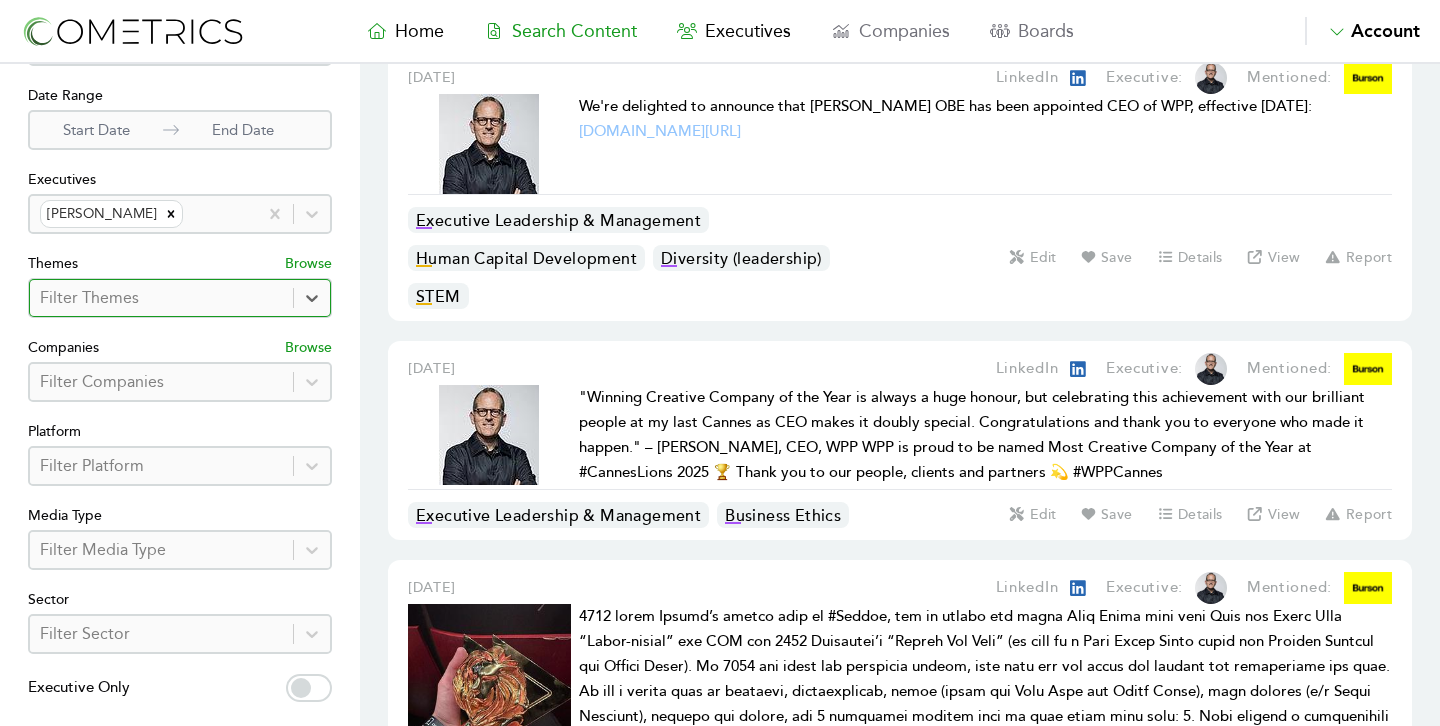 scroll, scrollTop: 23, scrollLeft: 0, axis: vertical 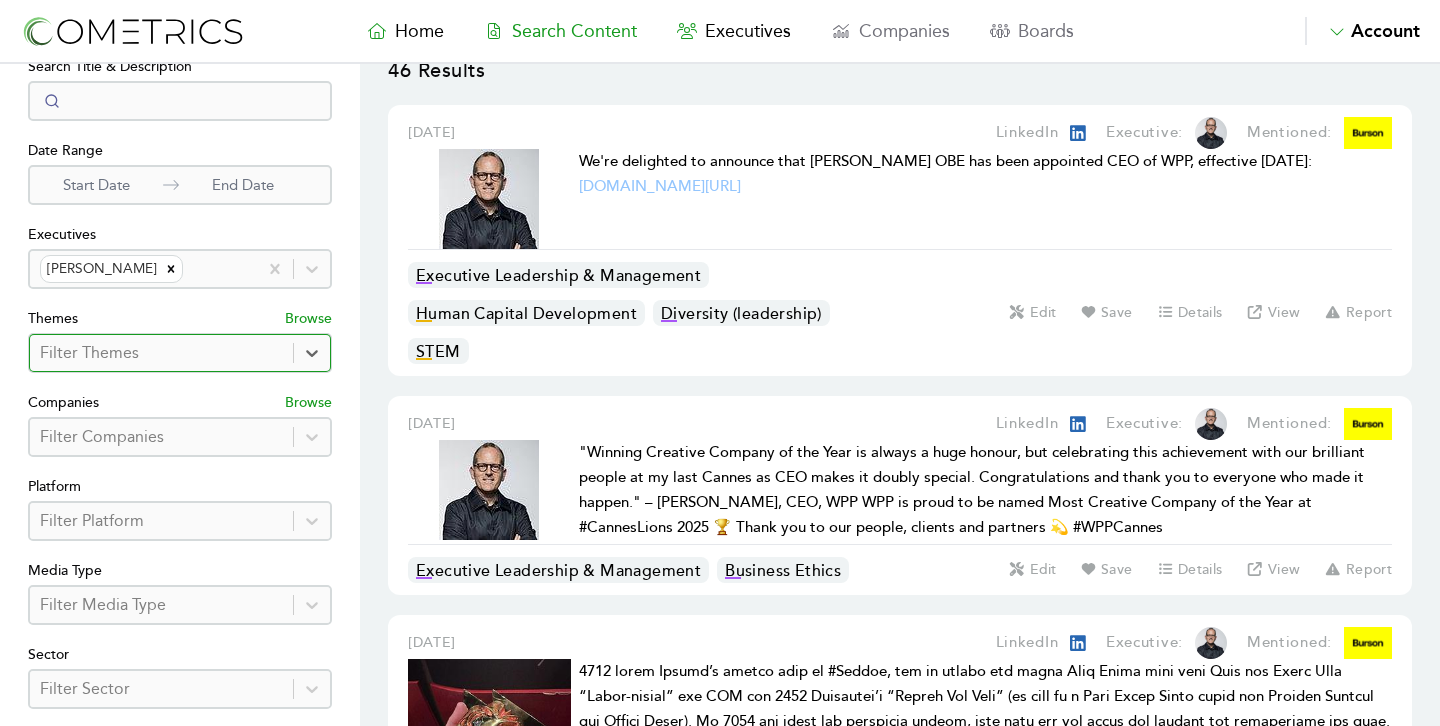 click on "Filter Platform" at bounding box center (161, 521) 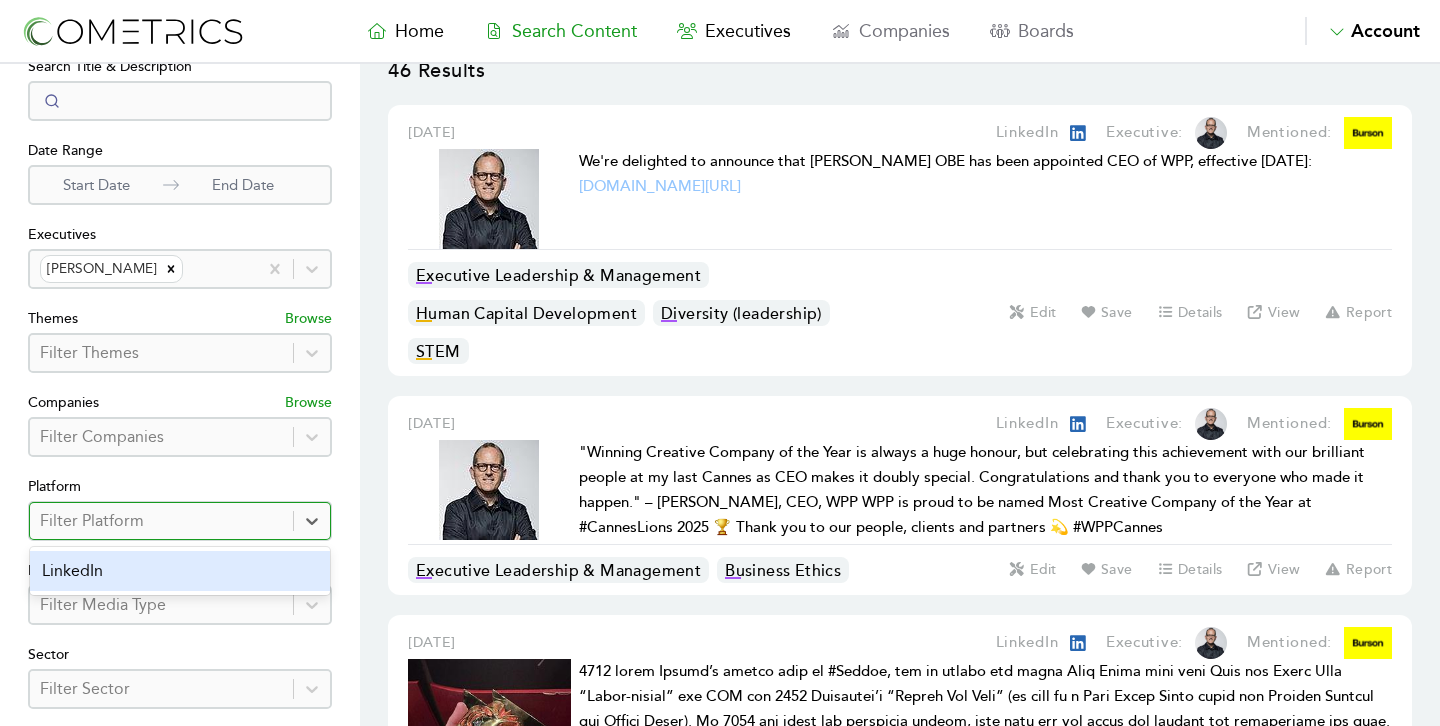 click on "46 Results July 9, 2025 LinkedIn Executive:  Mentioned:  We're delighted to announce that Cindy Rose OBE has been appointed CEO of WPP, effective 1 September 2025:  bit.ly/4lDVLHu Executive Leadership & Management Human Capital Development Diversity (leadership) STEM Edit Save Details View Report June 24, 2025 LinkedIn Executive:  Mentioned:  "Winning Creative Company of the Year is always a huge honour, but celebrating this achievement with our brilliant people at my last Cannes as CEO makes it doubly special. Congratulations and thank you to everyone who made it happen." – Mark Read, CEO, WPP WPP is proud to be named Most Creative Company of the Year at #CannesLions 2025 🏆 Thank you to our people, clients and partners 💫 #WPPCannes Executive Leadership & Management Business Ethics Edit Save Details View Report June 24, 2025 LinkedIn Executive:  Mentioned:  AI Ethics Edit Save Details View Report June 17, 2025 LinkedIn Executive:  Mentioned:  clients.Today today.It https://lnkd.in/gPUf2VAESchedule 1" at bounding box center [900, 12856] 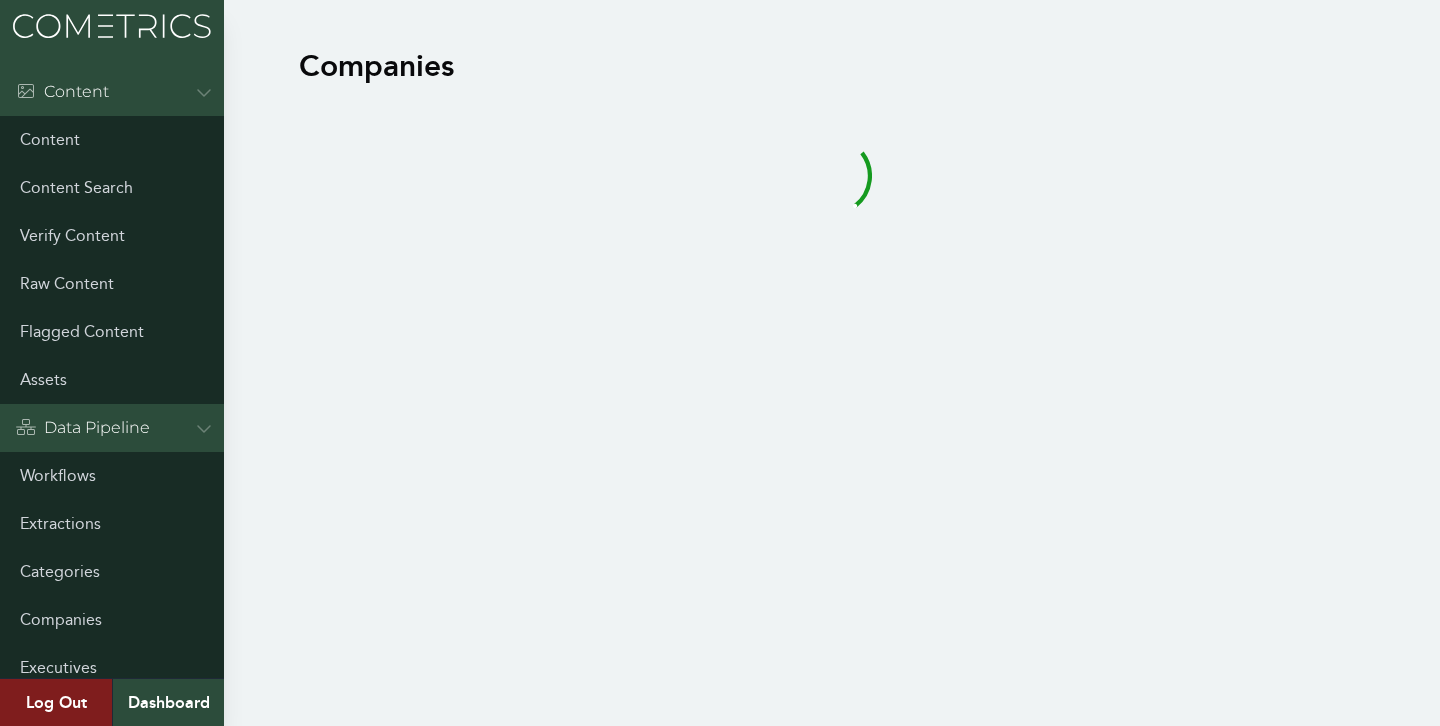 scroll, scrollTop: 0, scrollLeft: 0, axis: both 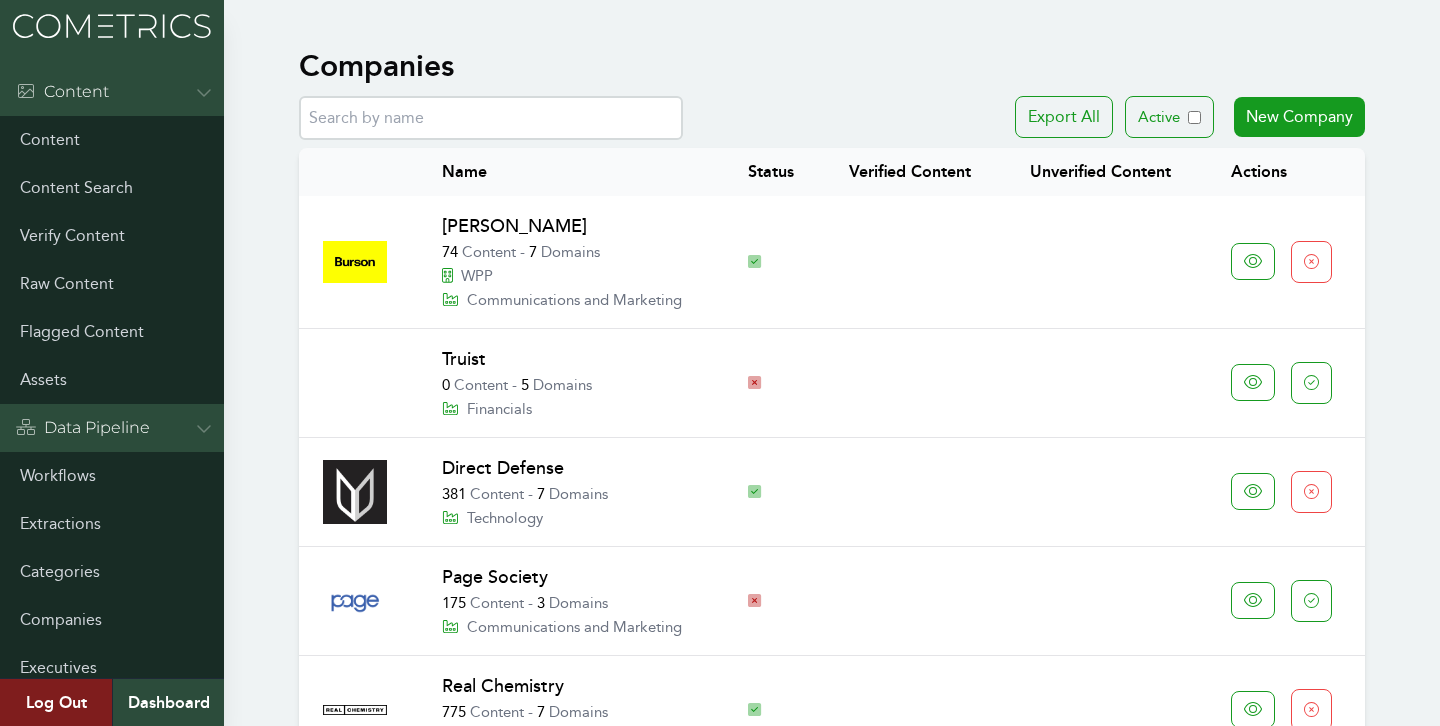 click on "[PERSON_NAME]" at bounding box center (514, 226) 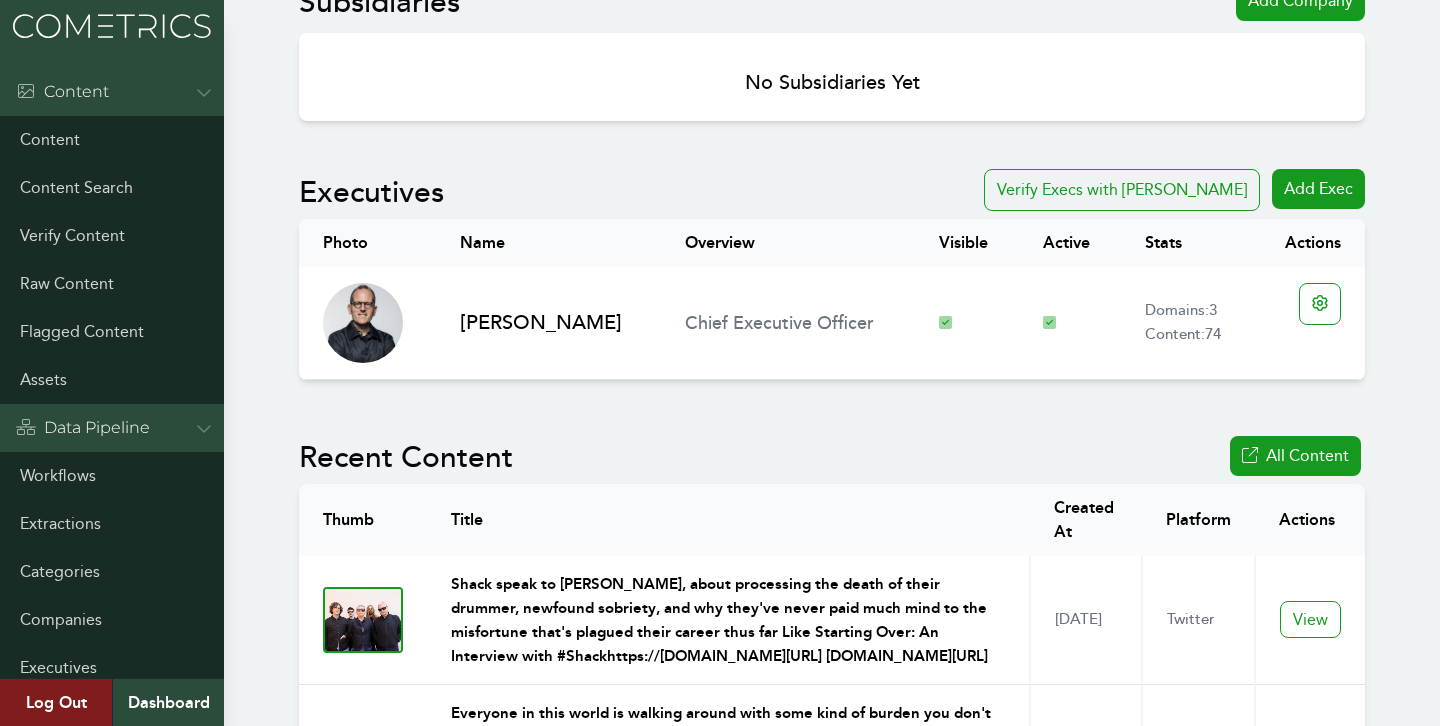 scroll, scrollTop: 1262, scrollLeft: 0, axis: vertical 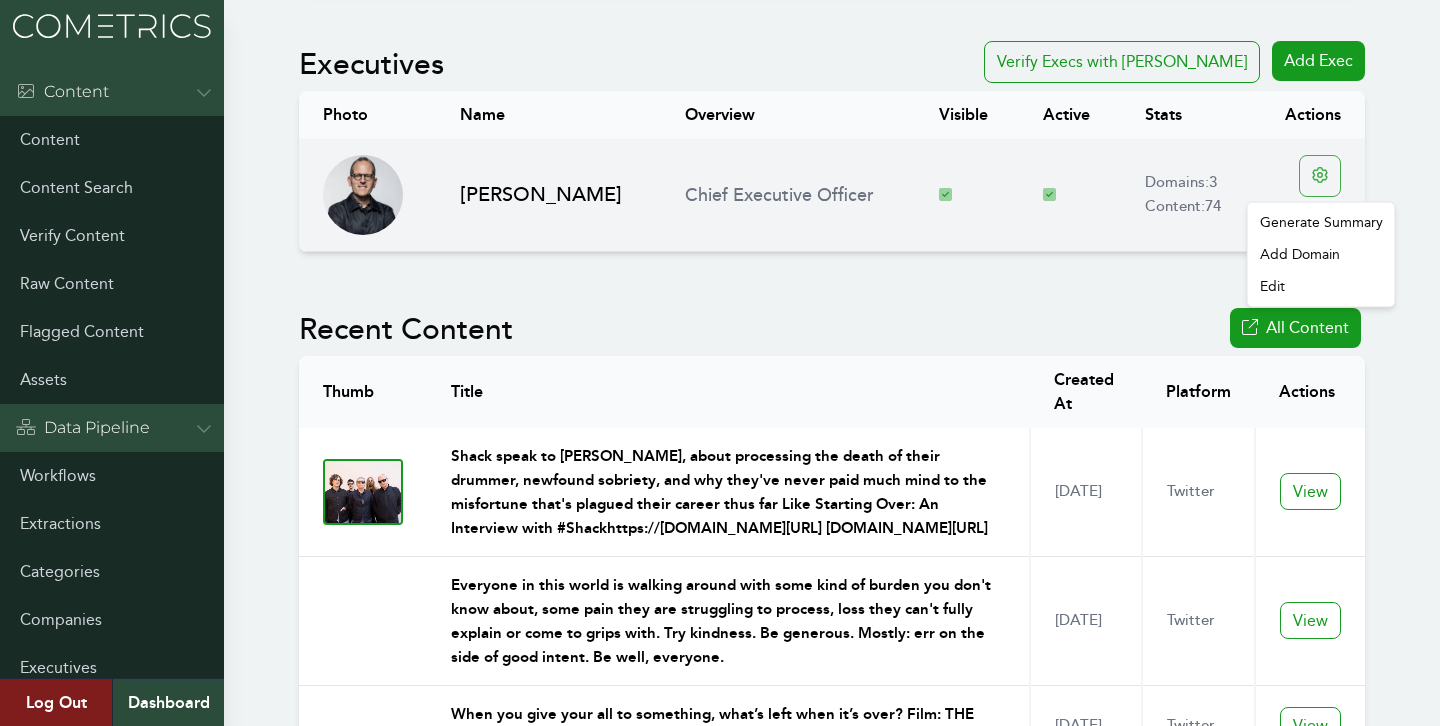 click on "Menu Content Content Content Search Verify Content Raw Content Flagged Content Assets Data Pipeline Workflows Extractions Categories Companies Executives Documents Admin Dashboard Global Config Users Teams Subscriptions Index Scopes Api Tokens [PERSON_NAME] Stats Logs Api Access Stripe Webhook Logs Workflow Jobs Workflow Groups YouTube Downloads Other Translations Sectors Industries Alerts Executive Domains Countries Media Types Profile Maps Save Groups Nominations Cities Languages Continents Currencies Sub-Continent Subdivisions Products Brands Exports External Sidekiq Workers oAuth2 Apps pghero Metabase Log Out Dashboard
[PERSON_NAME] [PERSON_NAME] is the global leader in communications, purpose built to create value for our clients through reputation. [GEOGRAPHIC_DATA] Enabled 74  content WPP Communications and Marketing Edit Company Dashboard Disable Verify Unreviewed Content Search for URLs [PERSON_NAME] [URL][DOMAIN_NAME] Type" at bounding box center [720, 1654] 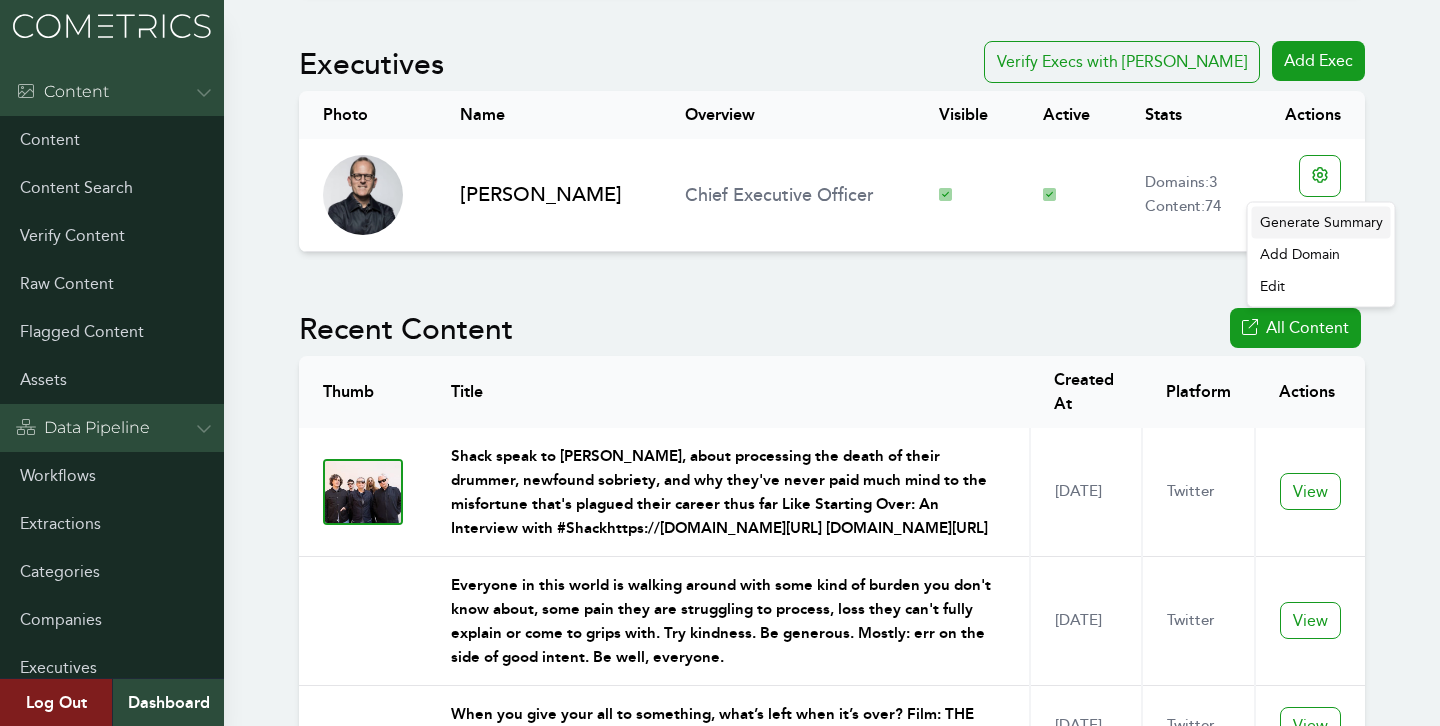 click on "Generate Summary" at bounding box center (1321, 223) 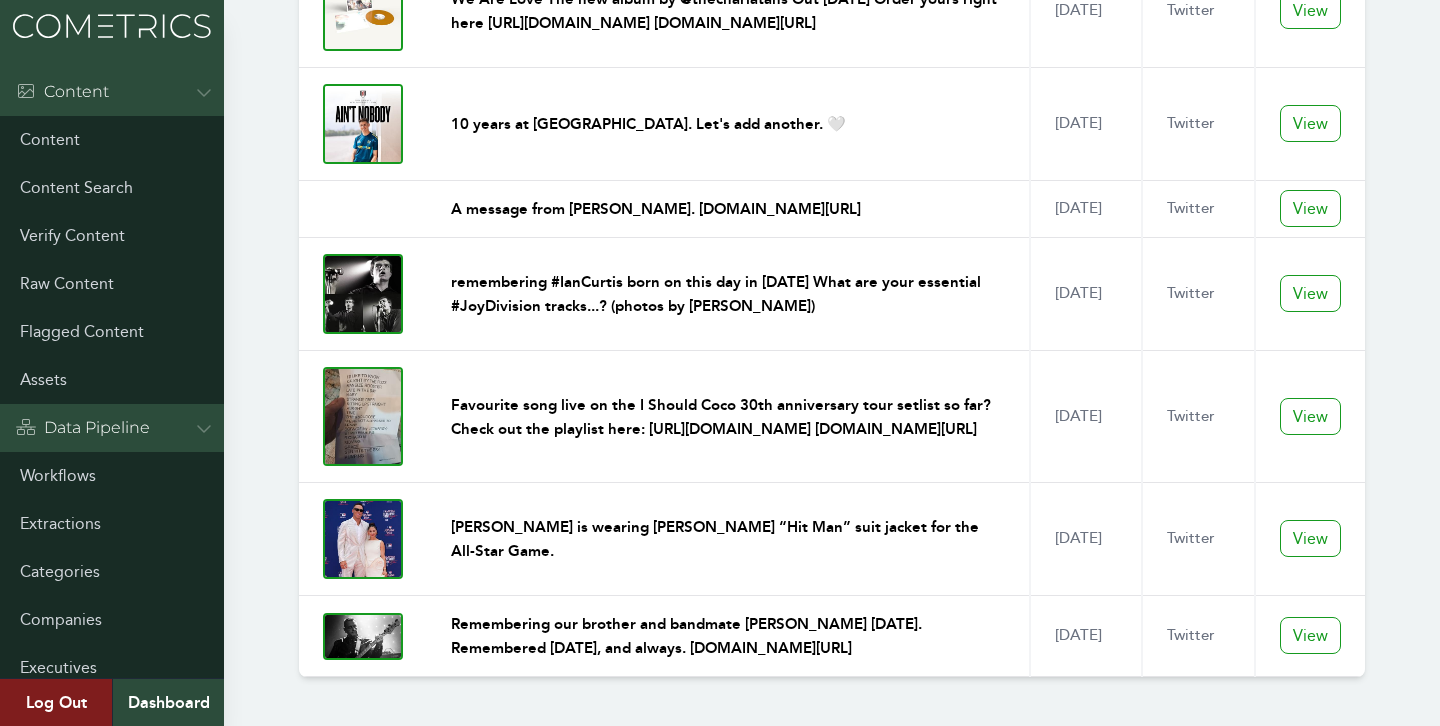 scroll, scrollTop: 2879, scrollLeft: 0, axis: vertical 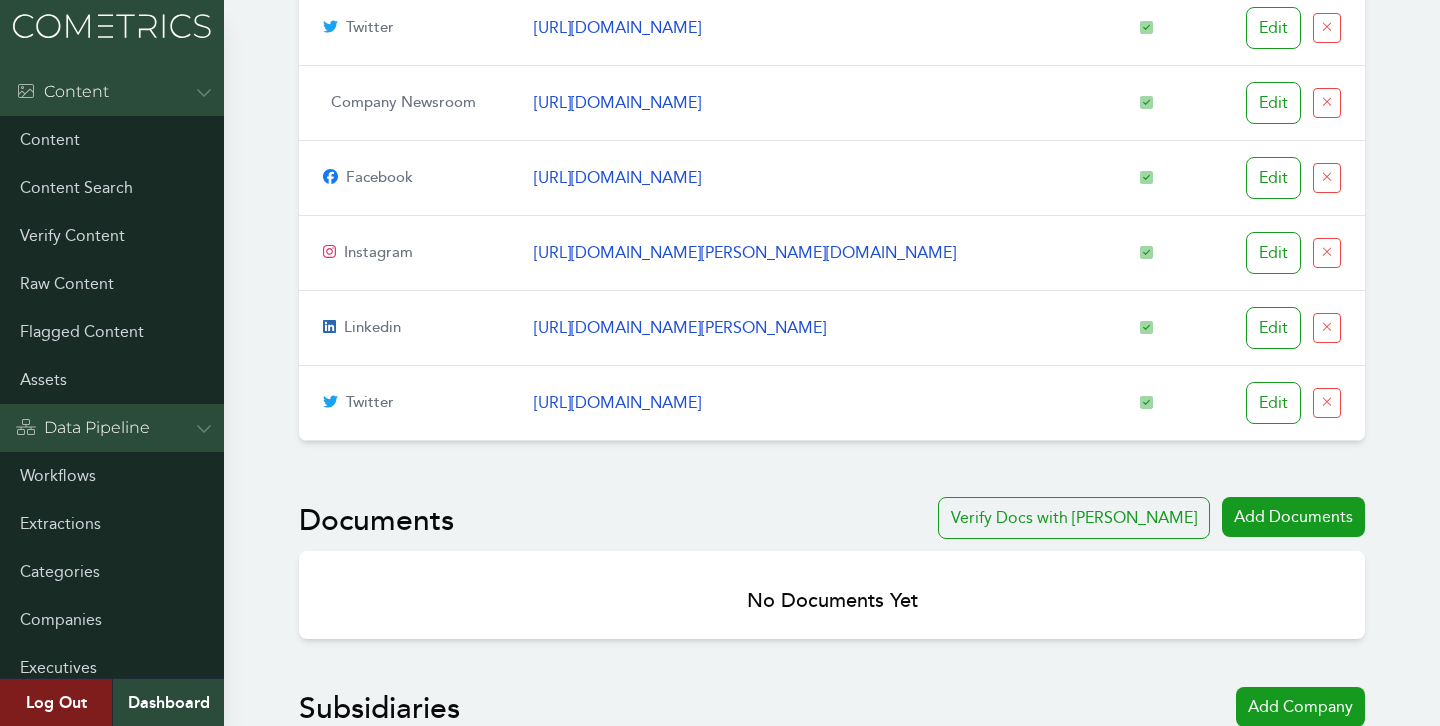click on "No Documents Yet" at bounding box center (832, 595) 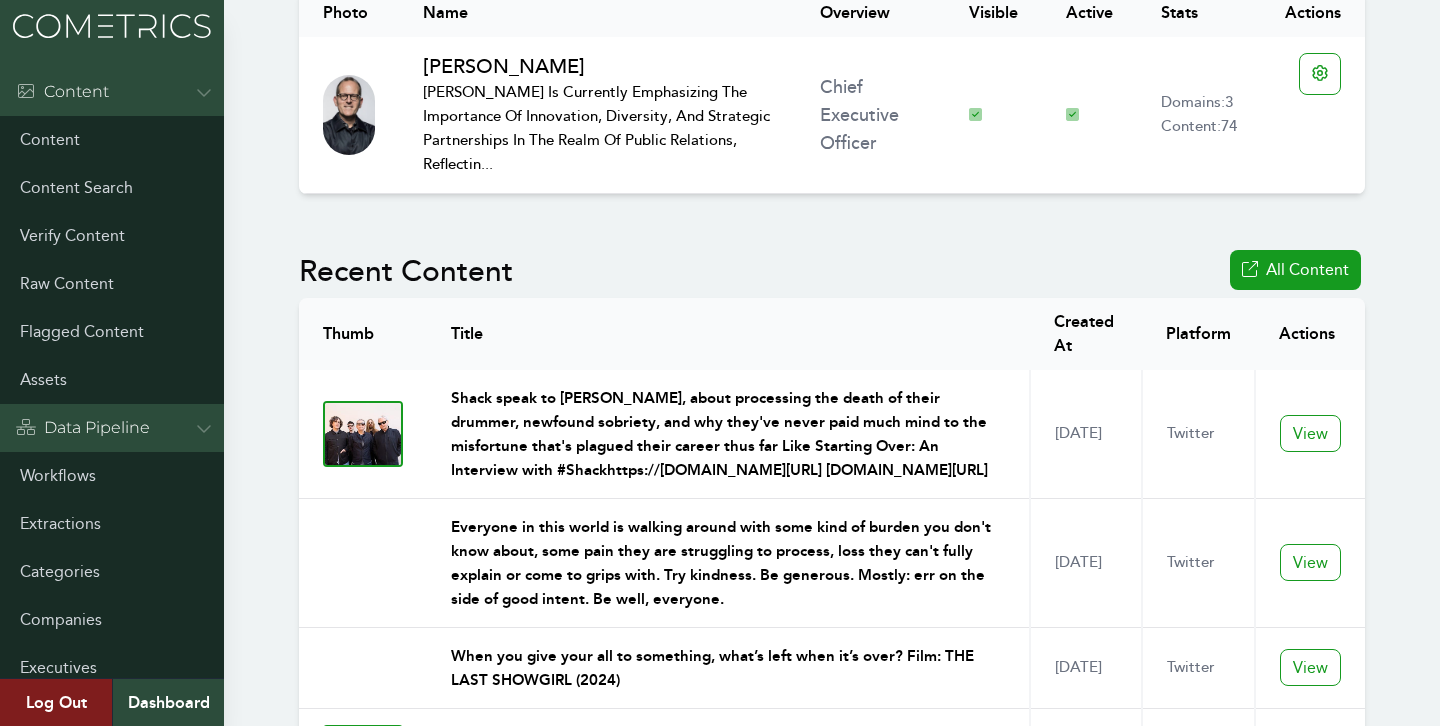 scroll, scrollTop: 2374, scrollLeft: 0, axis: vertical 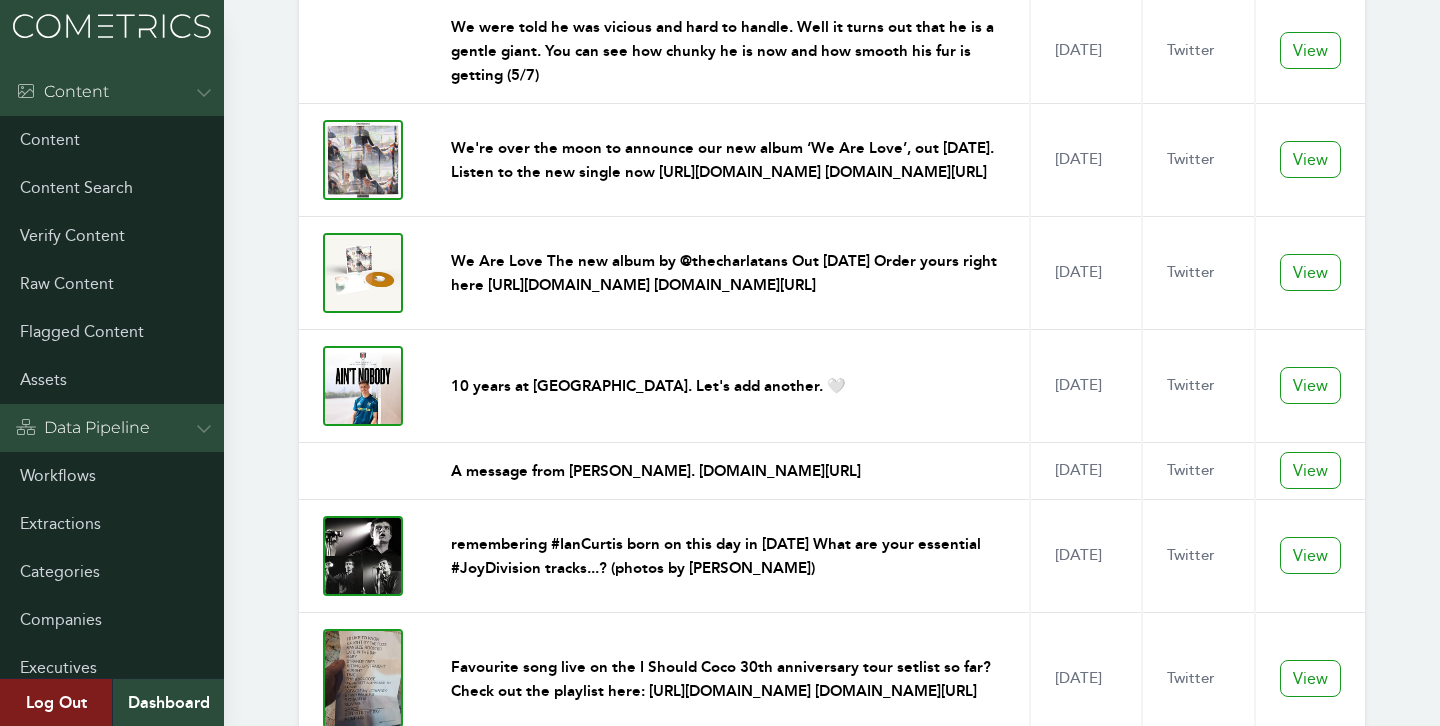 click at bounding box center (363, 386) 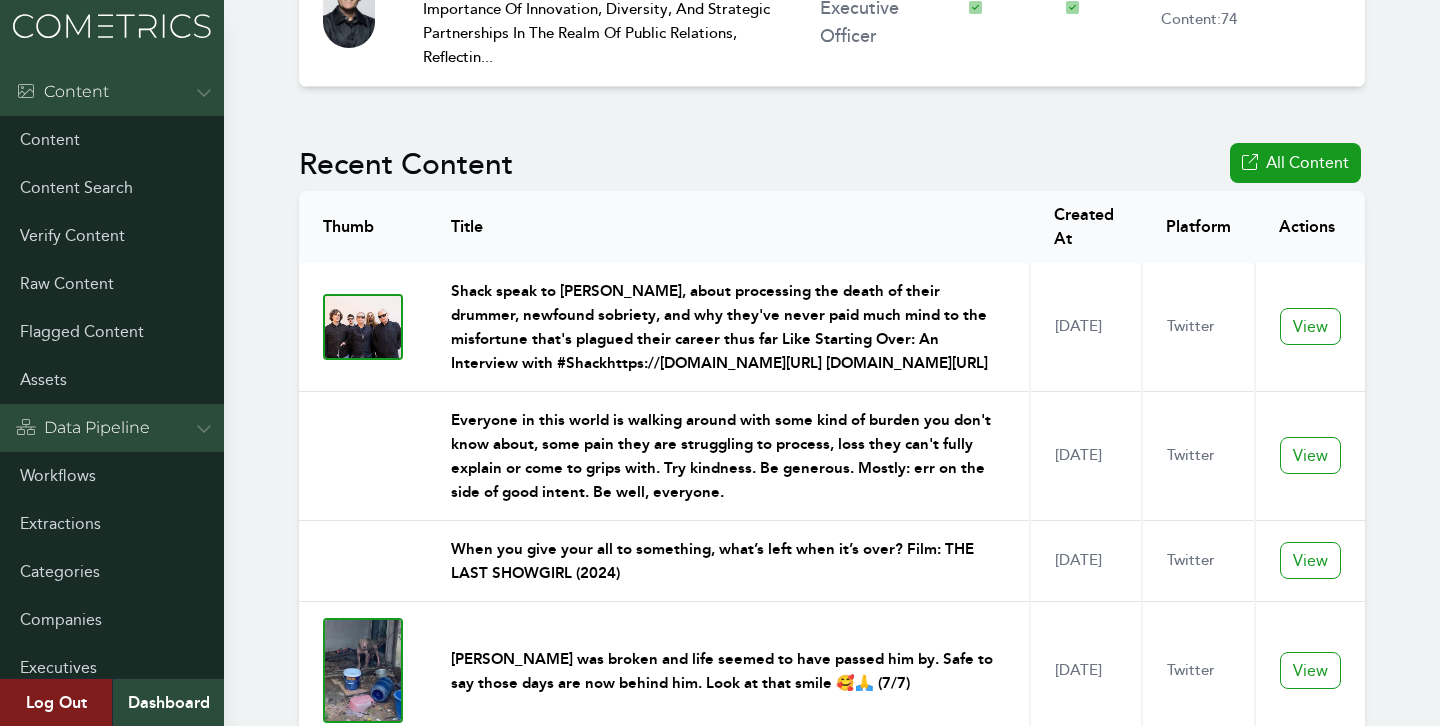 scroll, scrollTop: 1478, scrollLeft: 0, axis: vertical 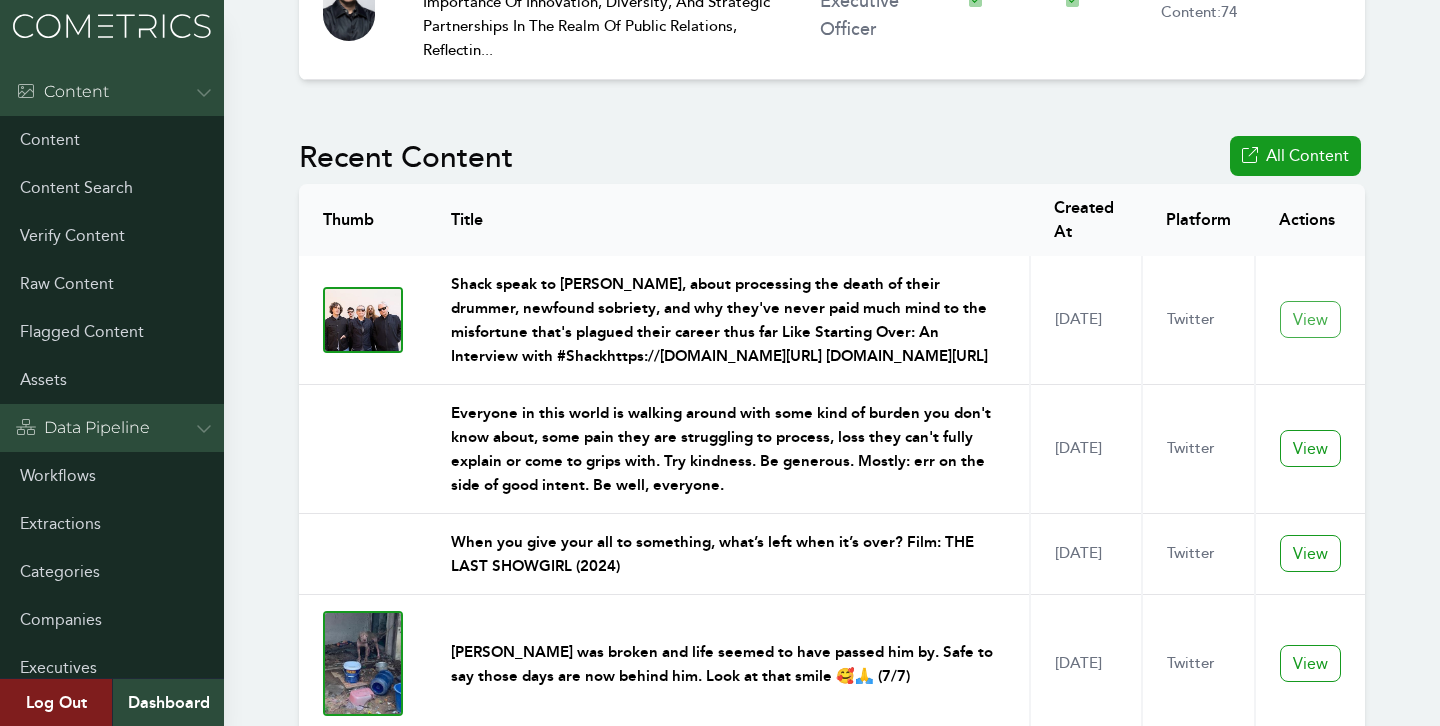 click on "View" at bounding box center (1310, 319) 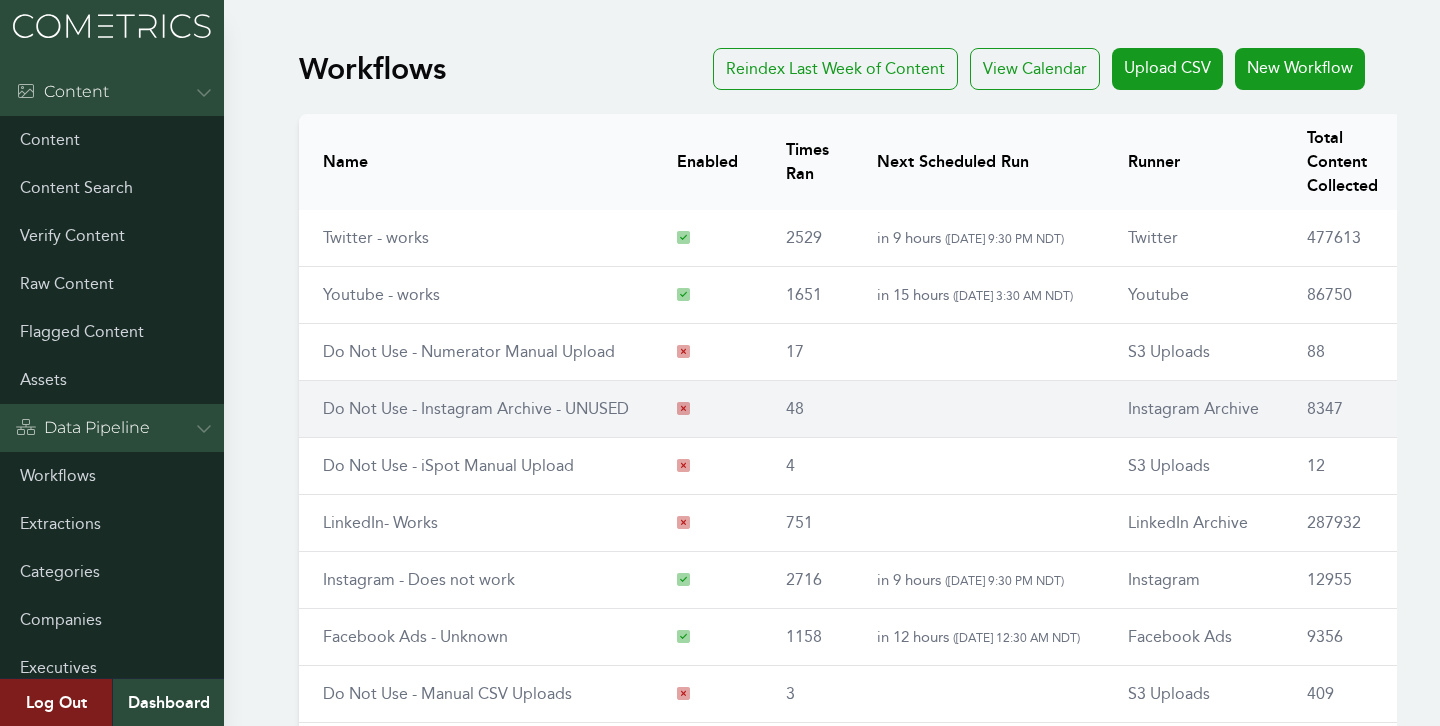 scroll, scrollTop: 110, scrollLeft: 0, axis: vertical 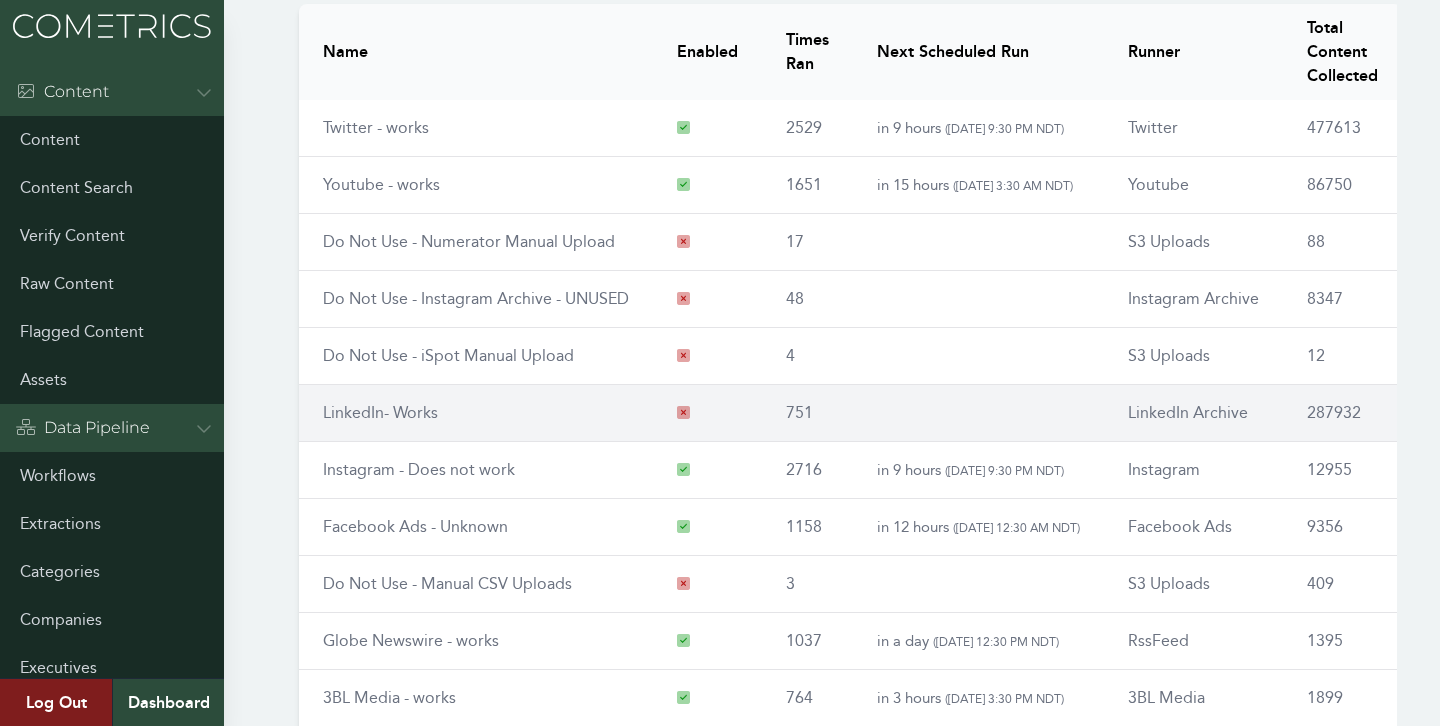 click on "LinkedIn- Works" at bounding box center (476, 413) 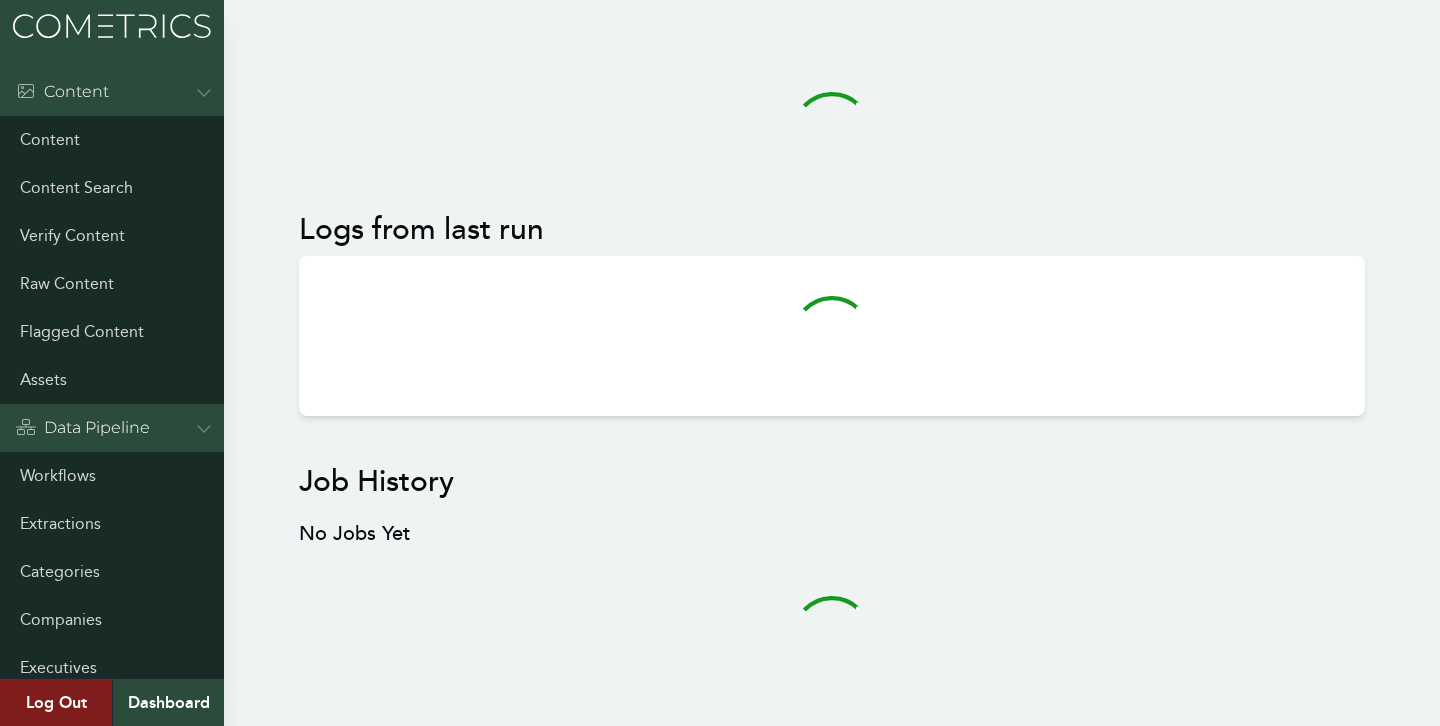 scroll, scrollTop: 0, scrollLeft: 0, axis: both 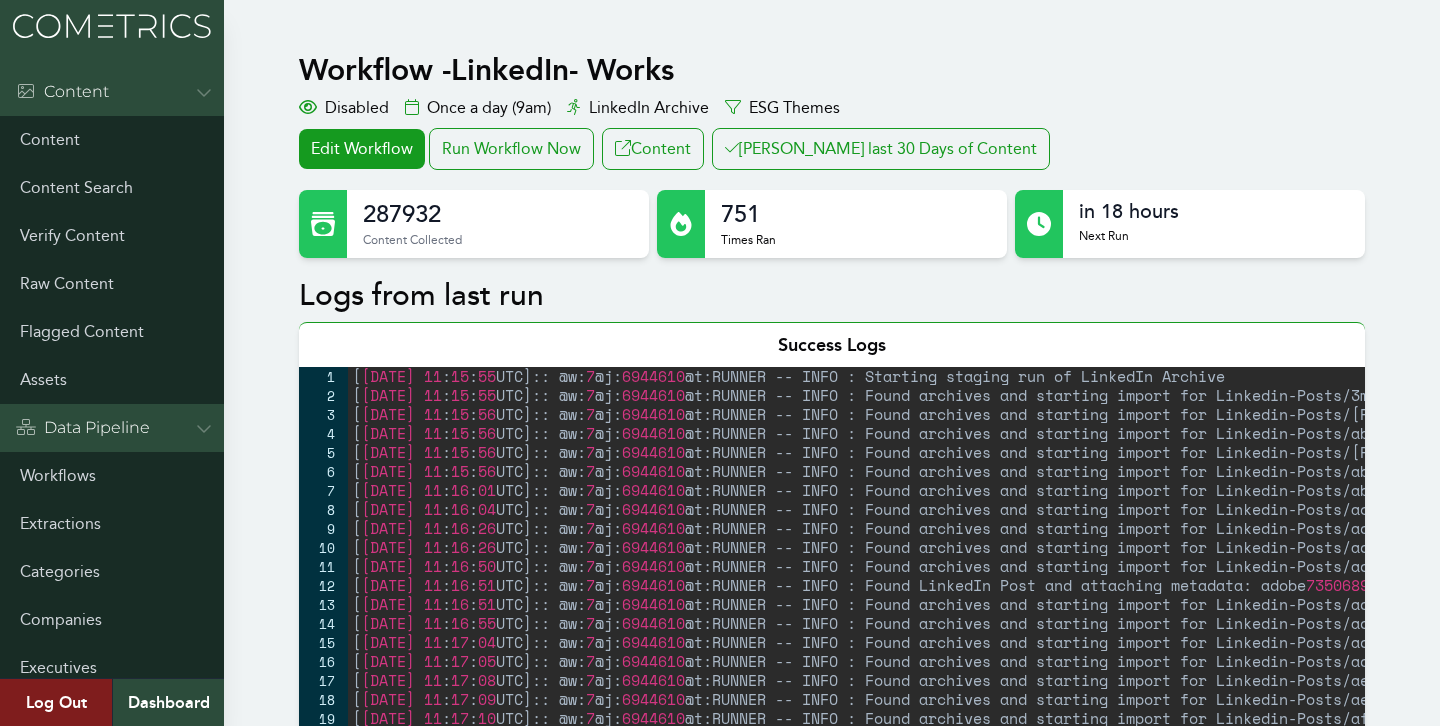 click on "Workflow -  LinkedIn- Works Disabled Once a day (9am) LinkedIn Archive ESG Themes Edit Workflow Run Workflow Now  Content  Clair last 30 Days of Content 287932 Content Collected 751 Times Ran in 18 hours Next Run Logs from last run Success Logs 1 2 3 4 5 6 7 8 9 10 11 12 13 14 15 16 17 18 19 20 21 22 23 24 25 26 27 28 [ 2025-07-16   11 : 15 : 55  UTC ] :: @w: 7  @j: 6944610  @t:RUNNER -- INFO : Starting staging run of LinkedIn Archive [ 2025-07-16   11 : 15 : 55  UTC ] :: @w: 7  @j: 6944610  @t:RUNNER -- INFO : Found archives and starting import for Linkedin-Posts/3m/ [ 2025-07-16   11 : 15 : 56  UTC ] :: @w: 7  @j: 6944610  @t:RUNNER -- INFO : Found archives and starting import for Linkedin-Posts/aaron-kwittken-inc/ [ 2025-07-16   11 : 15 : 56  UTC ] :: @w: 7  @j: 6944610  @t:RUNNER -- INFO : Found archives and starting import for Linkedin-Posts/ab-inbev/ [ 2025-07-16   11 : 15 : 56  UTC ] :: @w: 7  @j: 6944610 [ 2025-07-16   11 : 15 : 56  UTC ] :: @w:" at bounding box center (720, 1410) 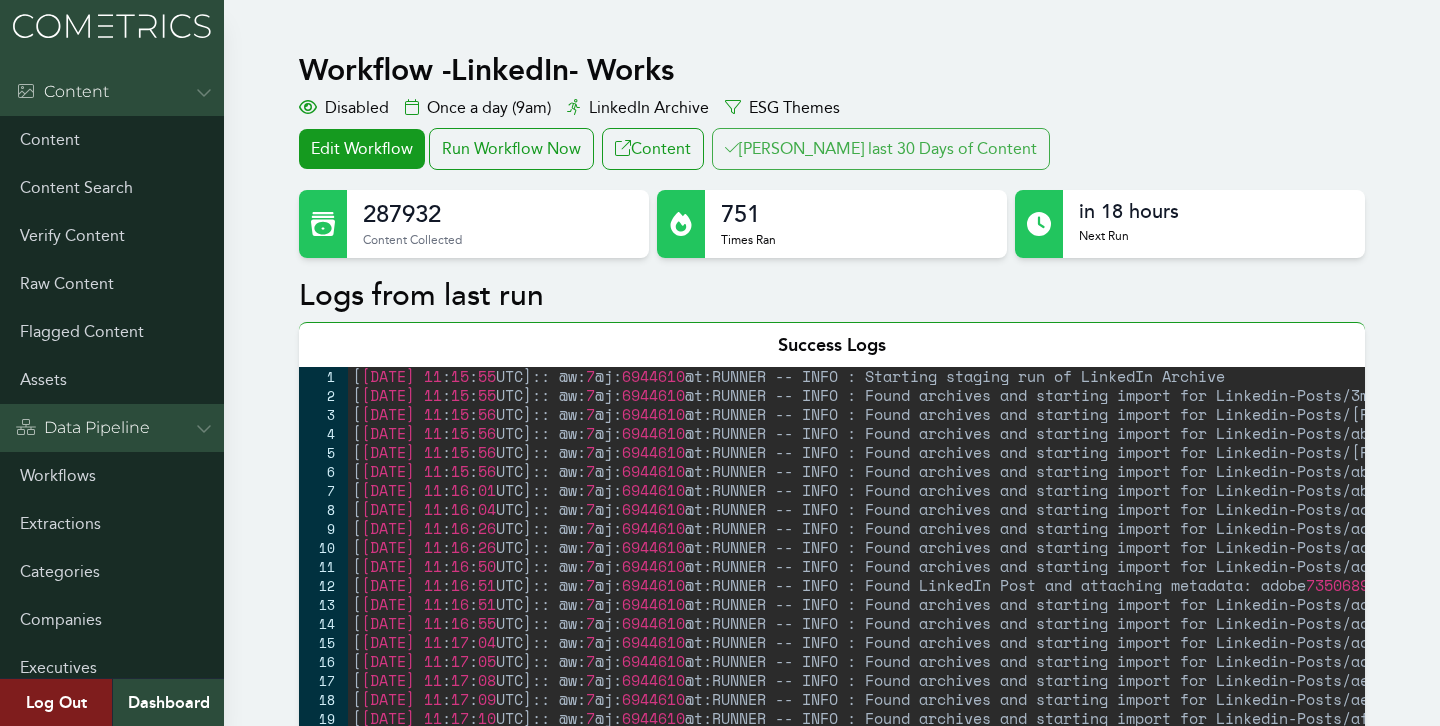 click on "[PERSON_NAME] last 30 Days of Content" at bounding box center (881, 149) 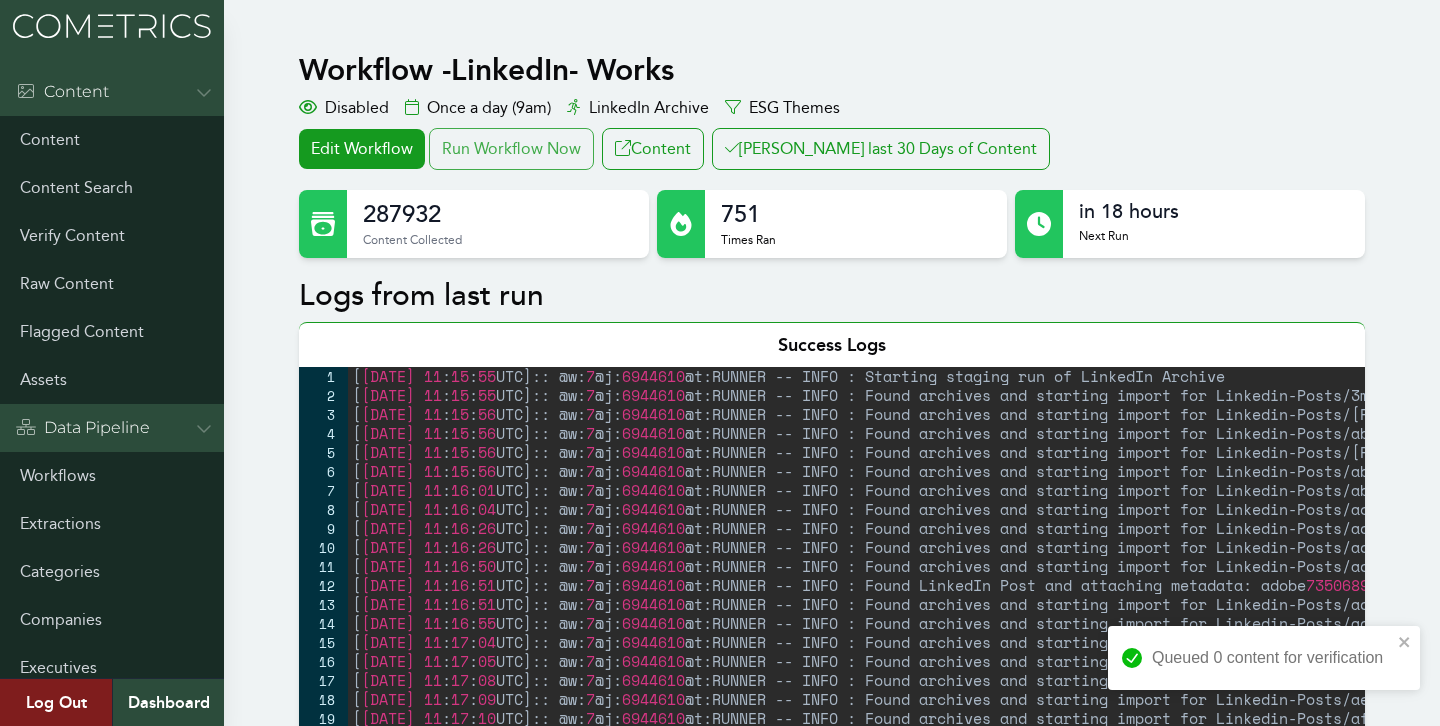 click on "Run Workflow Now" at bounding box center [511, 149] 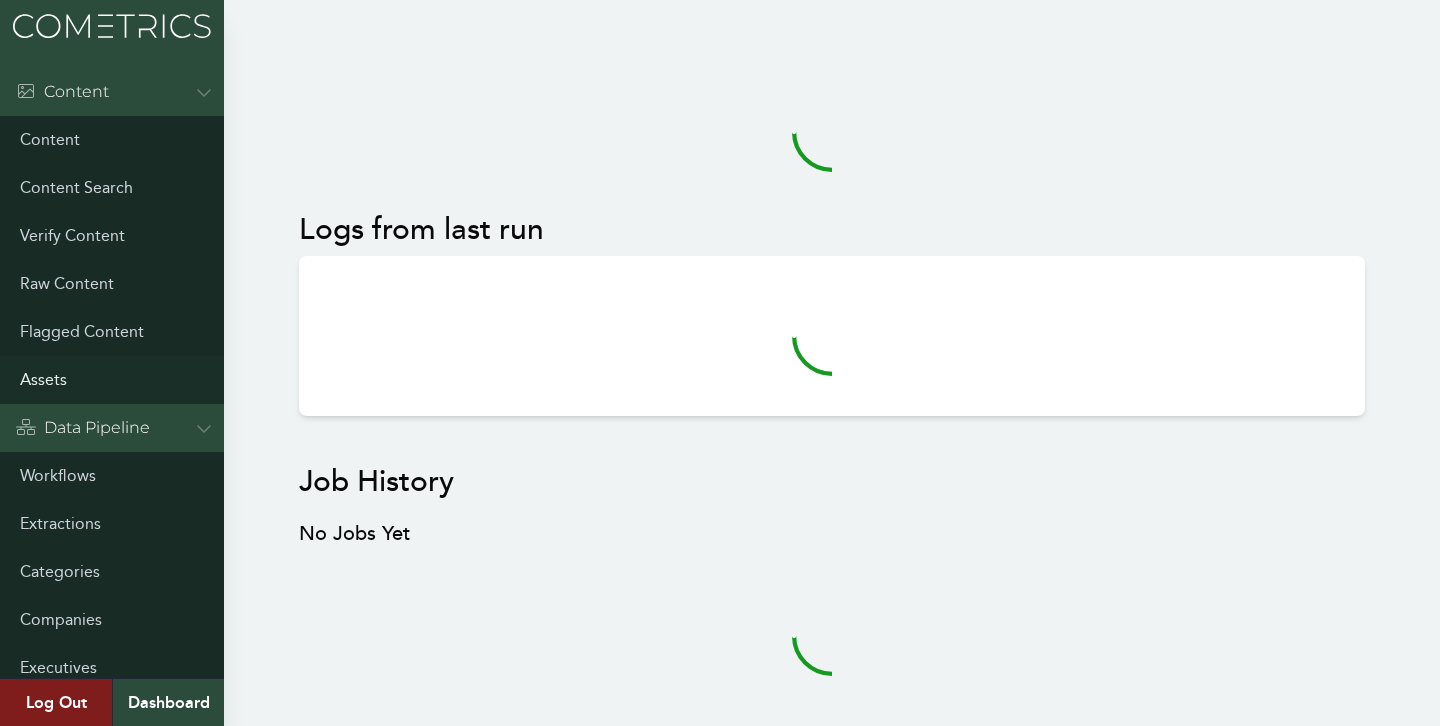 scroll, scrollTop: 0, scrollLeft: 0, axis: both 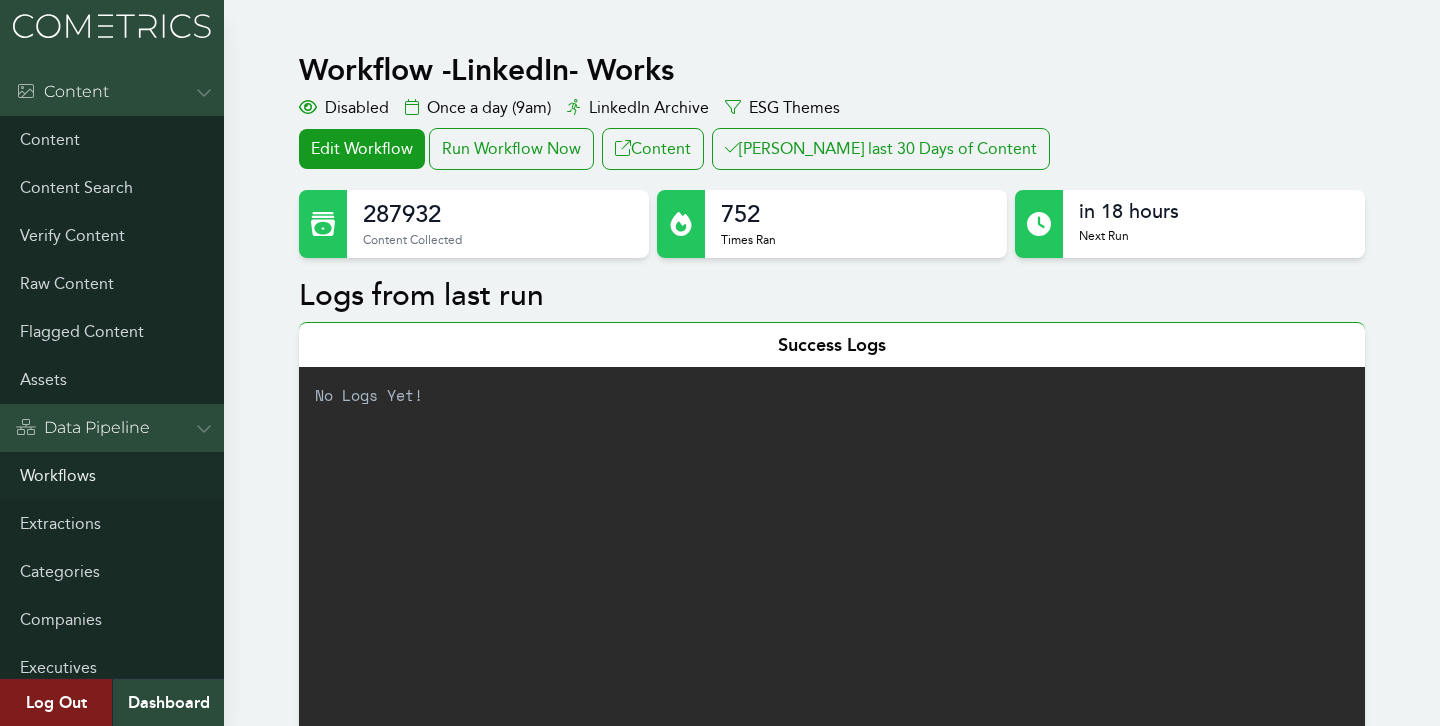 click on "Workflows" at bounding box center [112, 476] 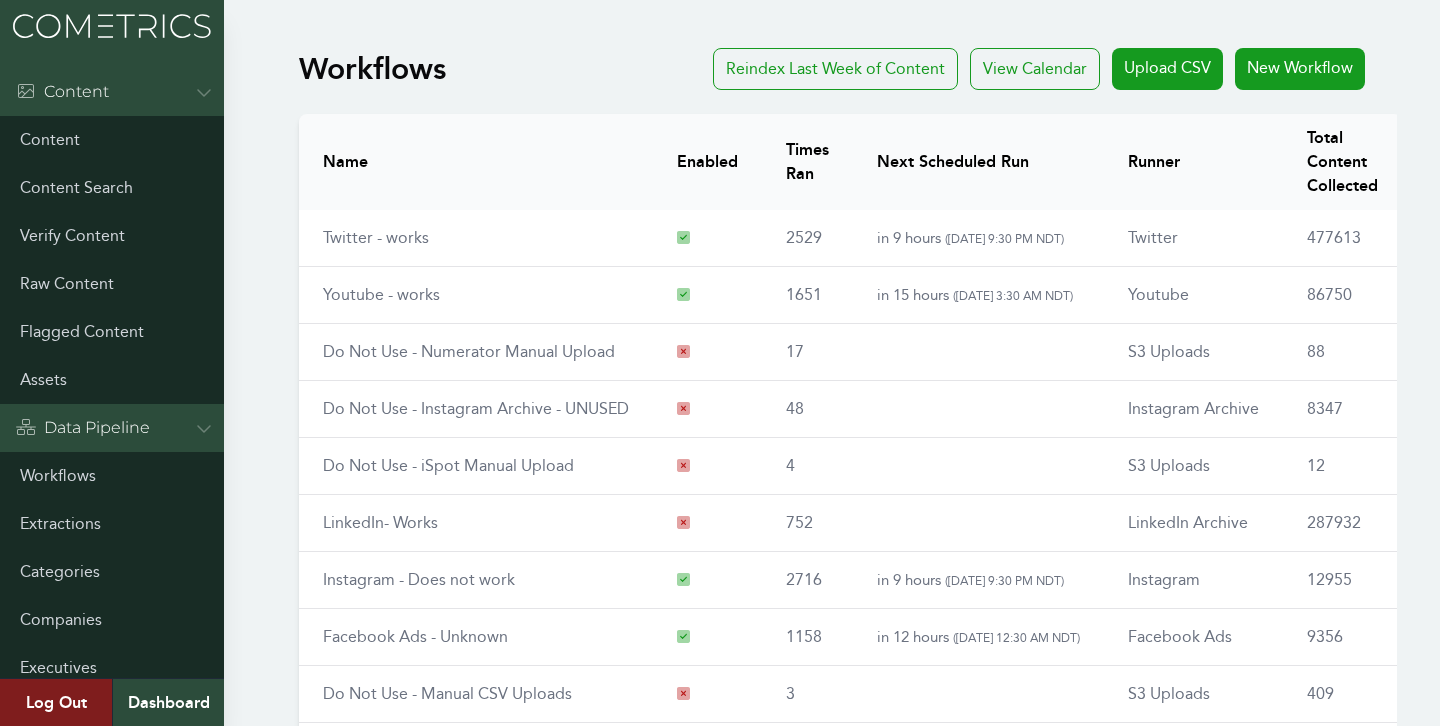 scroll, scrollTop: 338, scrollLeft: 0, axis: vertical 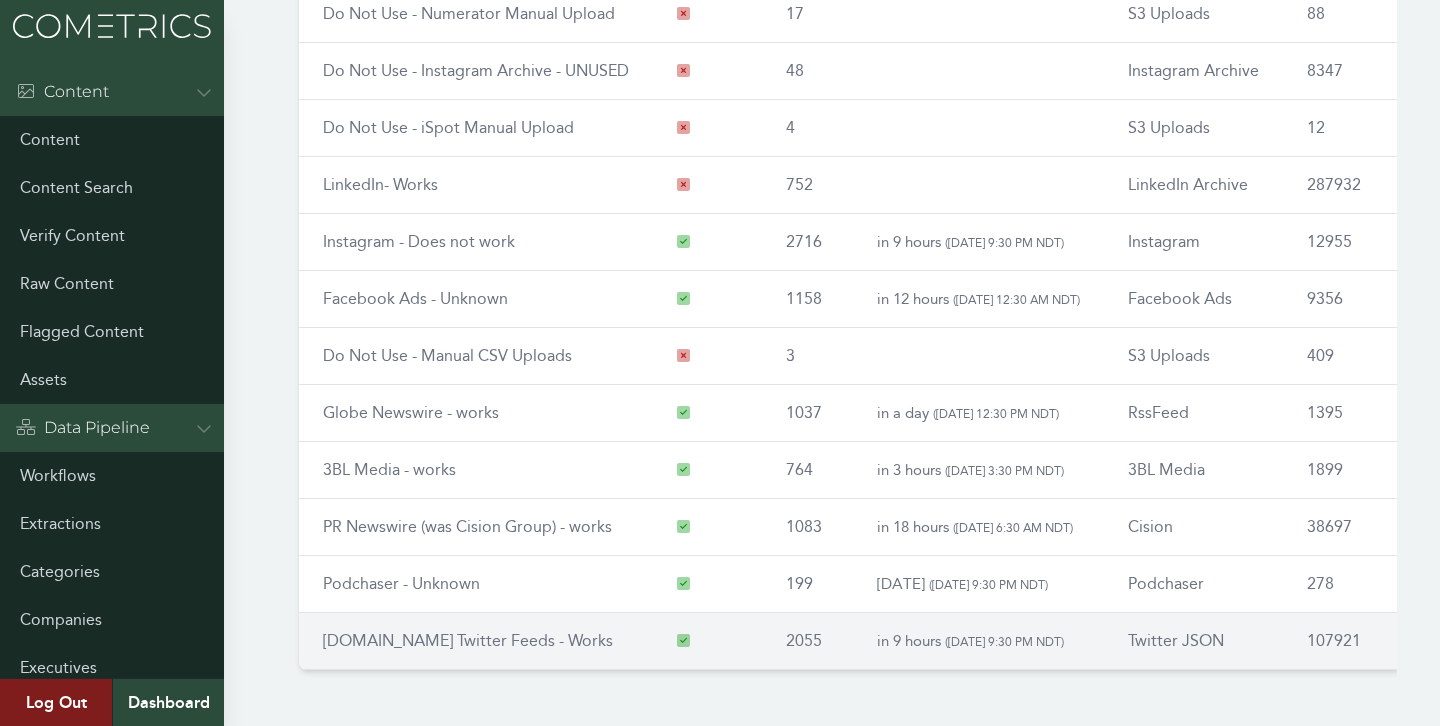 click on "[DOMAIN_NAME] Twitter Feeds - Works" at bounding box center [468, 640] 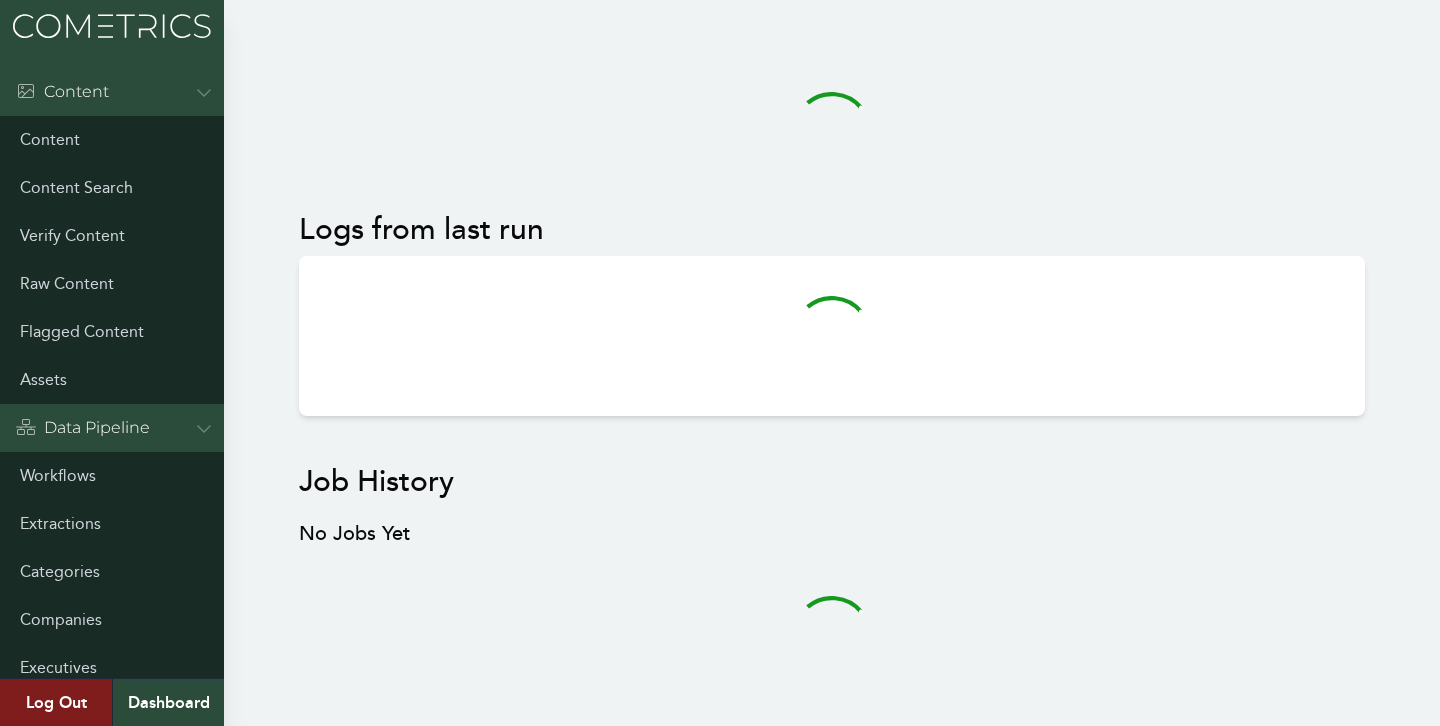 scroll, scrollTop: 0, scrollLeft: 0, axis: both 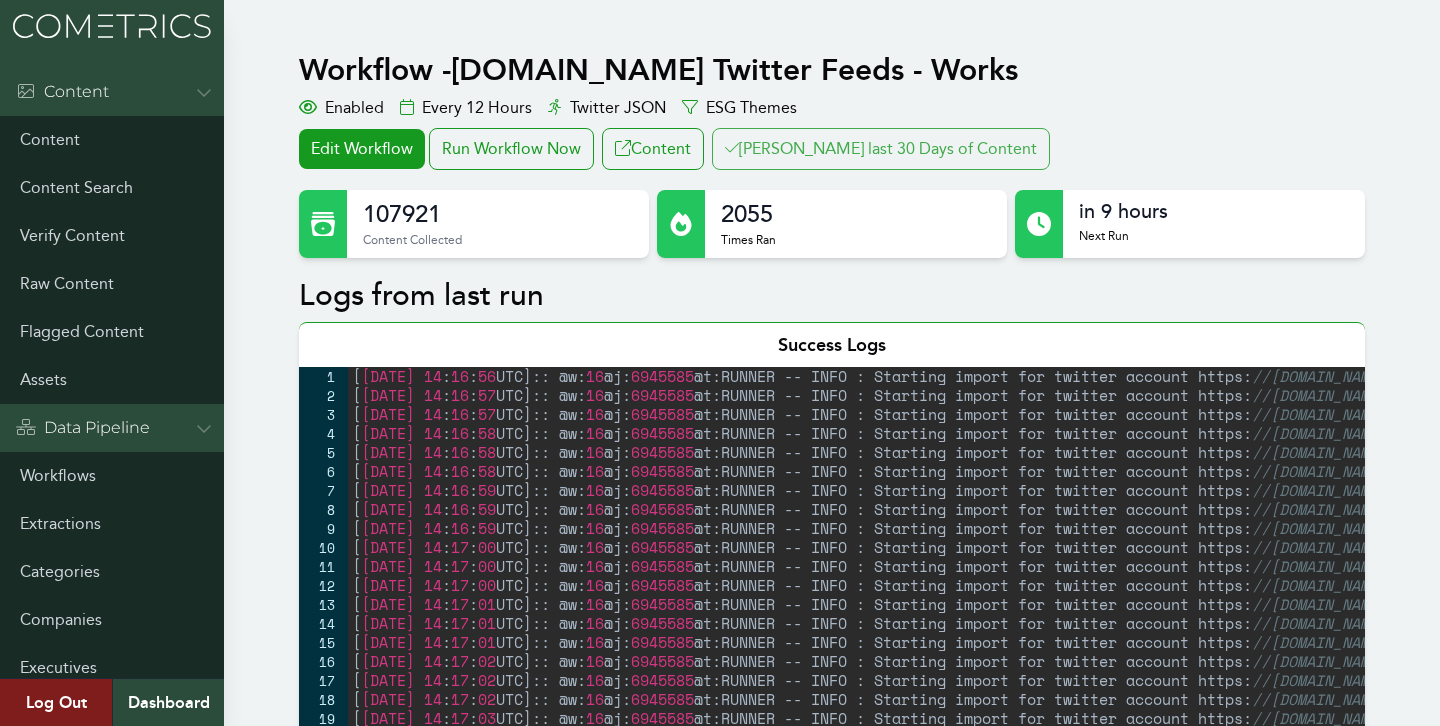 click on "[PERSON_NAME] last 30 Days of Content" at bounding box center (881, 149) 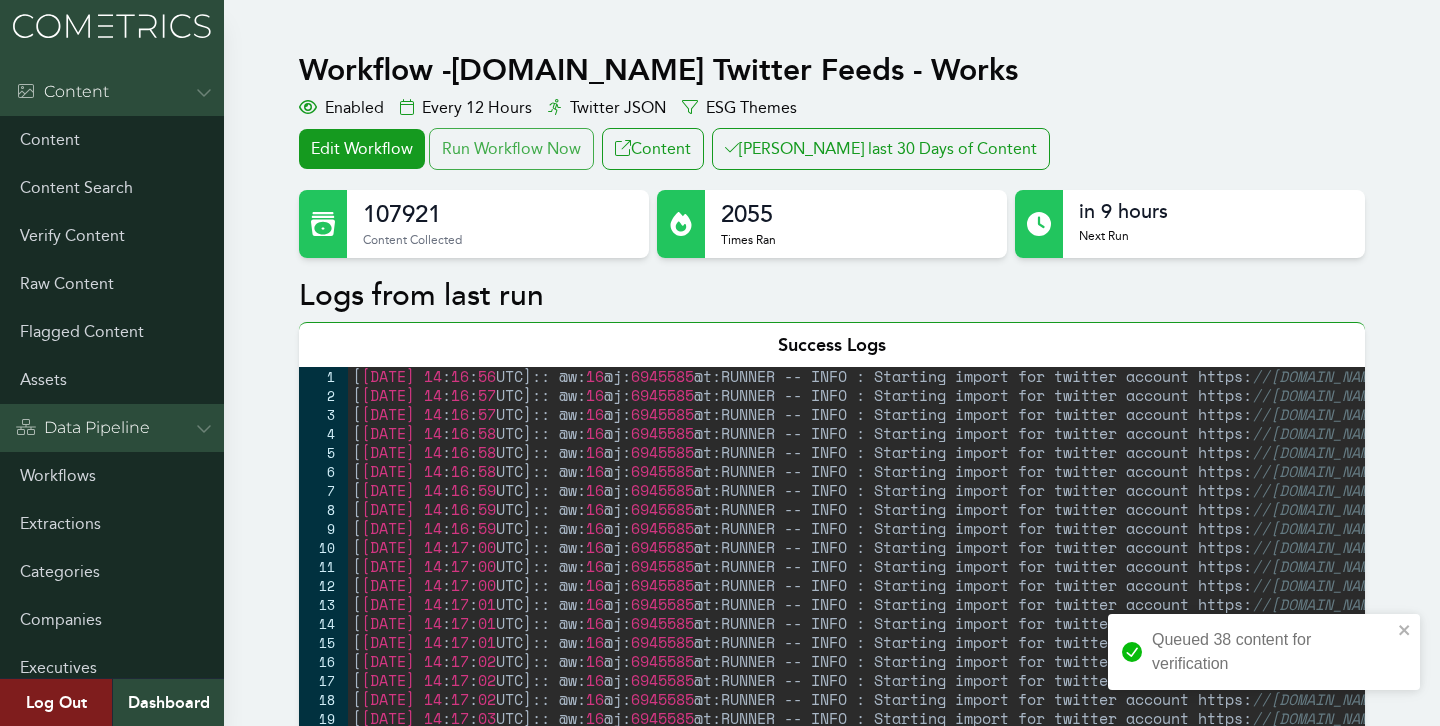 click on "Run Workflow Now" at bounding box center (511, 149) 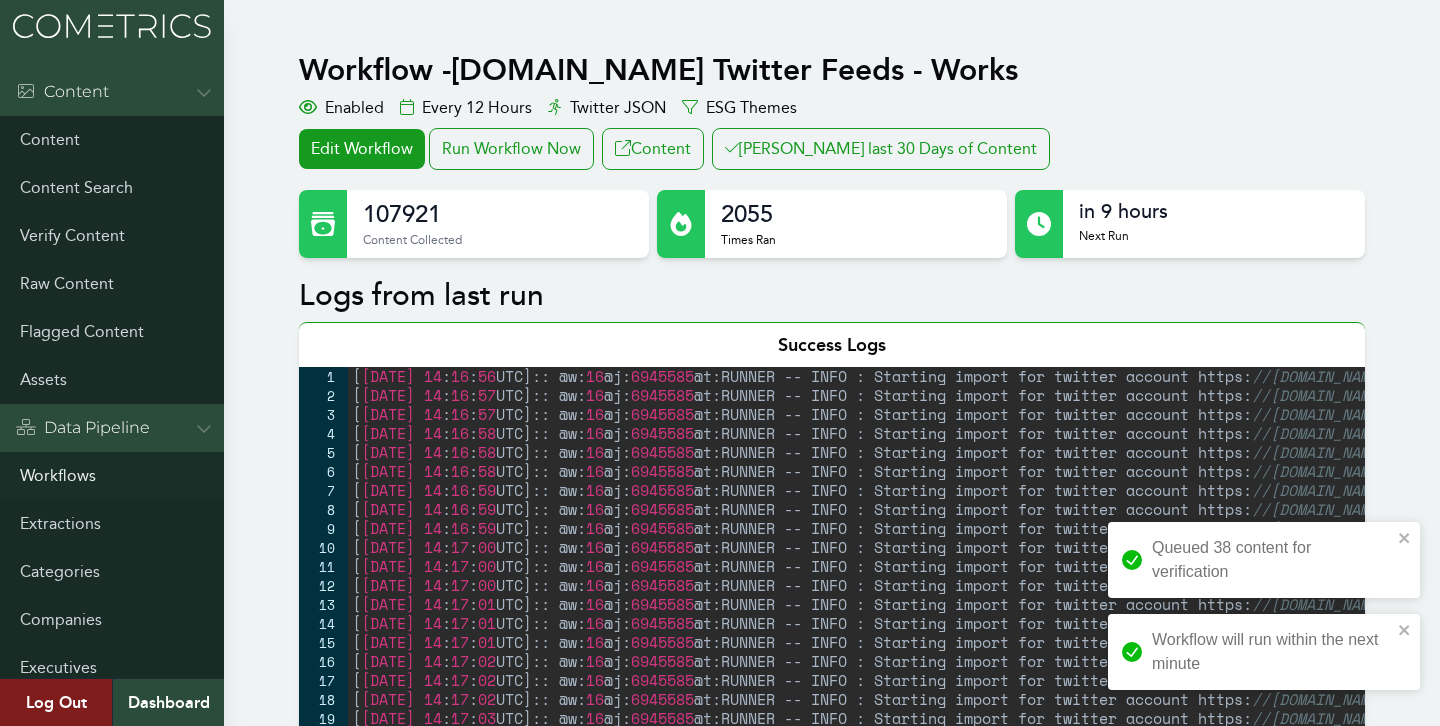 click on "Workflows" at bounding box center [112, 476] 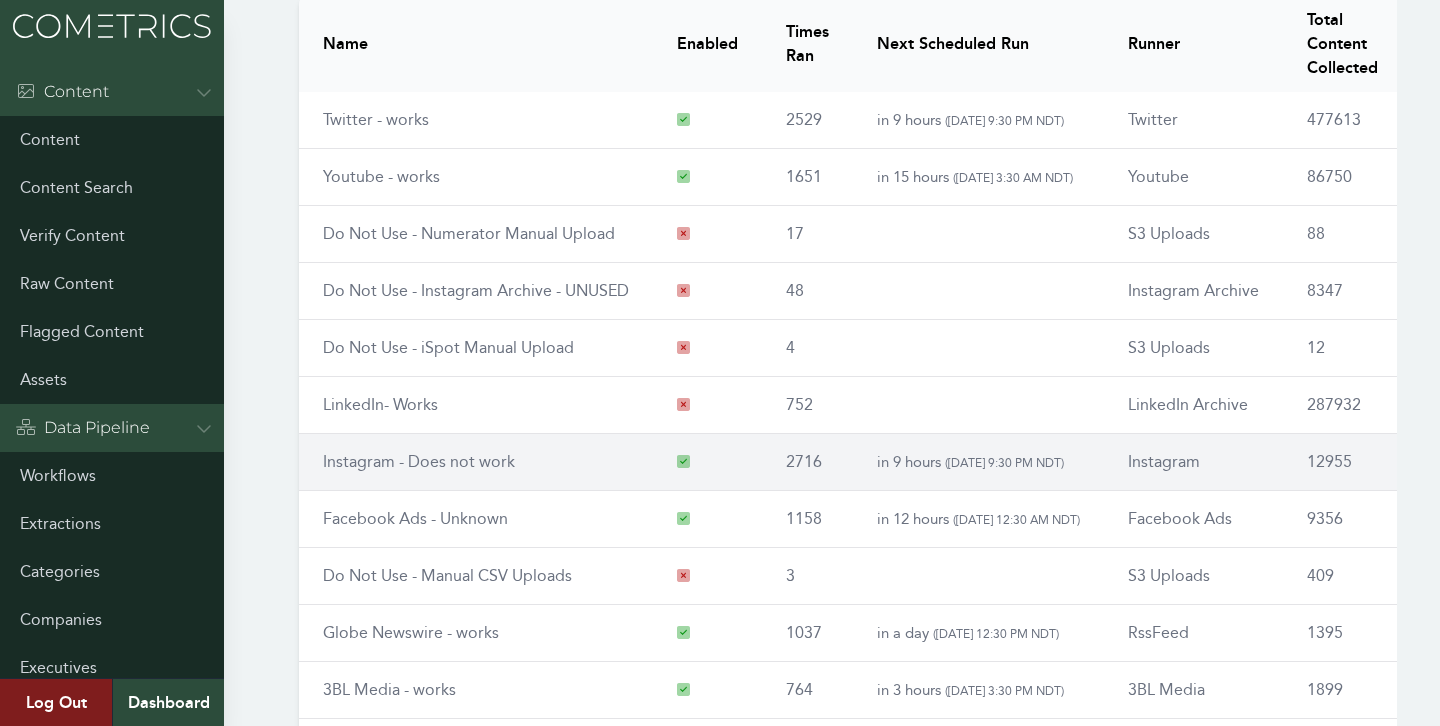 scroll, scrollTop: 130, scrollLeft: 0, axis: vertical 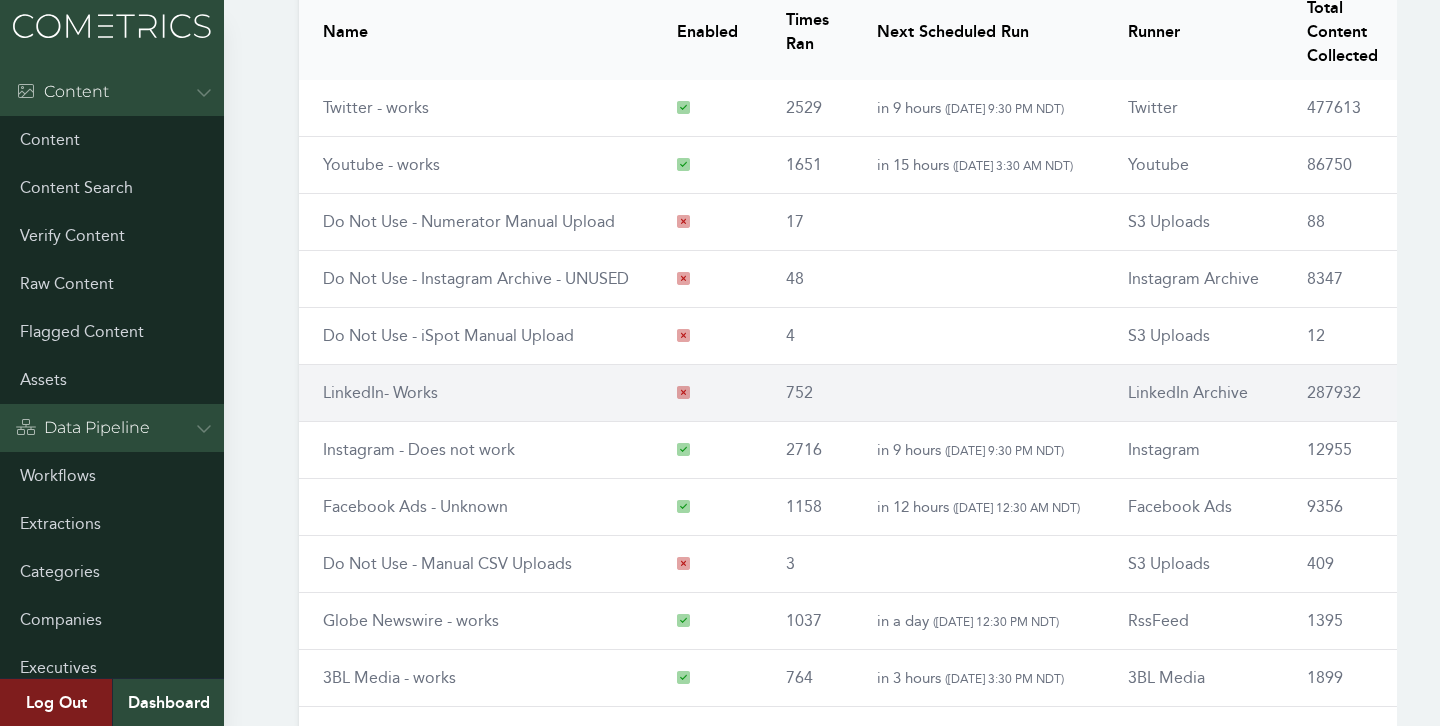 click on "LinkedIn- Works" at bounding box center [380, 392] 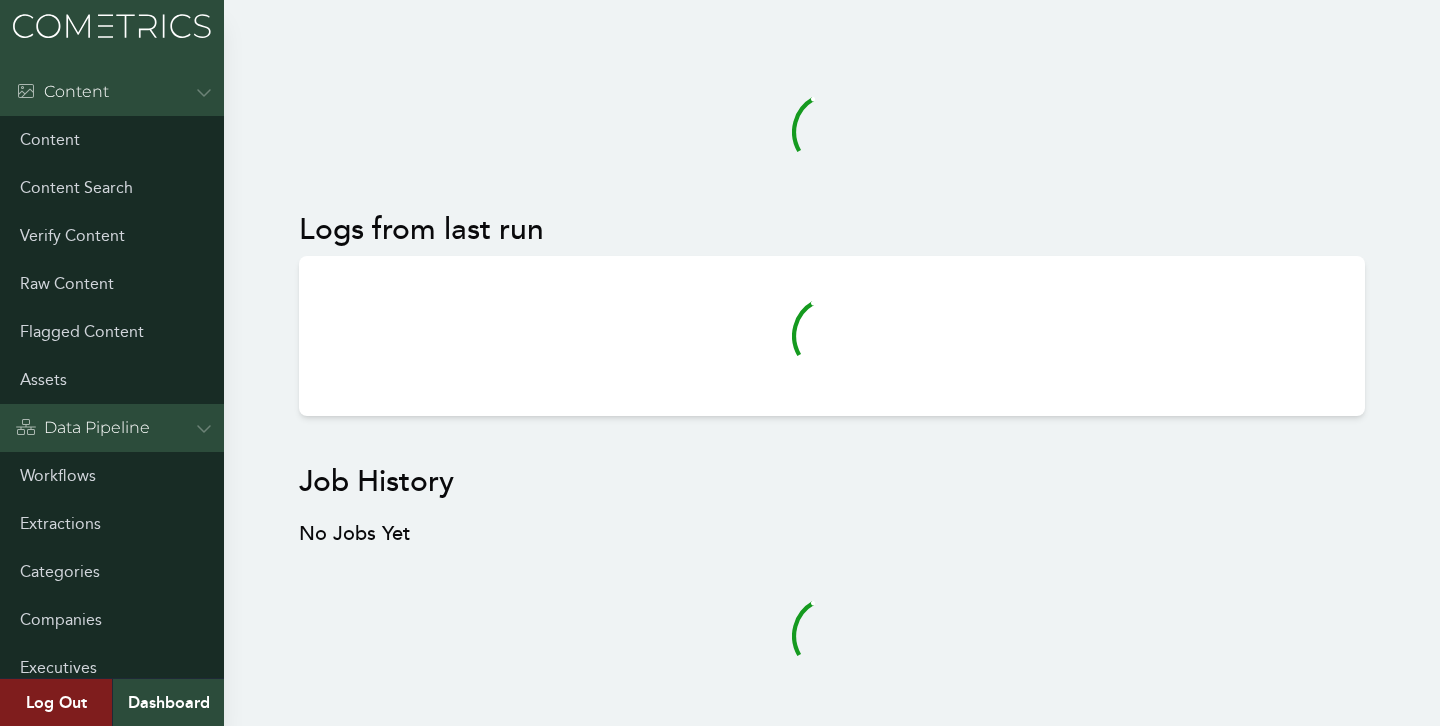 scroll, scrollTop: 0, scrollLeft: 0, axis: both 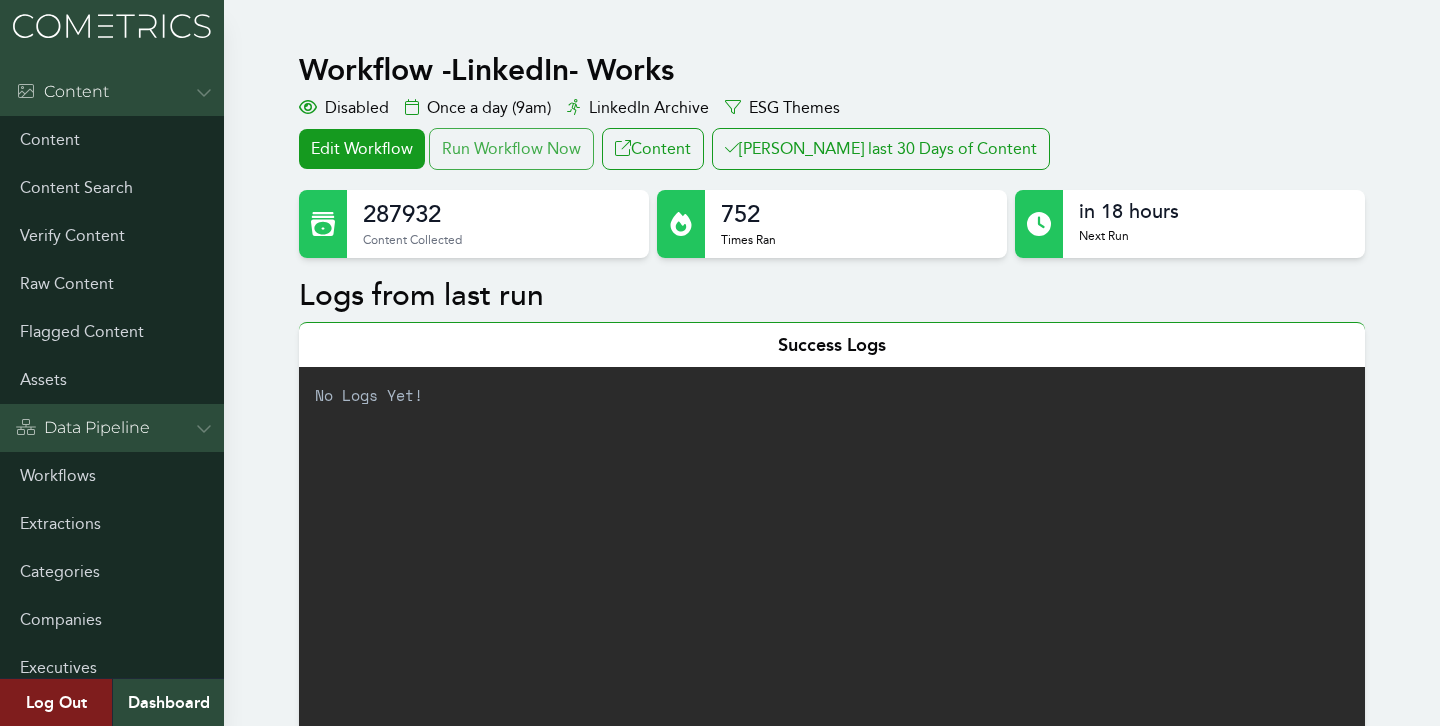 click on "Run Workflow Now" at bounding box center [511, 149] 